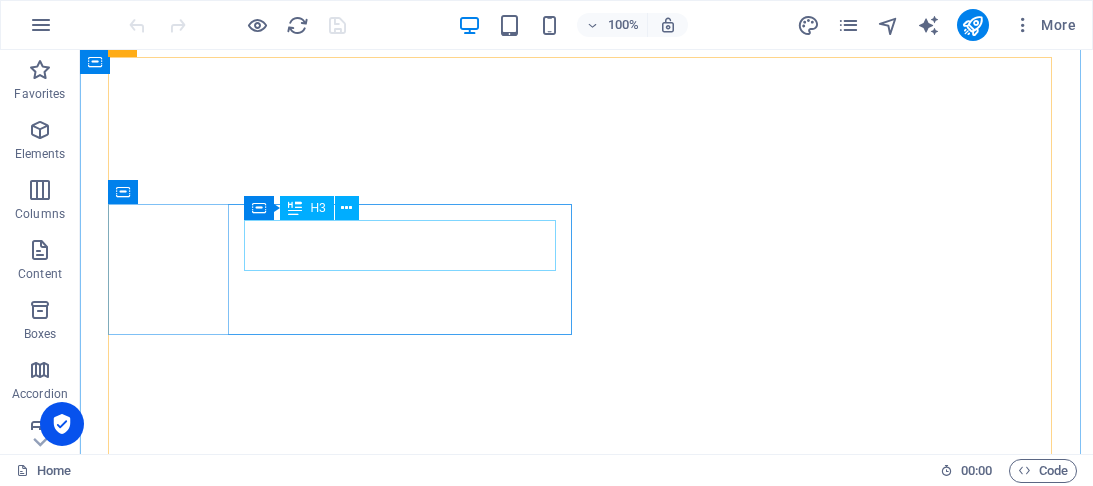 scroll, scrollTop: 0, scrollLeft: 0, axis: both 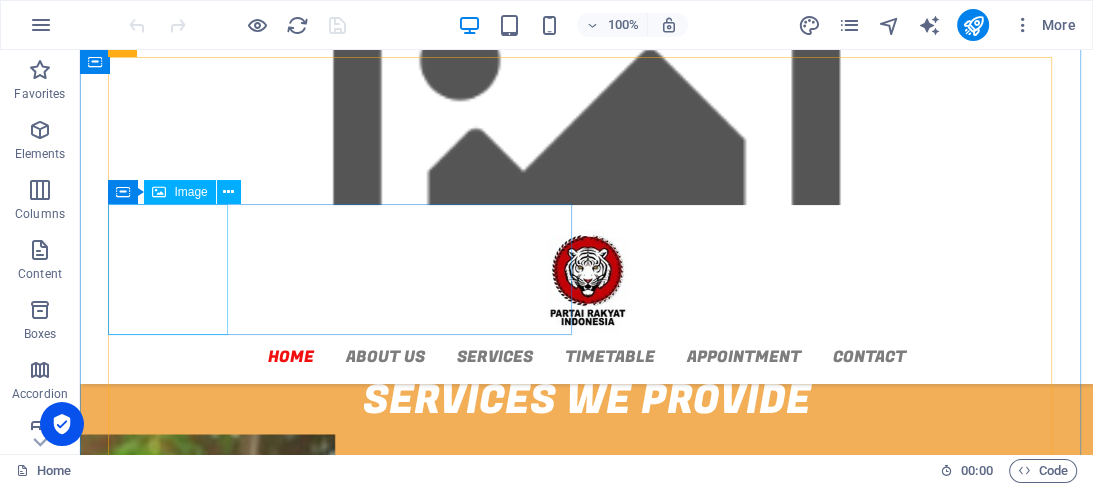 click at bounding box center [587, 1018] 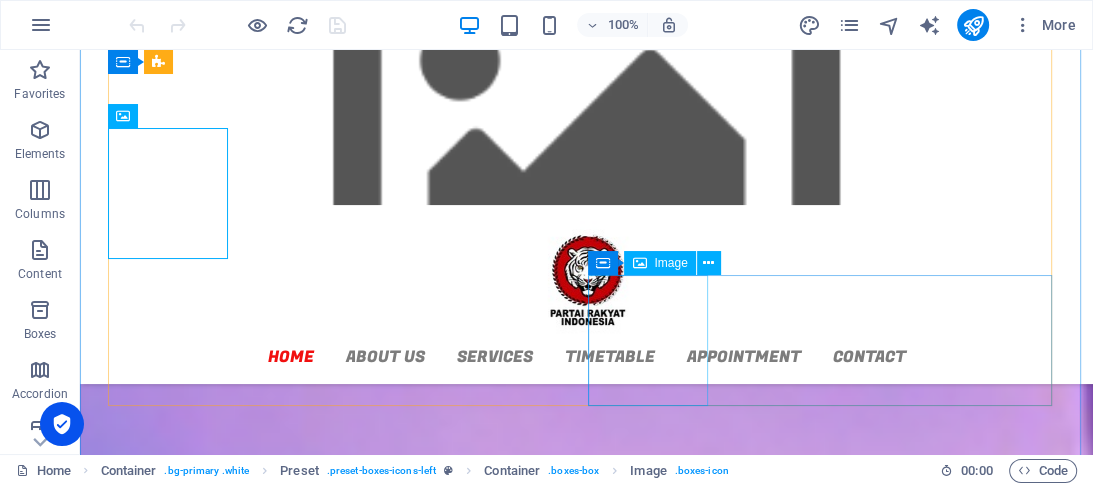 scroll, scrollTop: 2160, scrollLeft: 0, axis: vertical 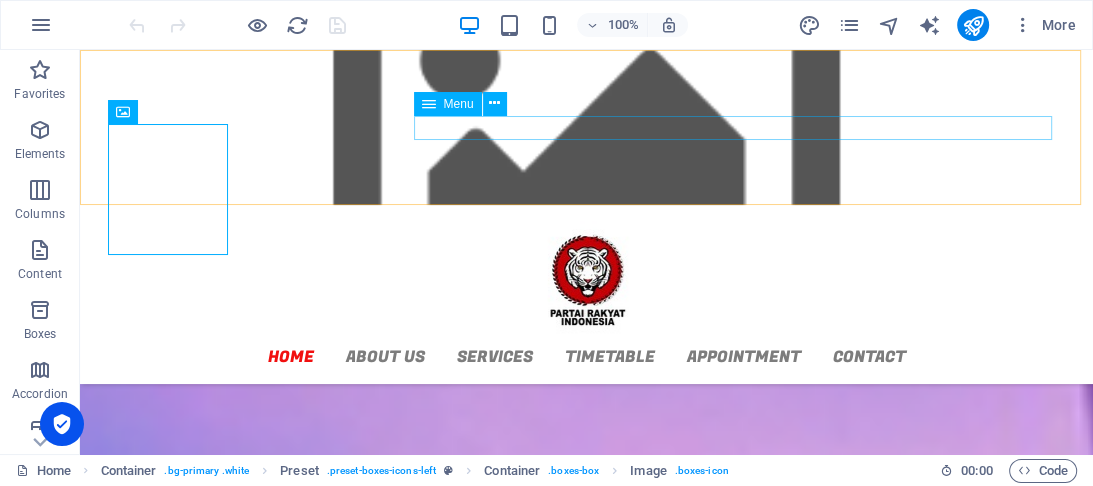 click on "Home About us Services Timetable Appointment Contact" at bounding box center [587, 356] 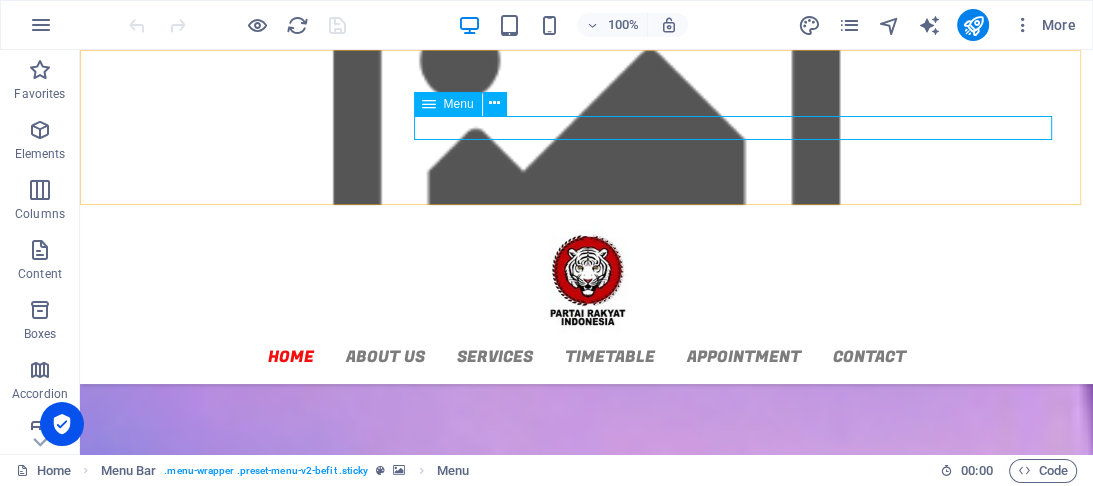 click on "Menu" at bounding box center (448, 104) 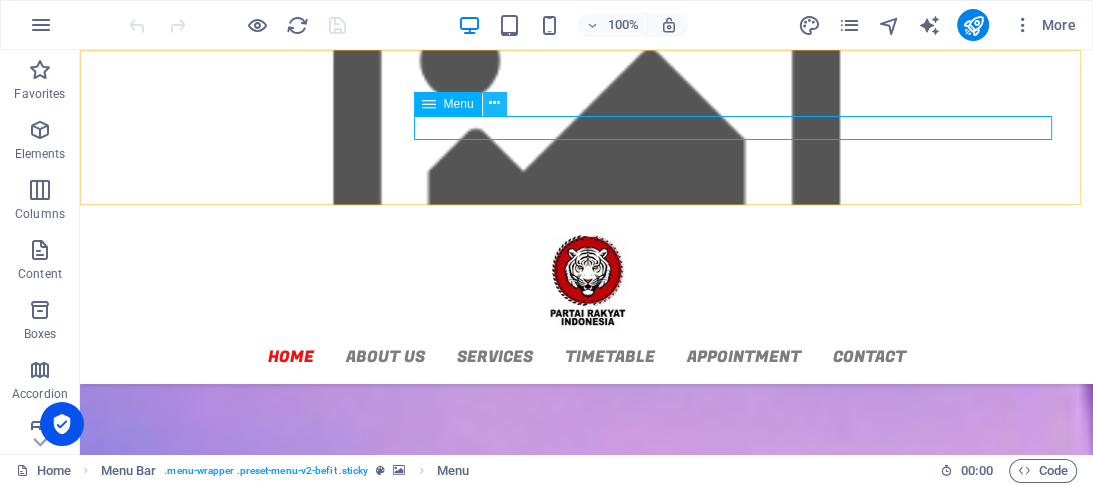 click at bounding box center (494, 103) 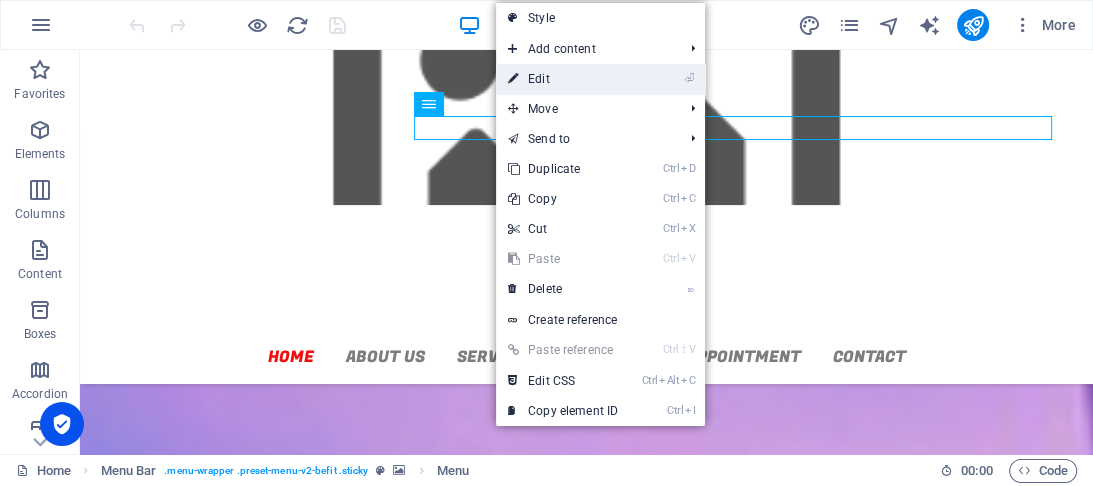 click on "⏎  Edit" at bounding box center (563, 79) 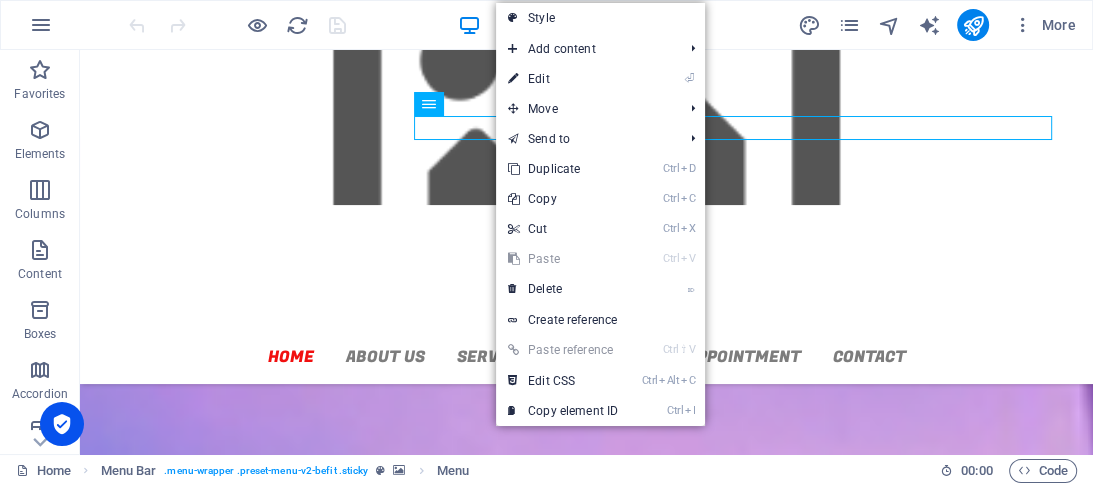 select 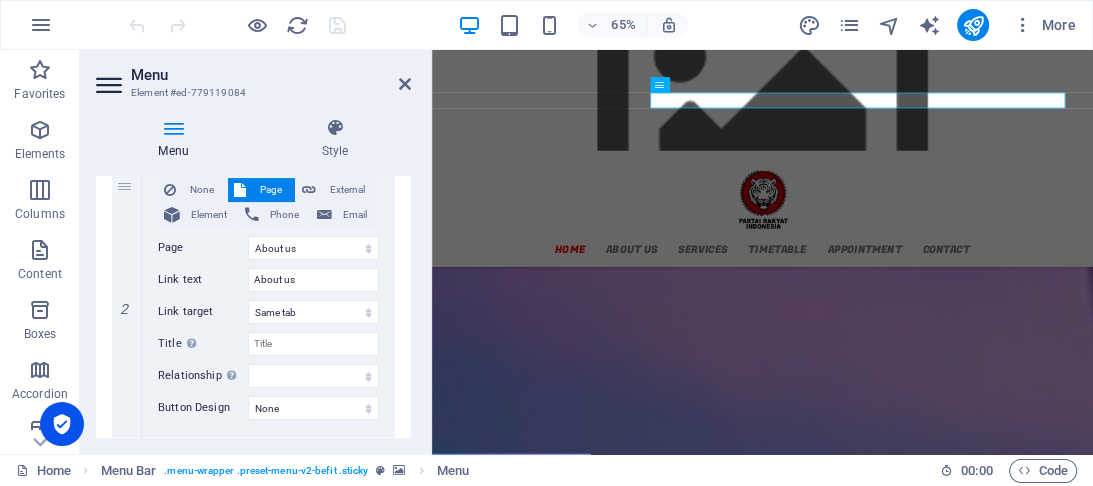 scroll, scrollTop: 480, scrollLeft: 0, axis: vertical 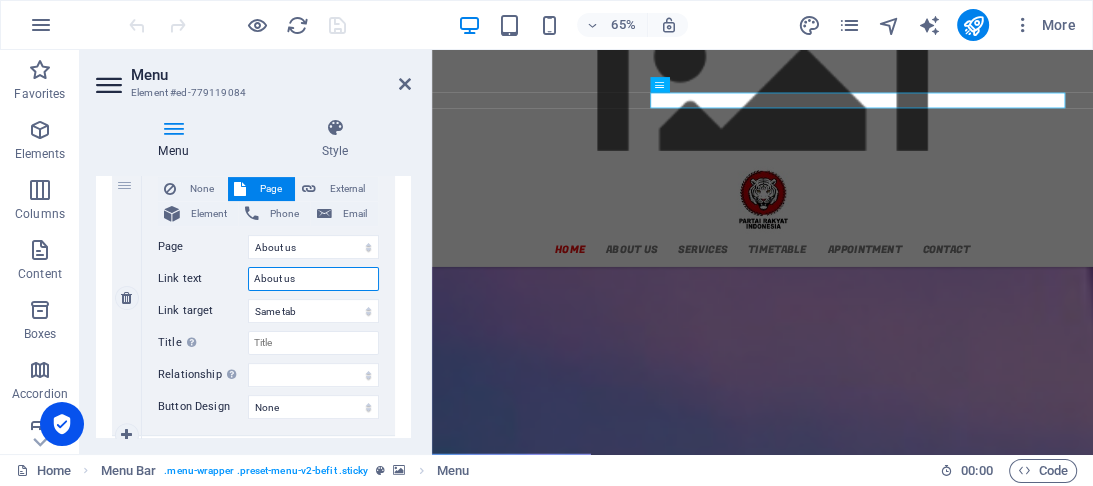 click on "About us" at bounding box center [313, 279] 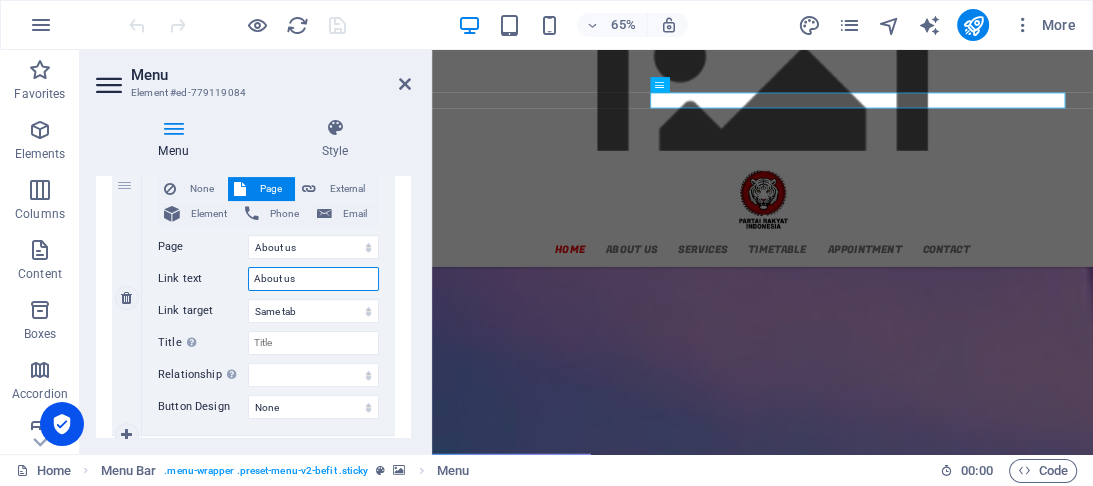 scroll, scrollTop: 240, scrollLeft: 0, axis: vertical 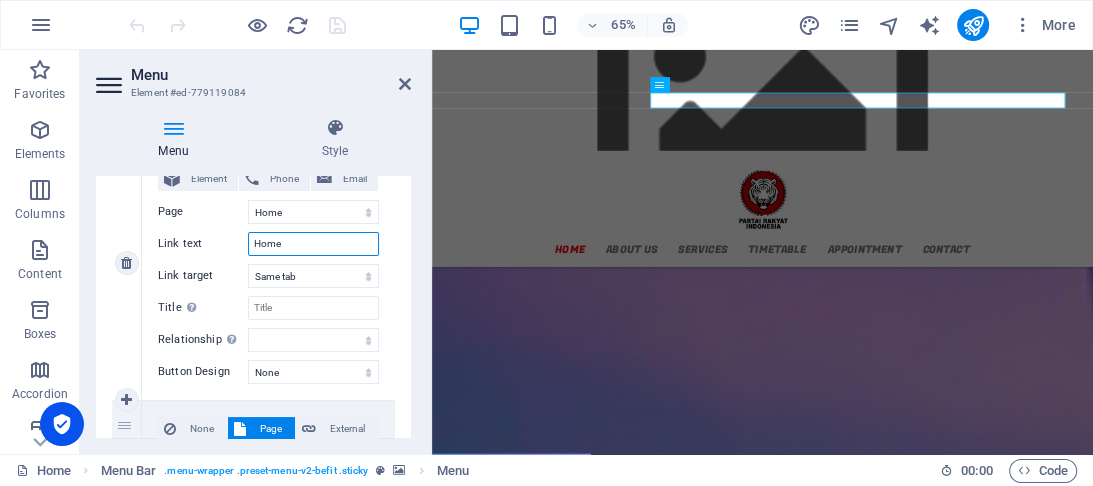 click on "Home" at bounding box center [313, 244] 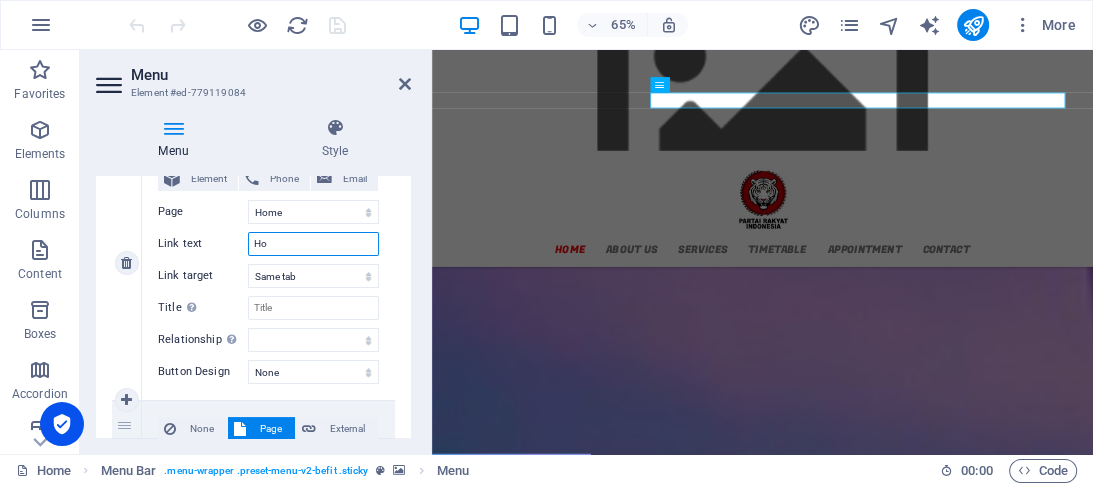type on "H" 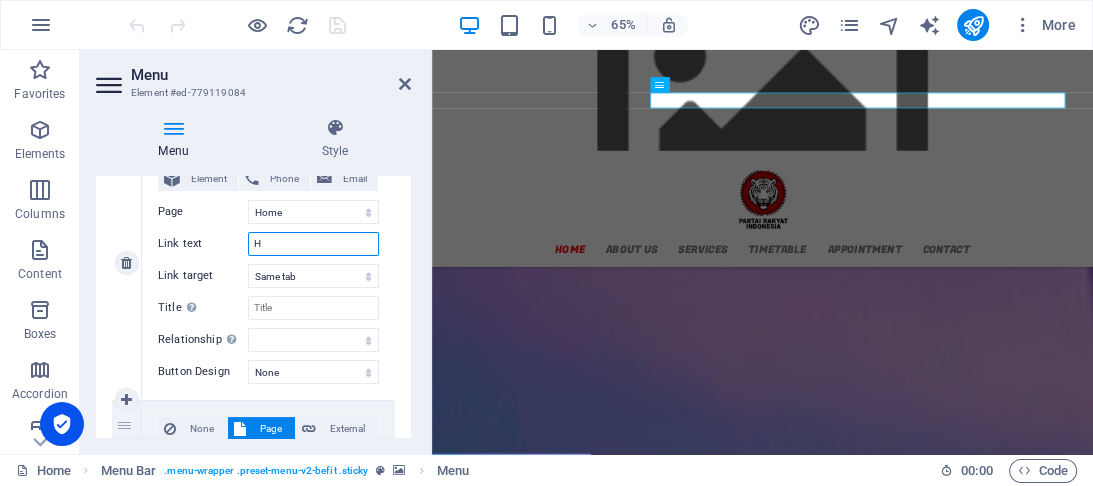 type 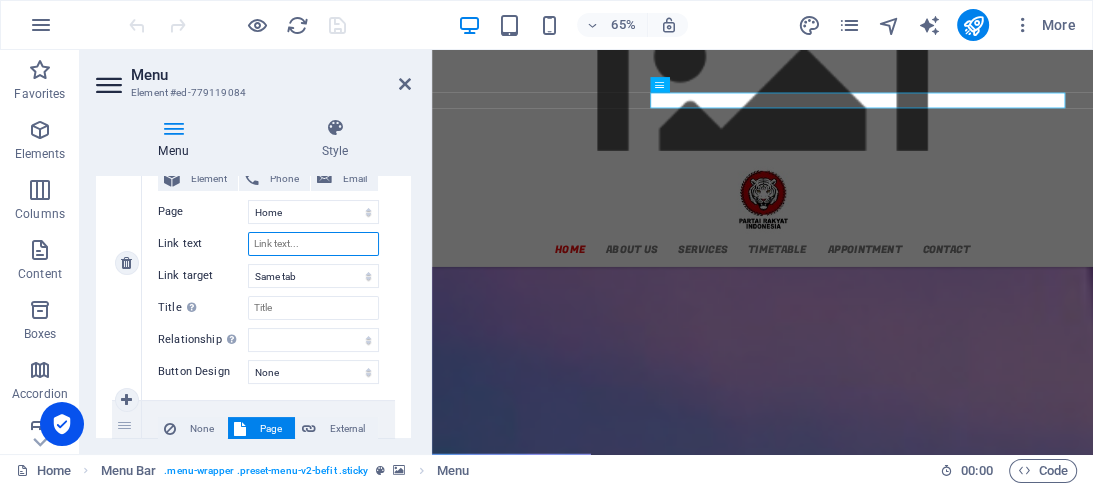 select 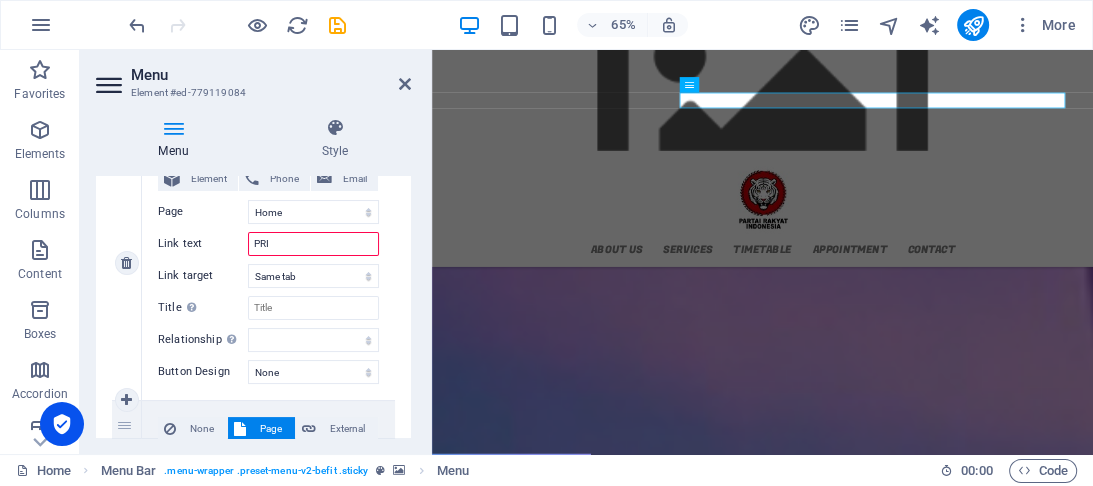 type on "PRI" 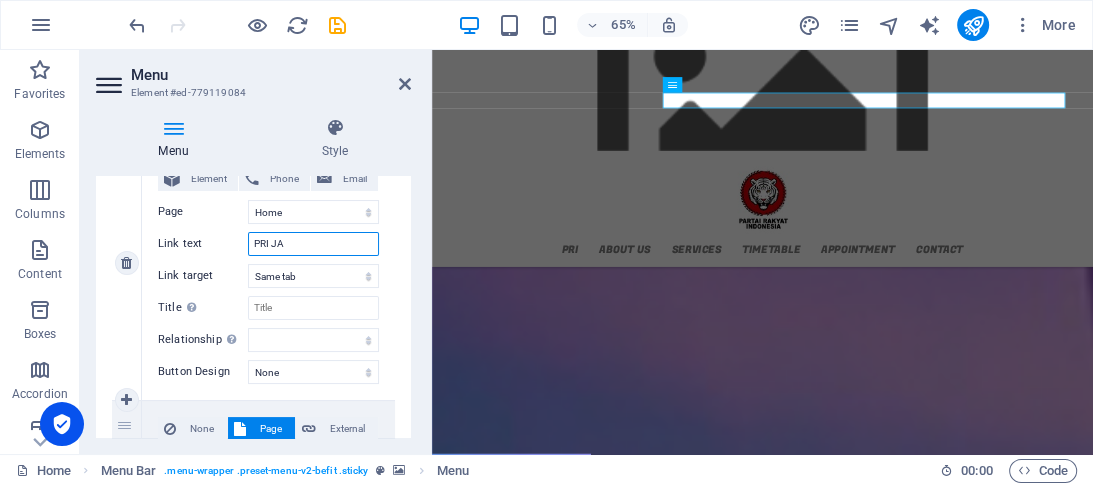 type on "PRI JAB" 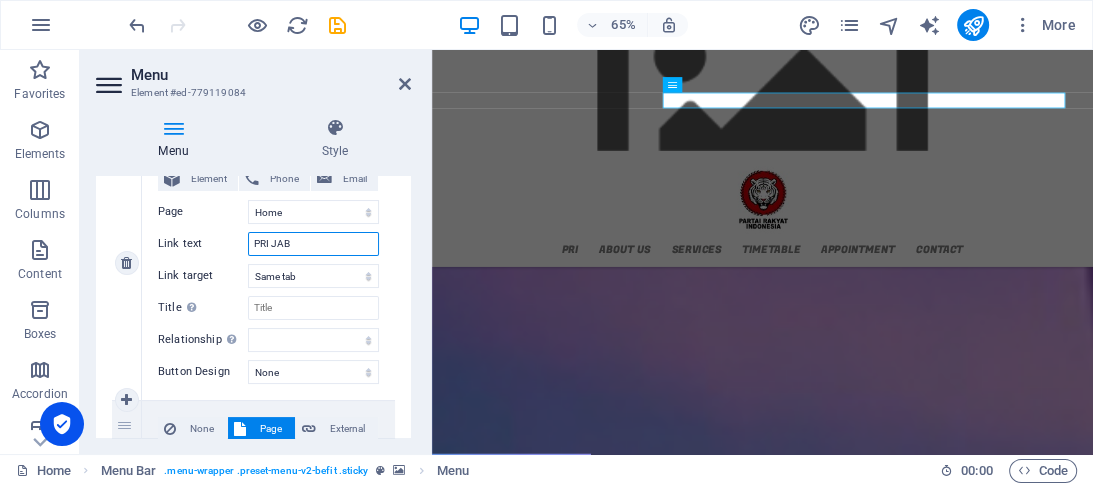 select 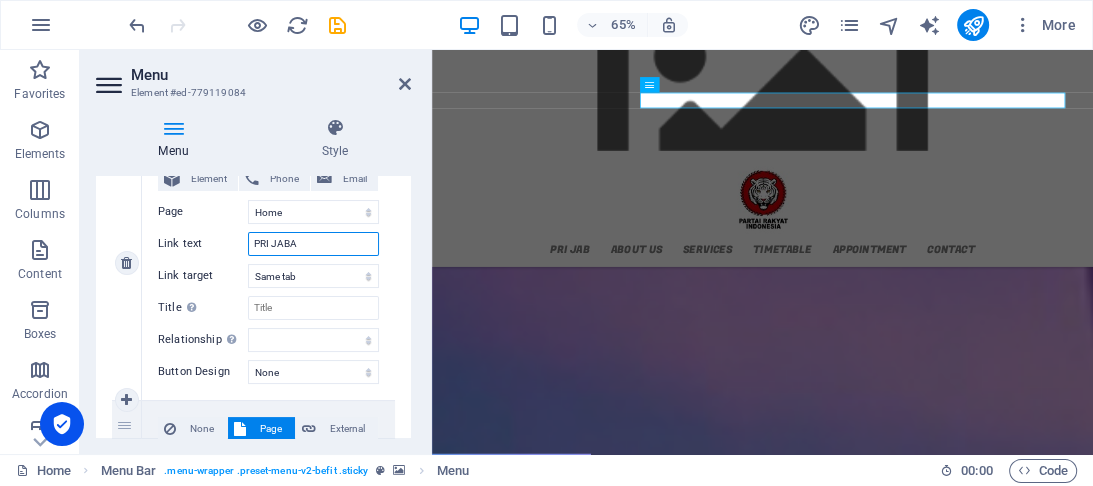 type on "PRI JABAR" 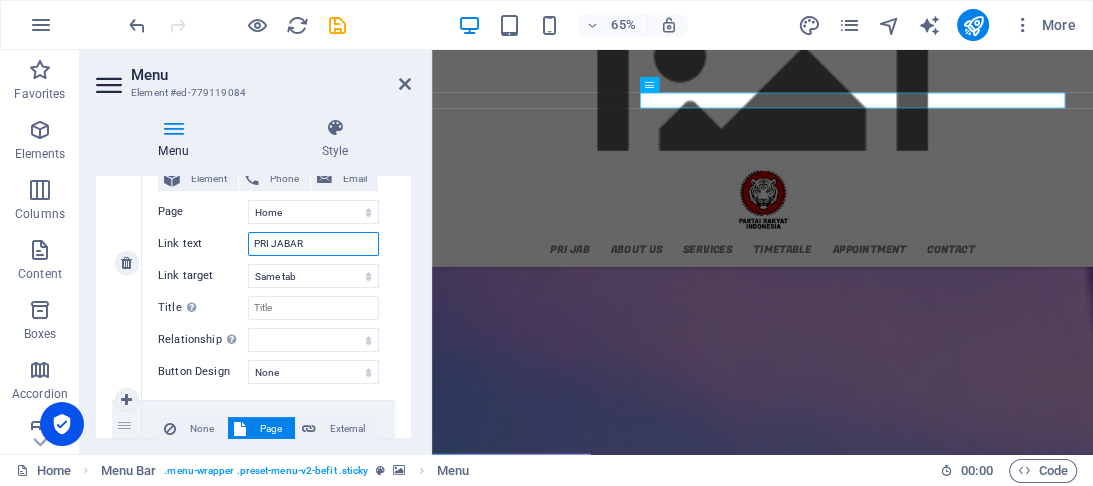 select 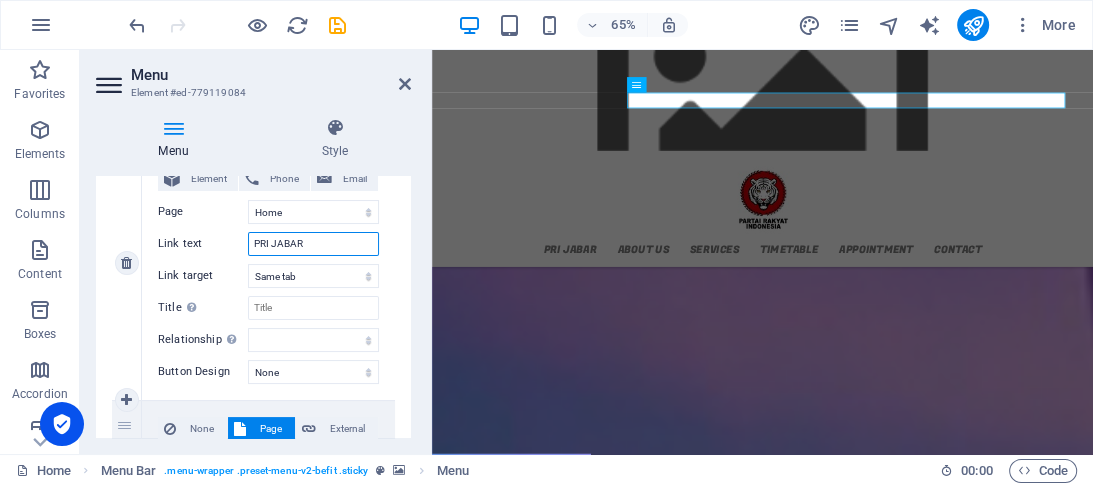 type on "PRI JABAR" 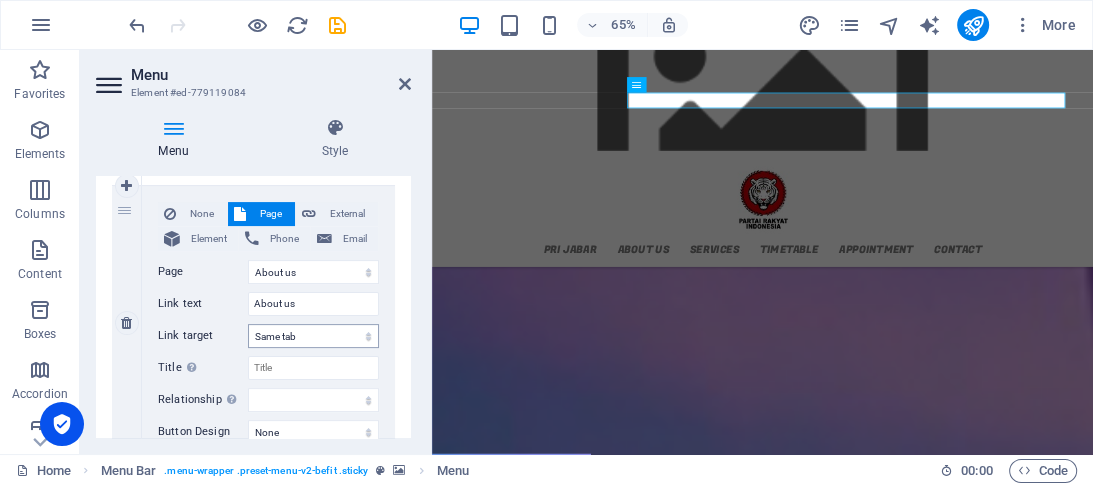 scroll, scrollTop: 480, scrollLeft: 0, axis: vertical 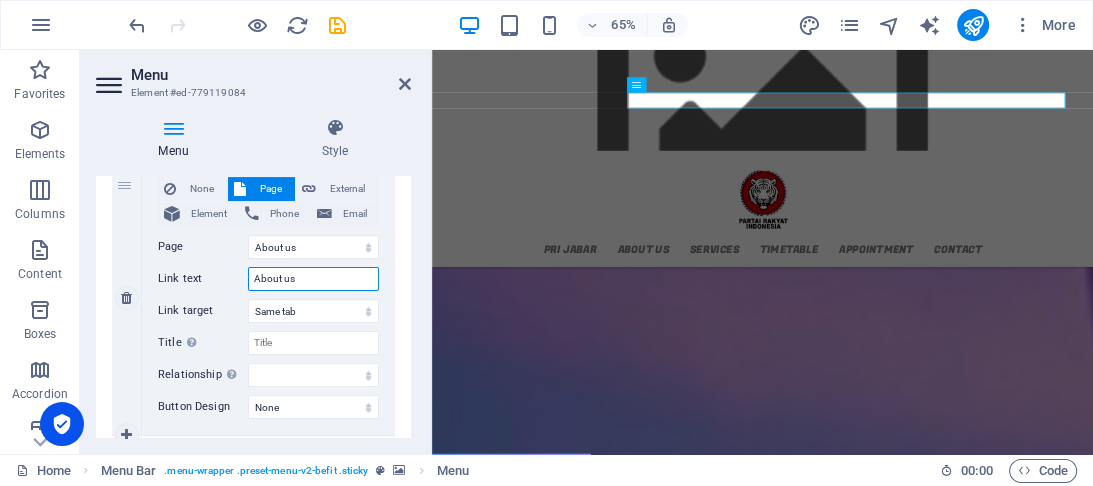 click on "About us" at bounding box center [313, 279] 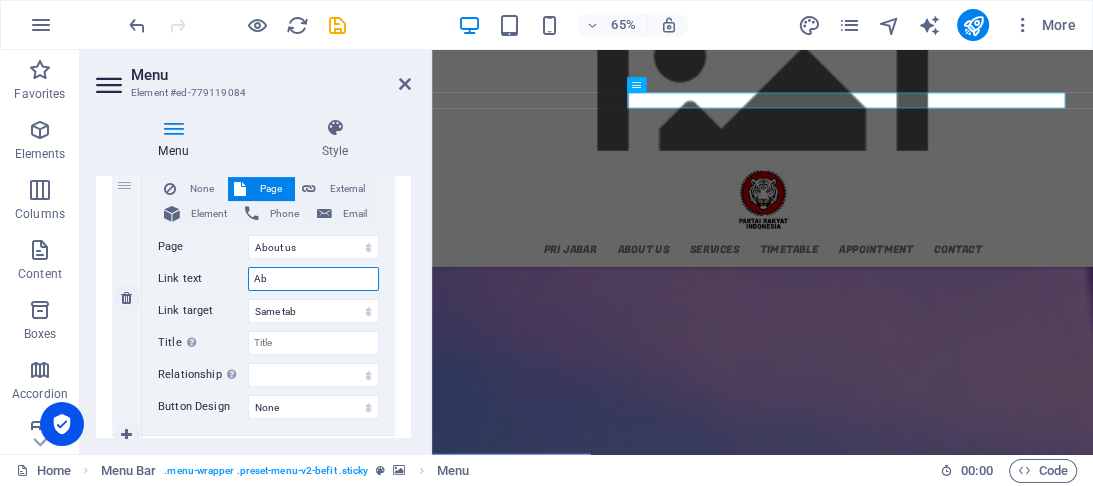 type on "A" 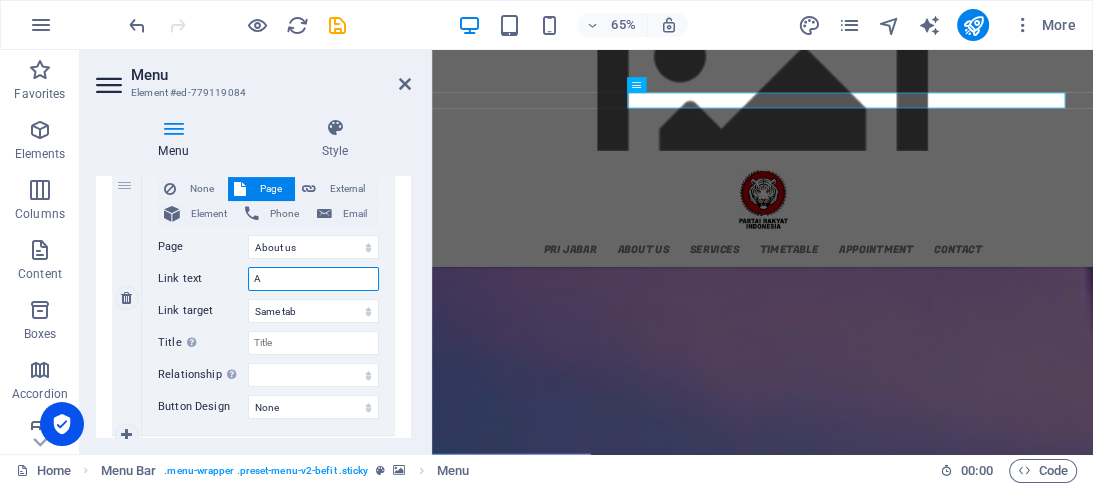 type 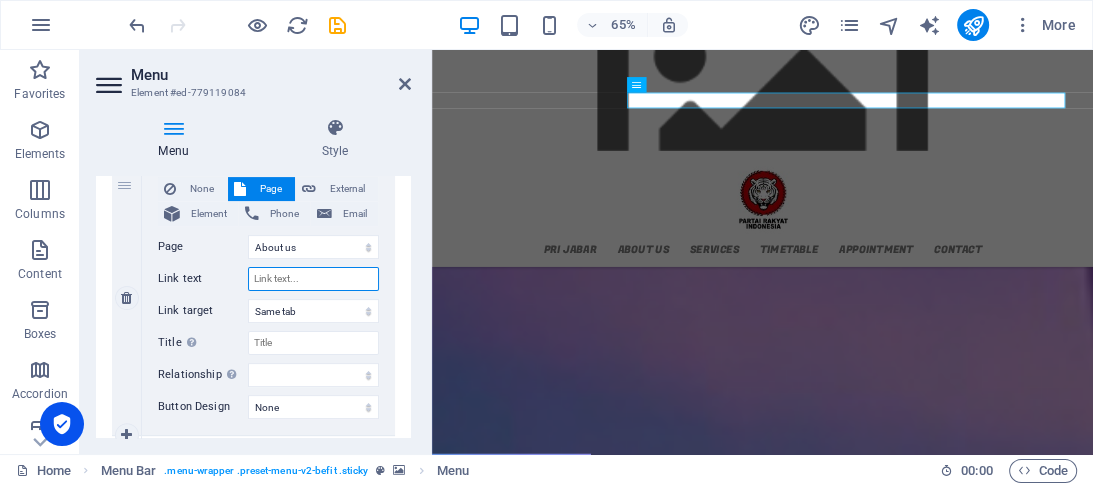 select 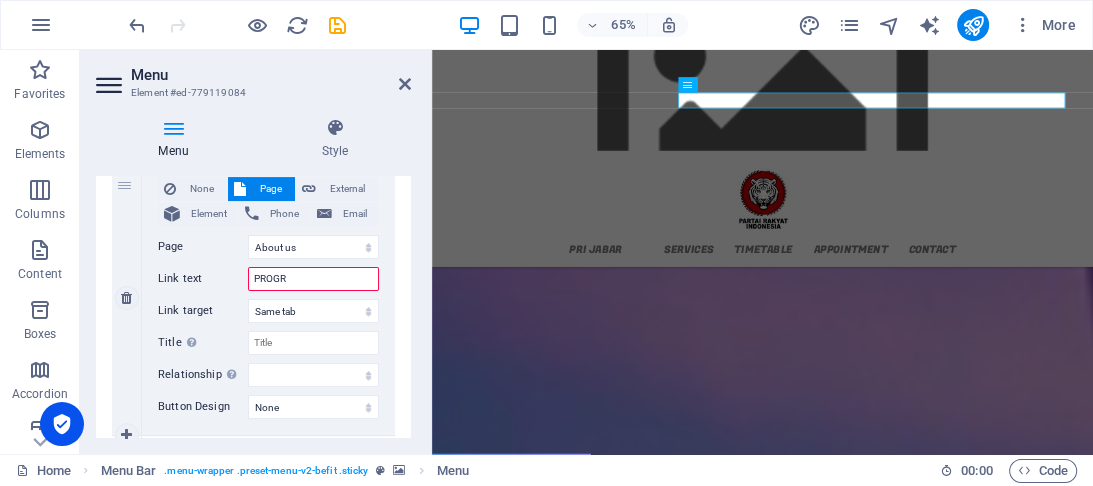 type on "PROGRA" 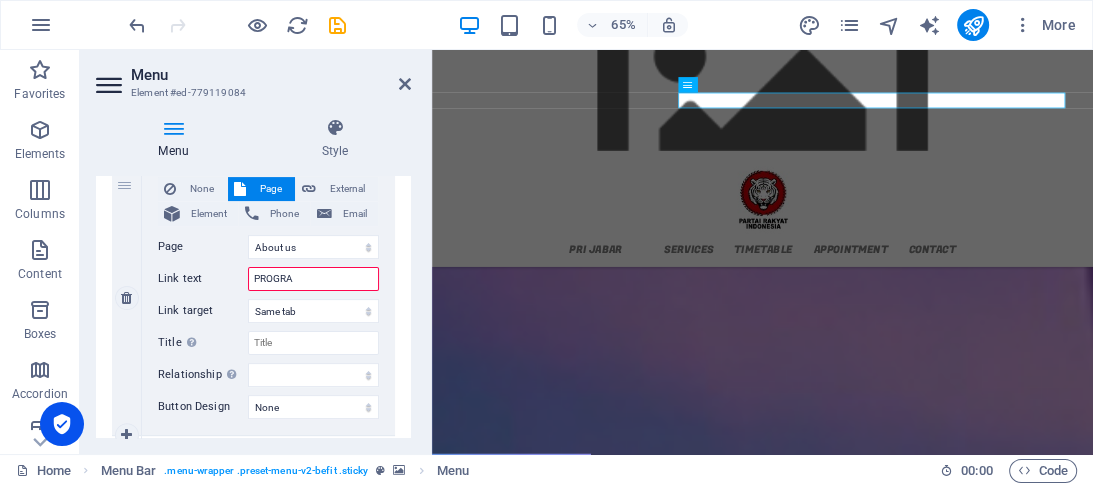 select 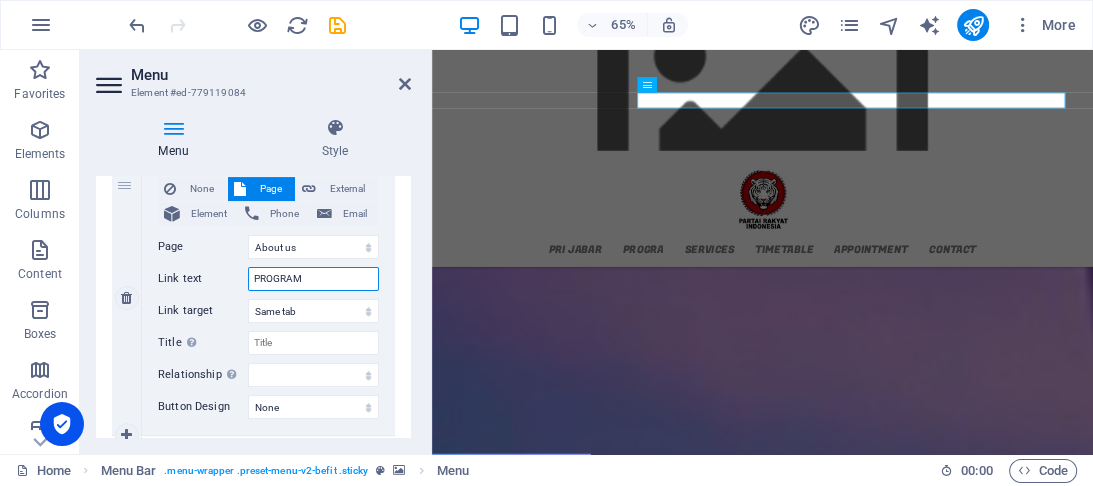 select 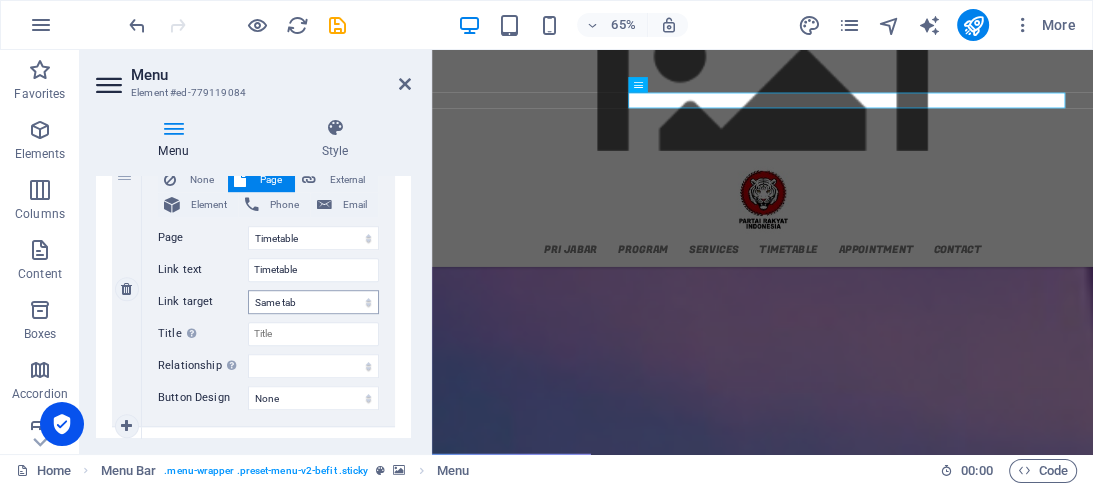 scroll, scrollTop: 1040, scrollLeft: 0, axis: vertical 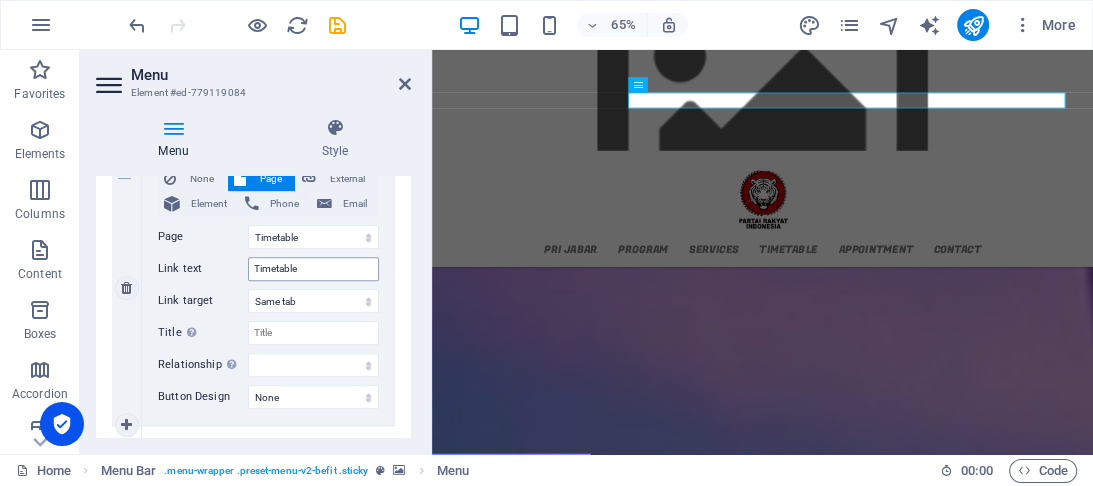 type on "PROGRAM" 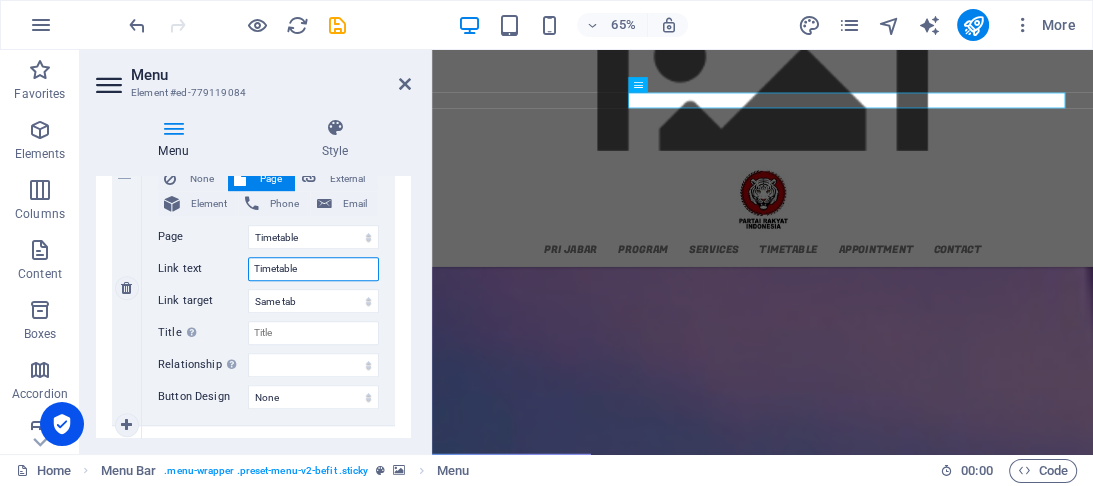 click on "Timetable" at bounding box center [313, 269] 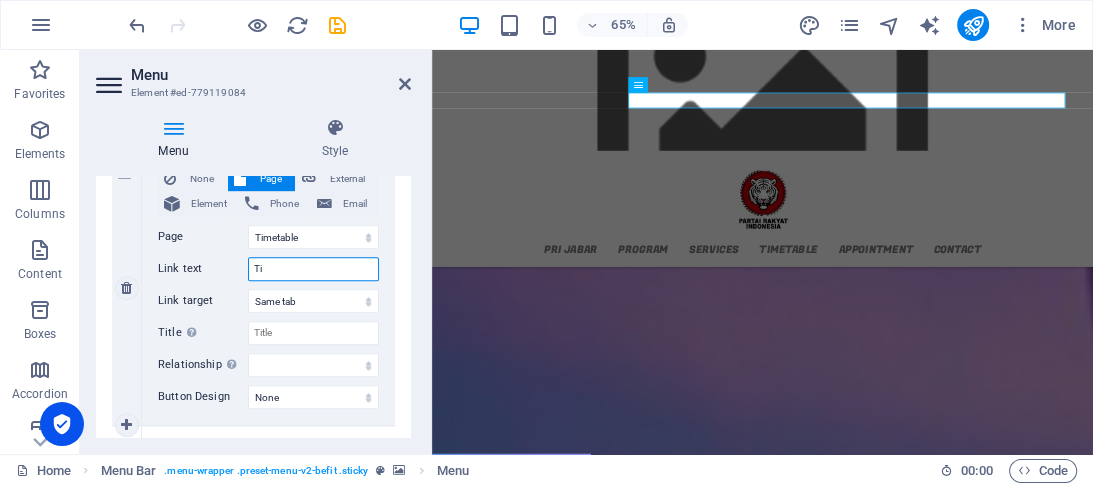 type on "T" 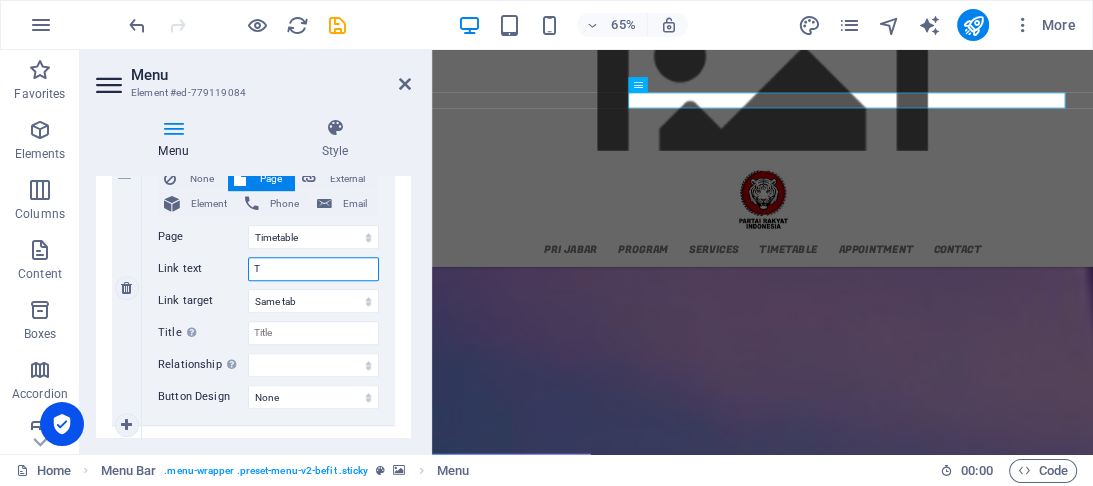type 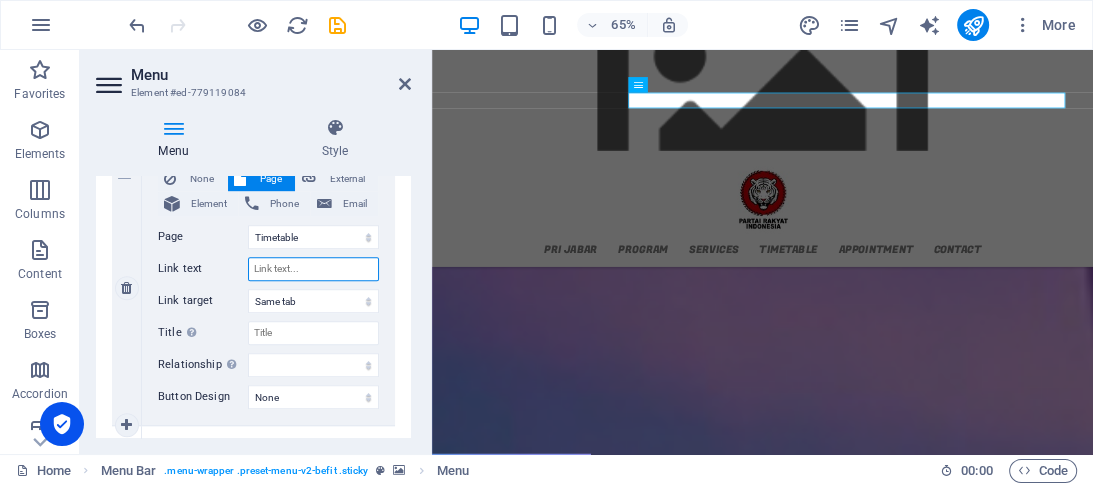 select 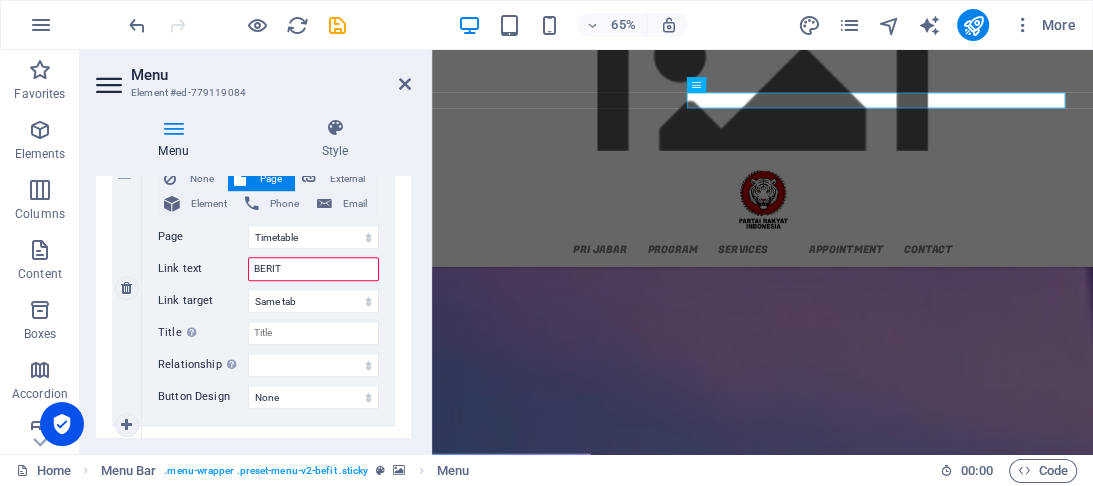 type on "BERITA" 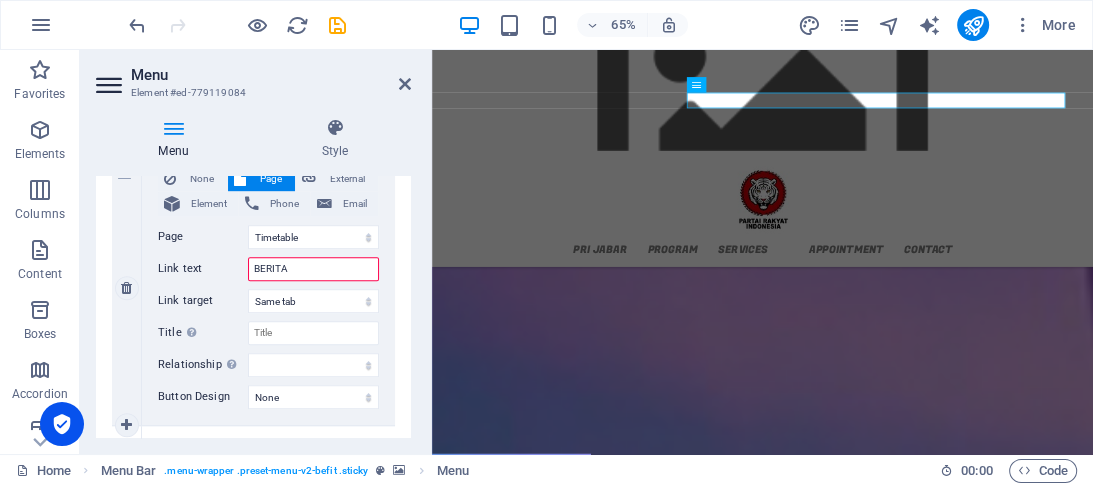 select 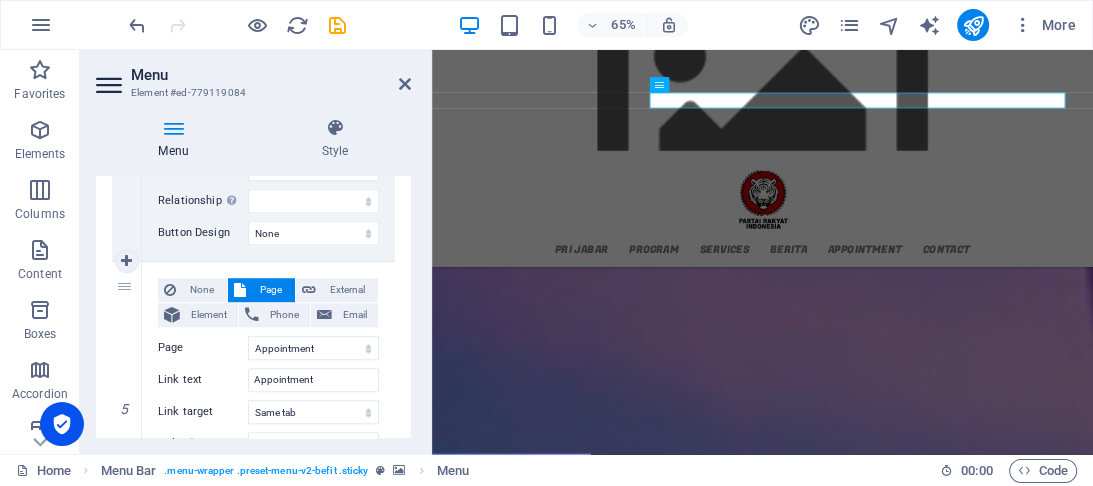 scroll, scrollTop: 1280, scrollLeft: 0, axis: vertical 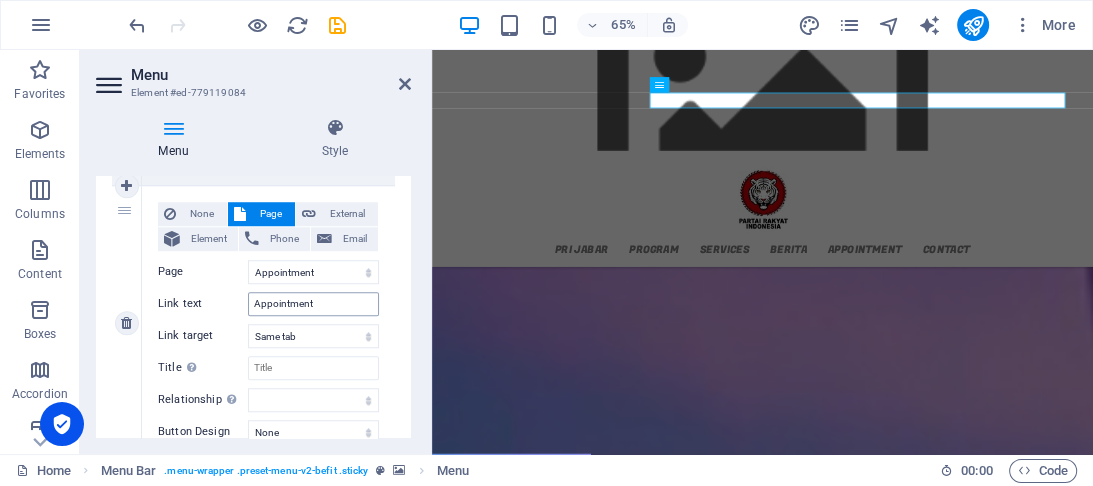 type on "BERITA" 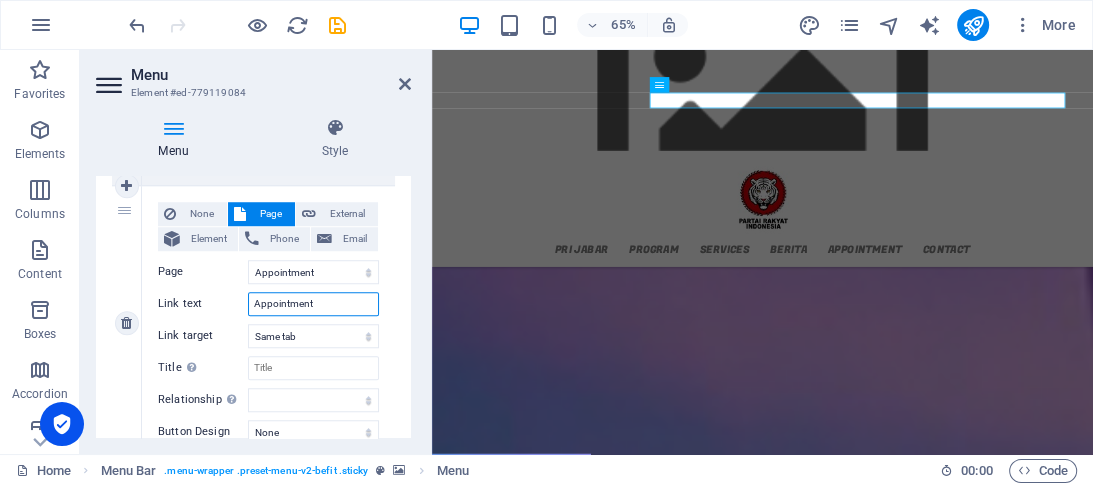 click on "Appointment" at bounding box center [313, 304] 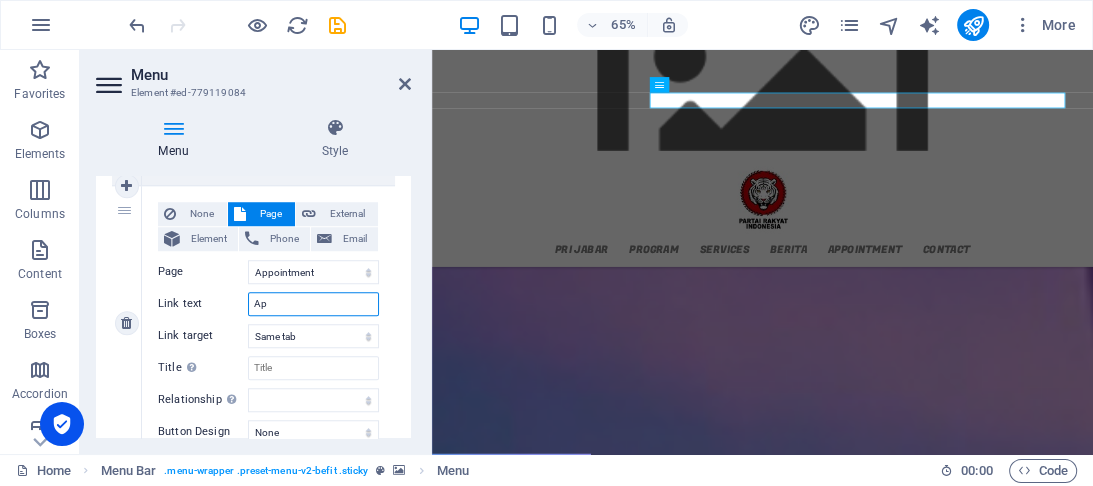 type on "A" 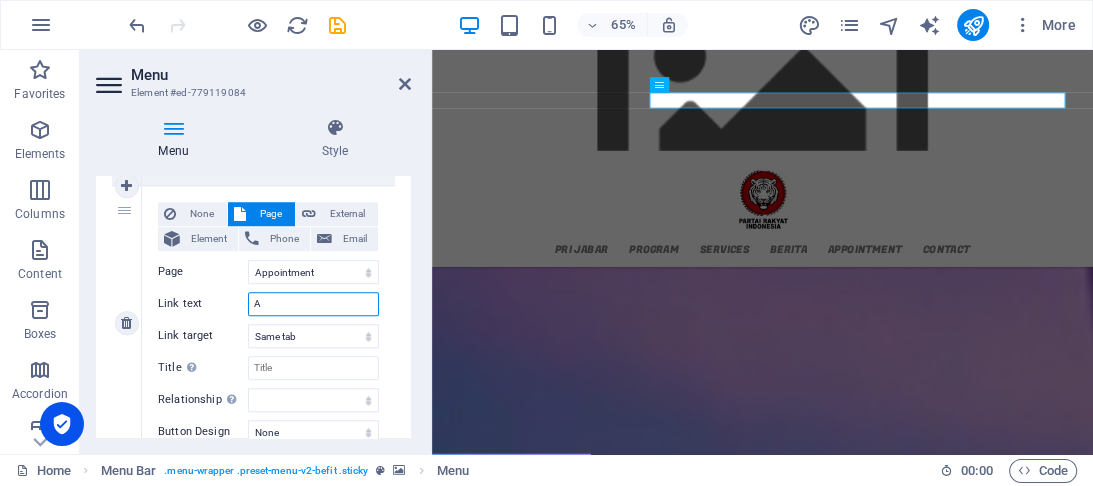 type 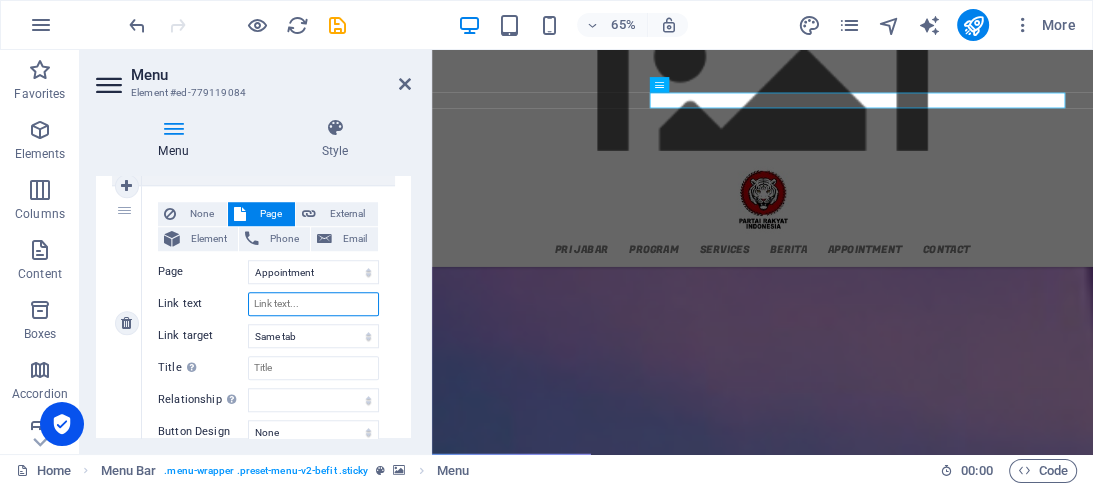 select 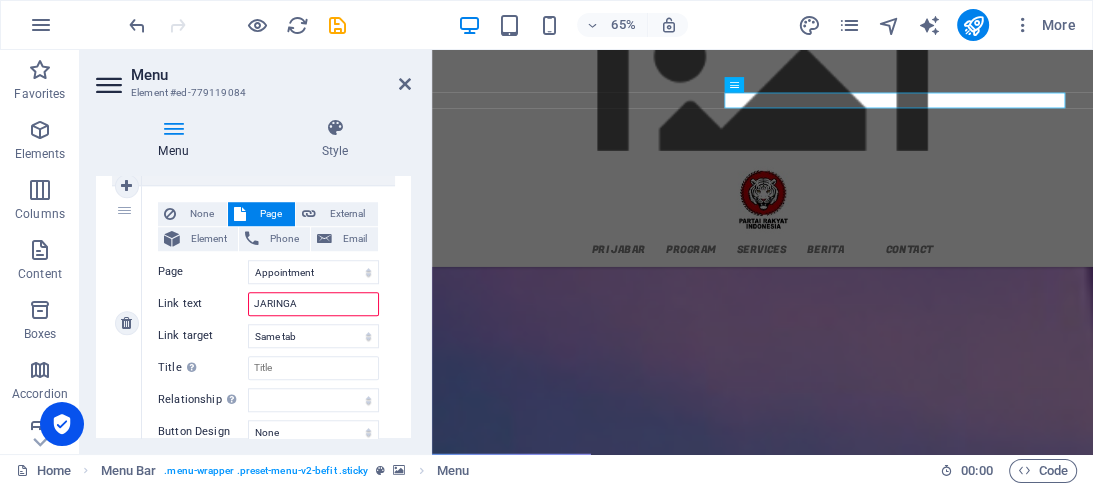 type on "JARINGAN" 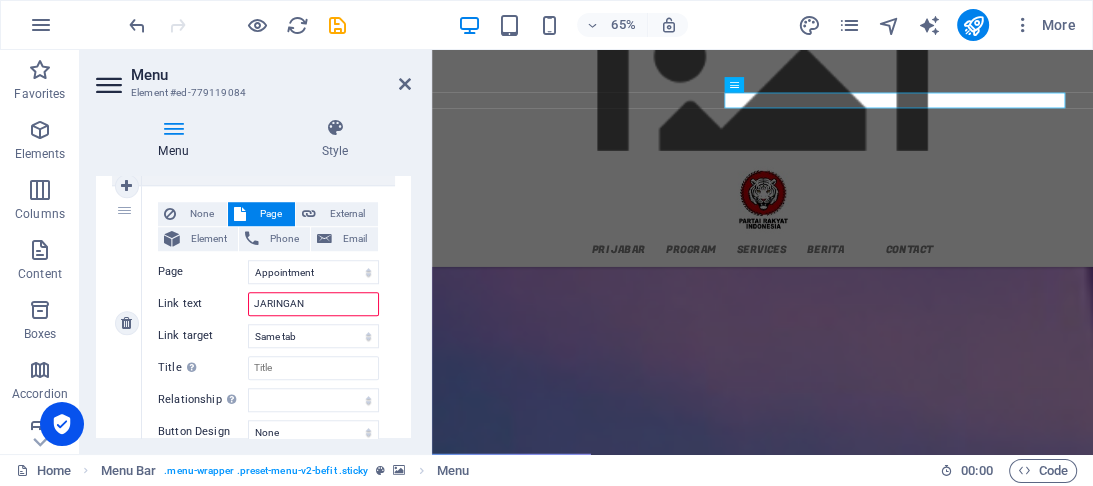 select 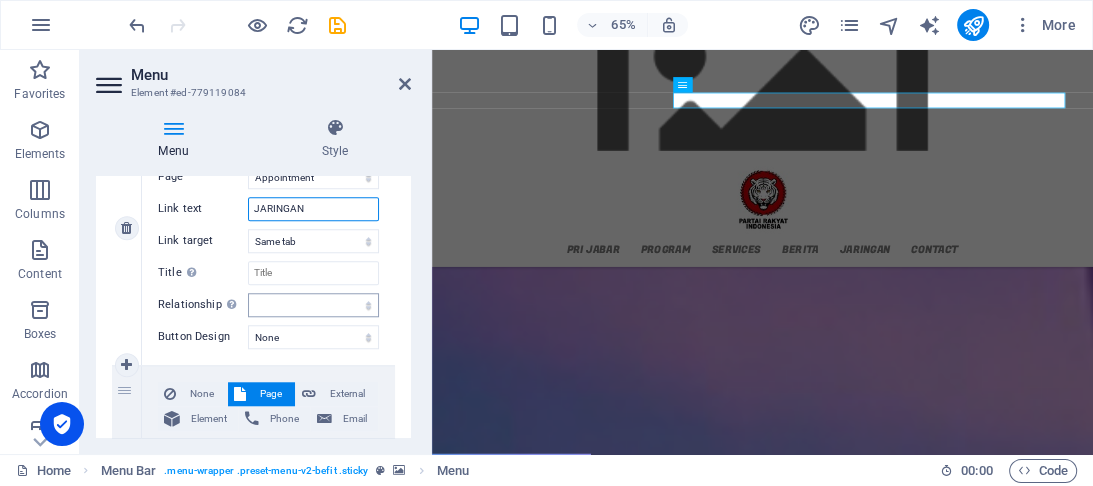 scroll, scrollTop: 1520, scrollLeft: 0, axis: vertical 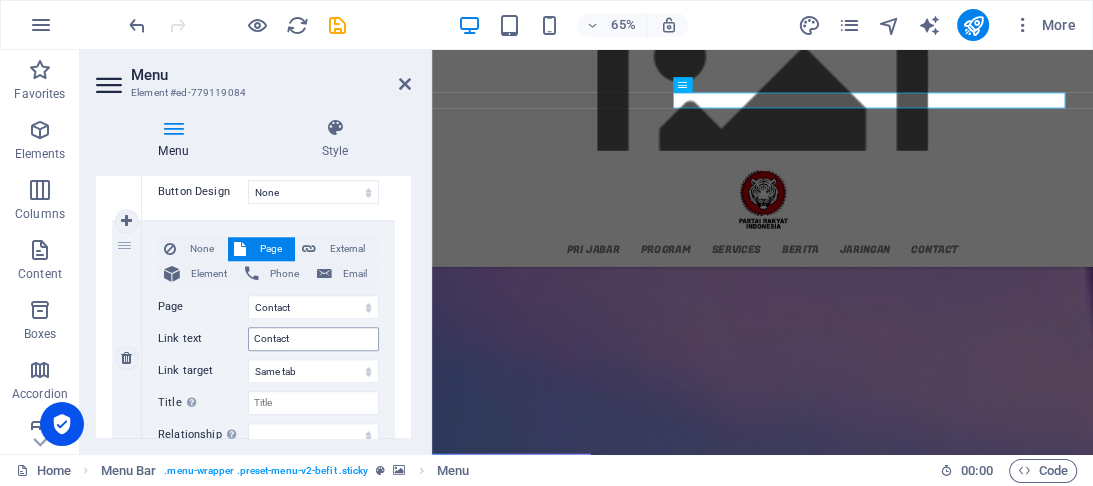 type on "JARINGAN" 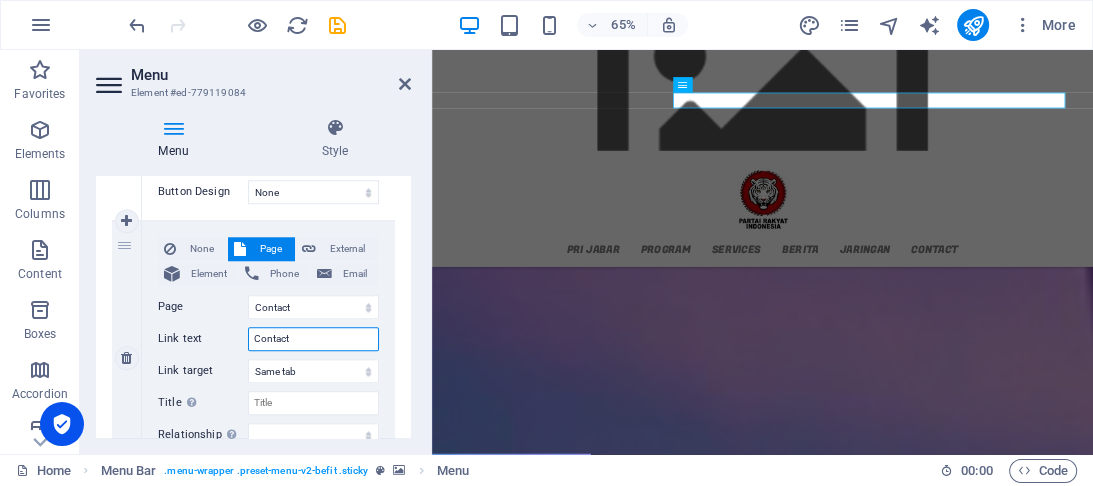 click on "Contact" at bounding box center [313, 339] 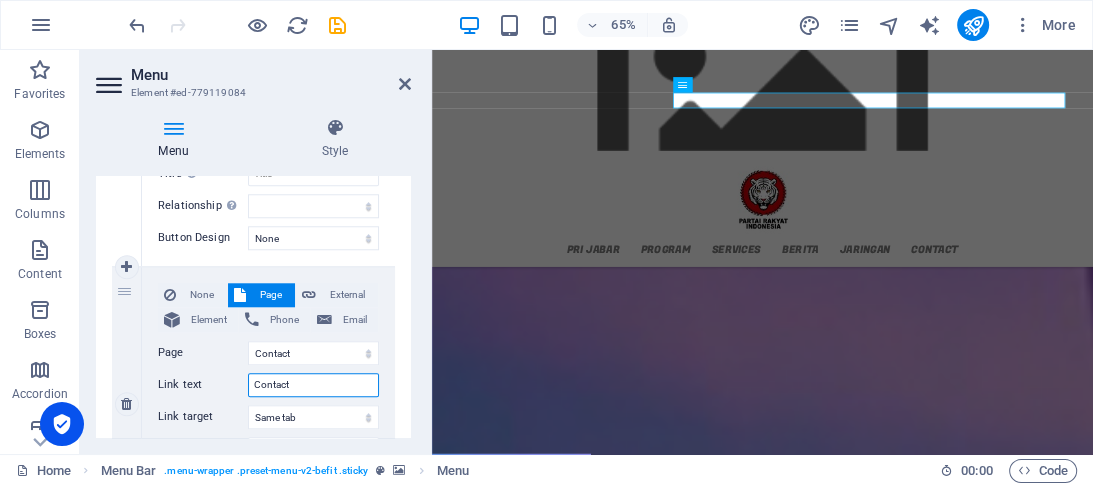 scroll, scrollTop: 1472, scrollLeft: 0, axis: vertical 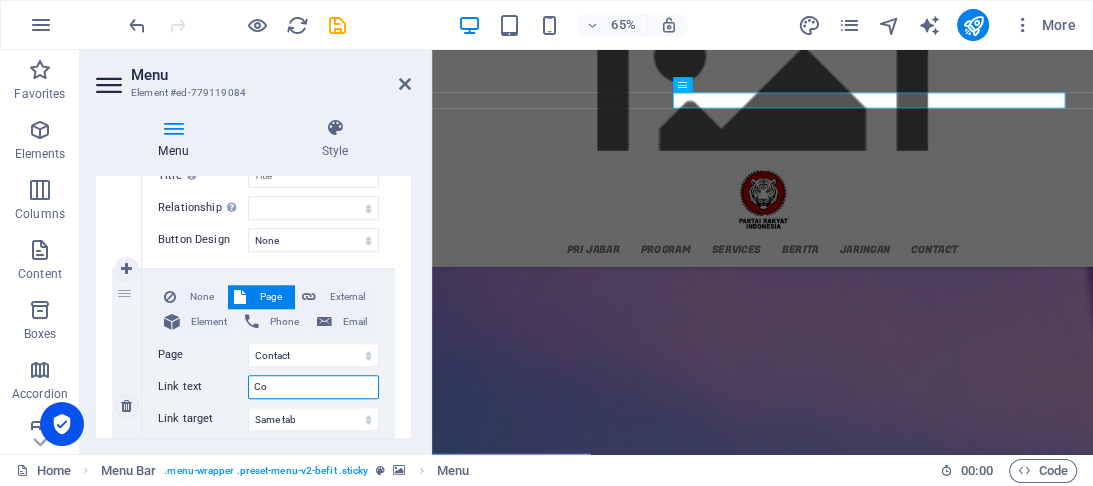 type on "C" 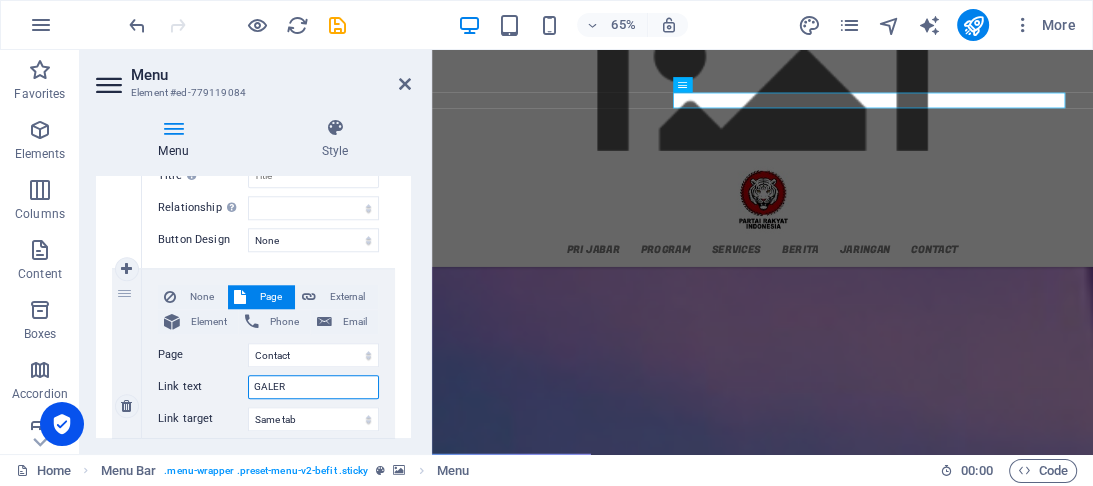 type on "GALERI" 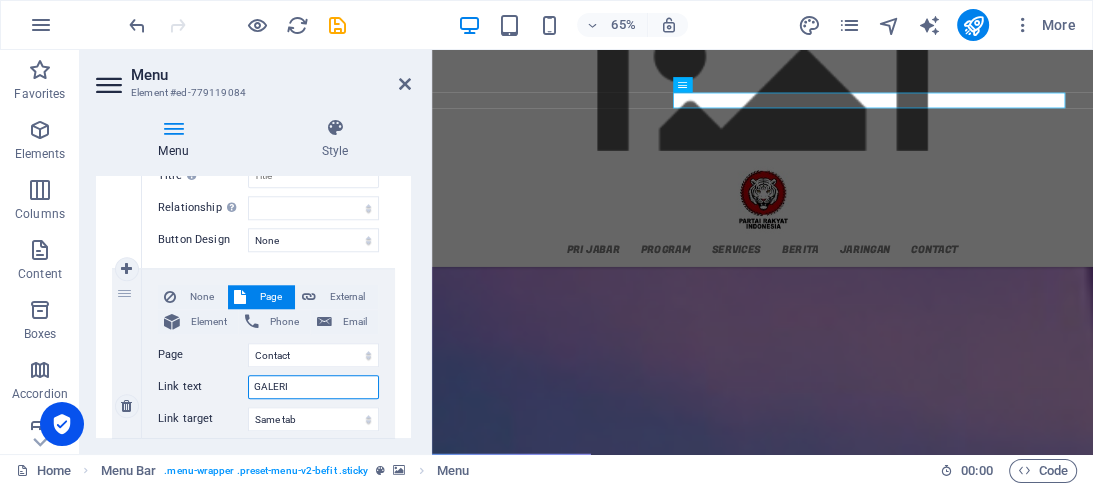 select 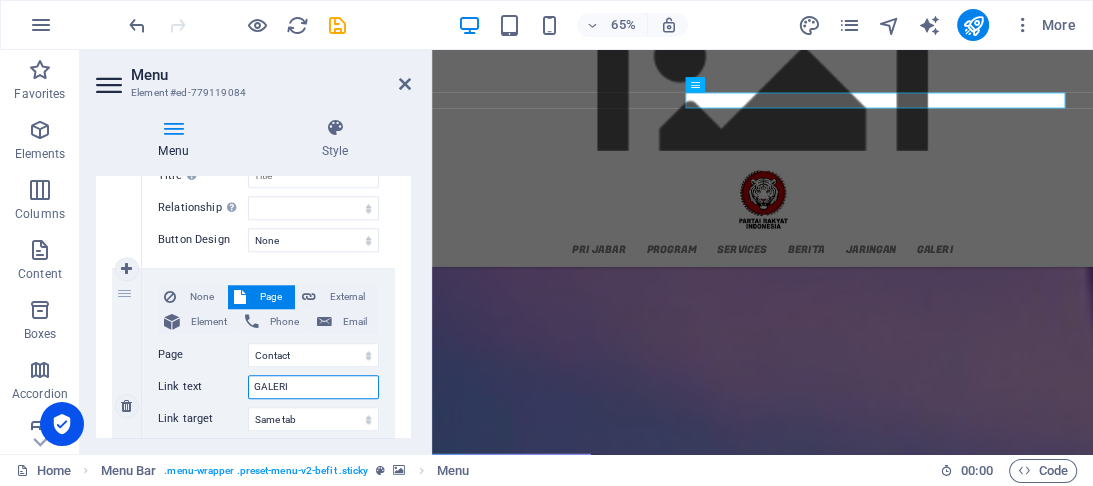 scroll, scrollTop: 1632, scrollLeft: 0, axis: vertical 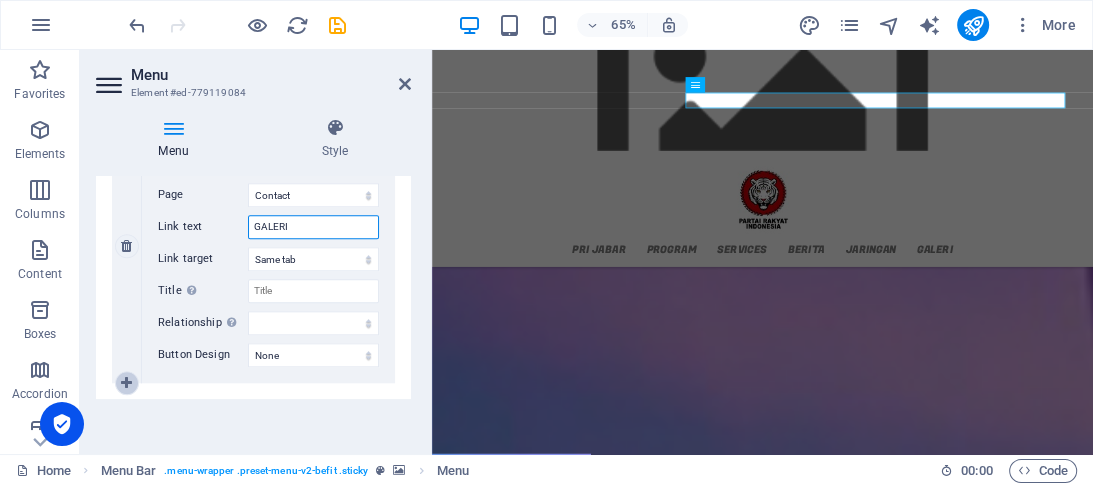 type on "GALERI" 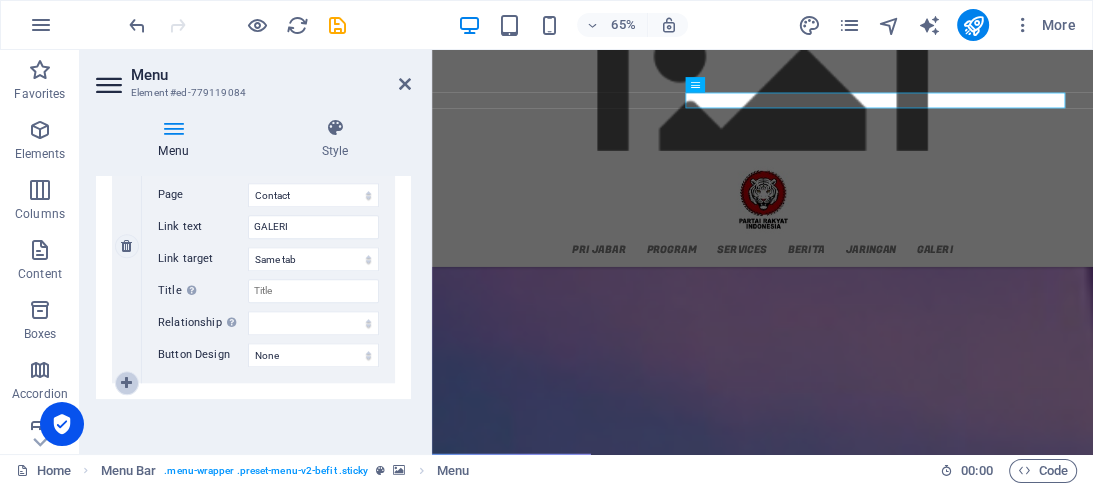 click at bounding box center [126, 383] 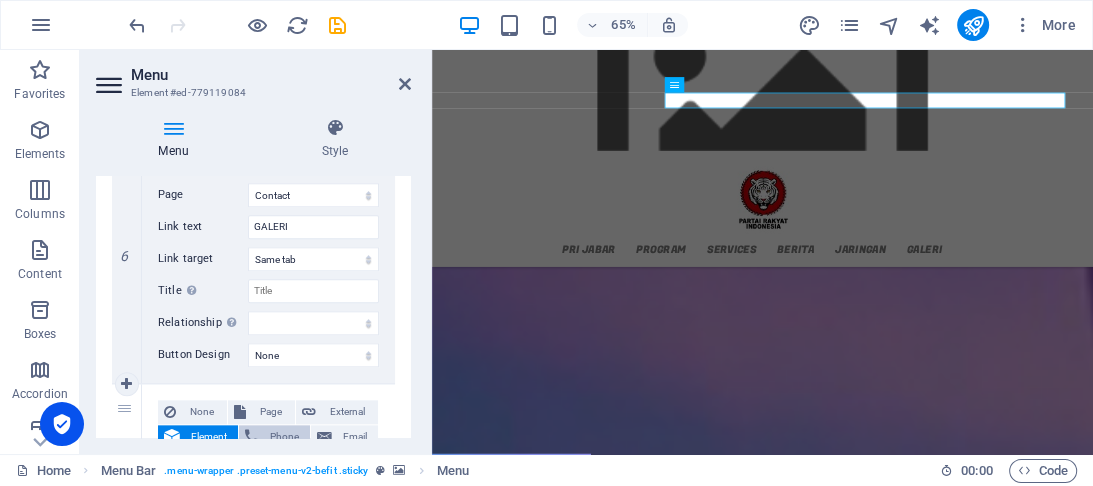 scroll, scrollTop: 1792, scrollLeft: 0, axis: vertical 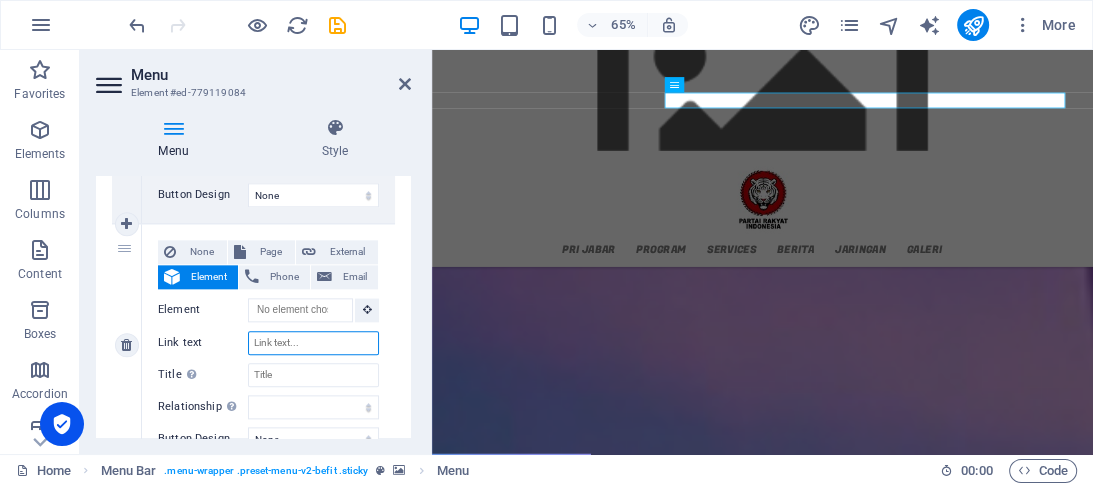 click on "Link text" at bounding box center (313, 343) 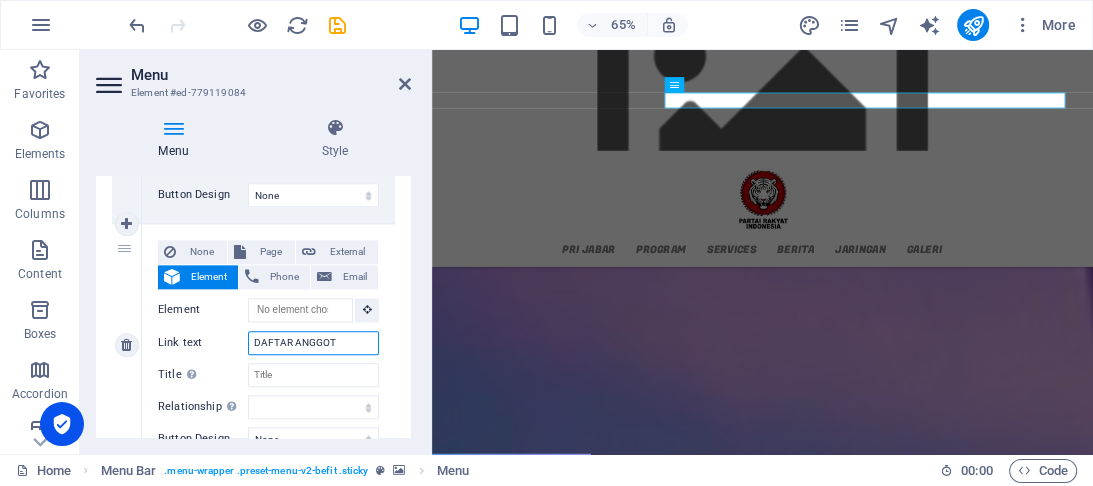 type on "DAFTAR ANGGOTA" 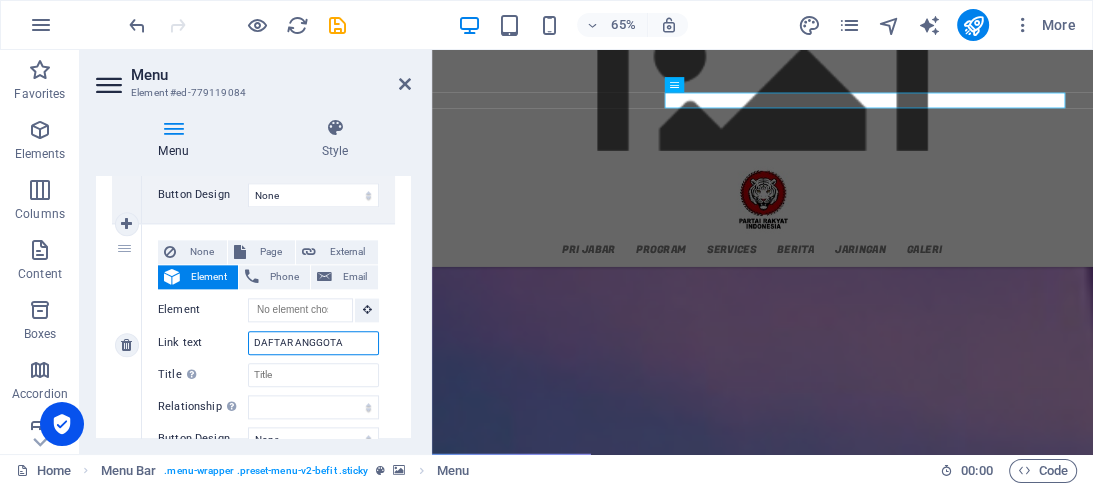 select 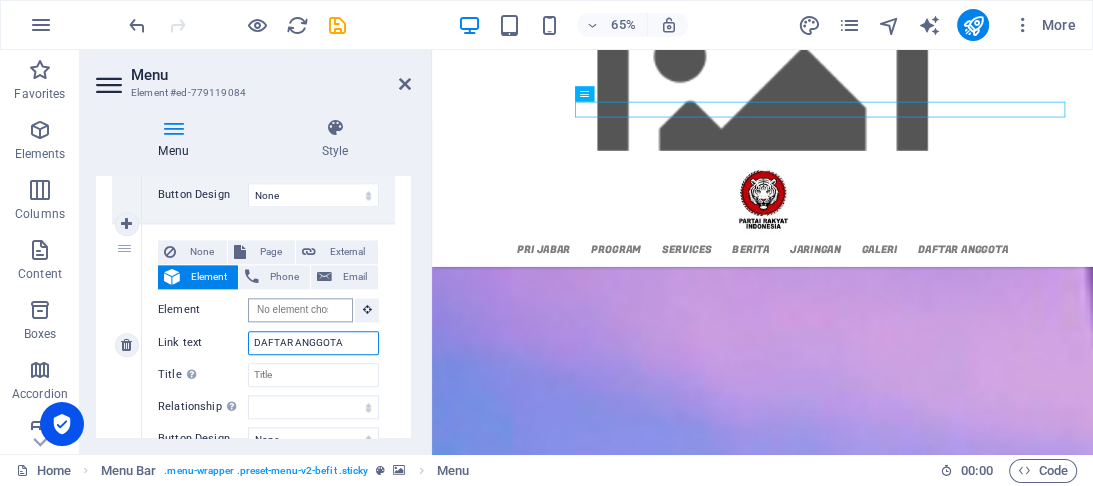 scroll, scrollTop: 0, scrollLeft: 0, axis: both 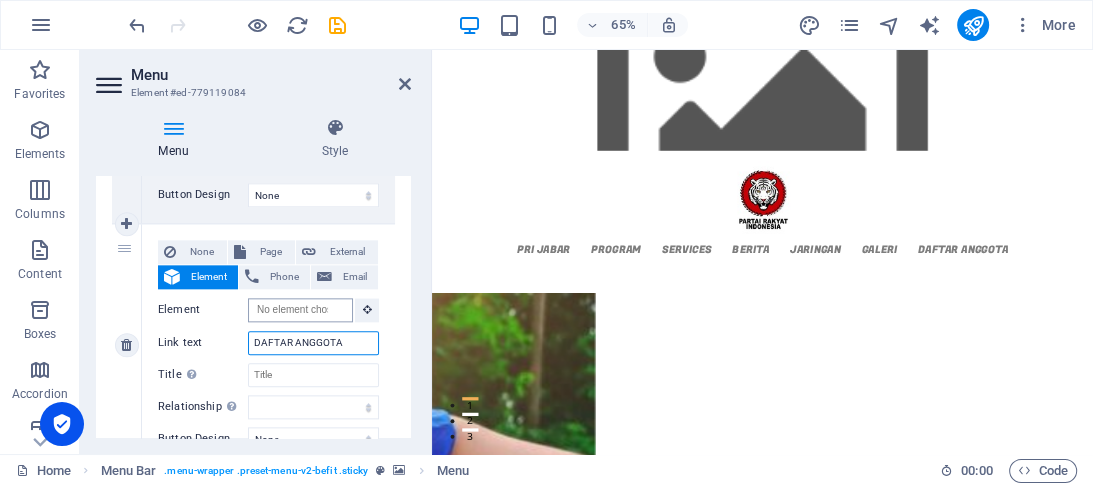 type on "DAFTAR ANGGOTA" 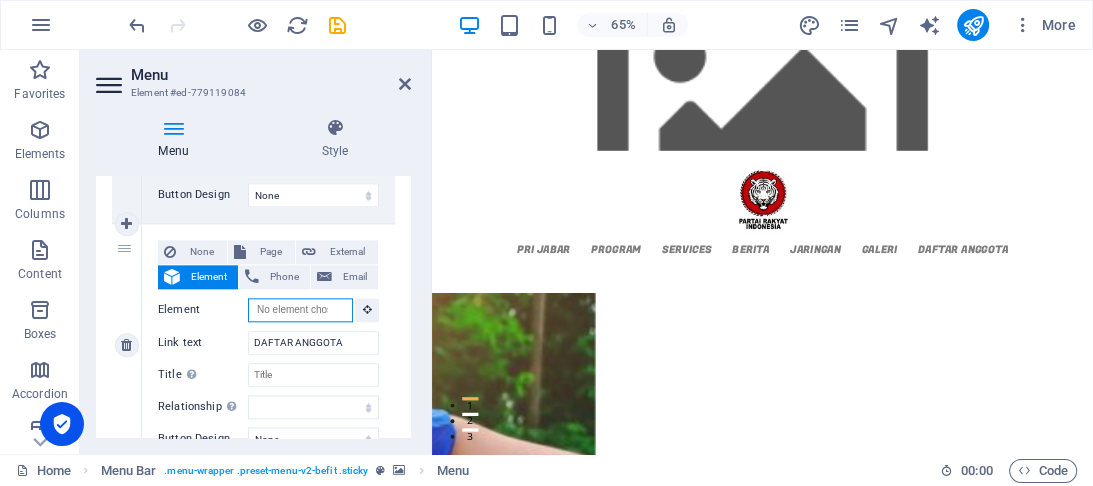 click on "Element" at bounding box center [300, 310] 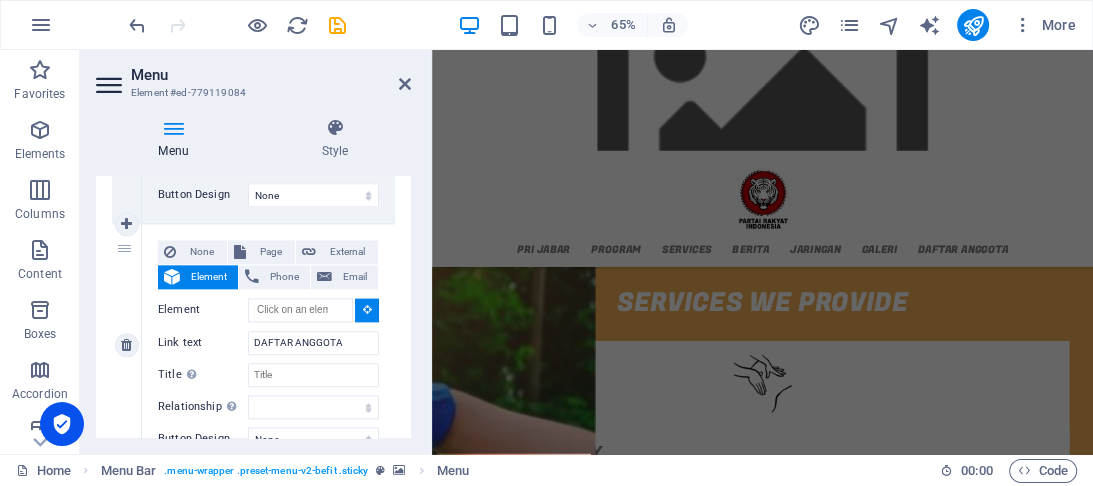 scroll, scrollTop: 2004, scrollLeft: 0, axis: vertical 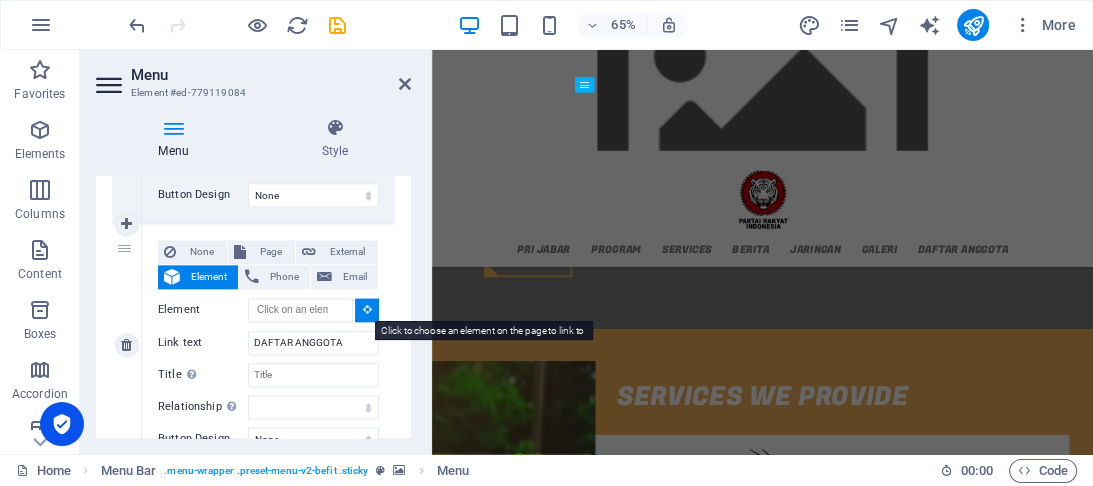 click at bounding box center (367, 309) 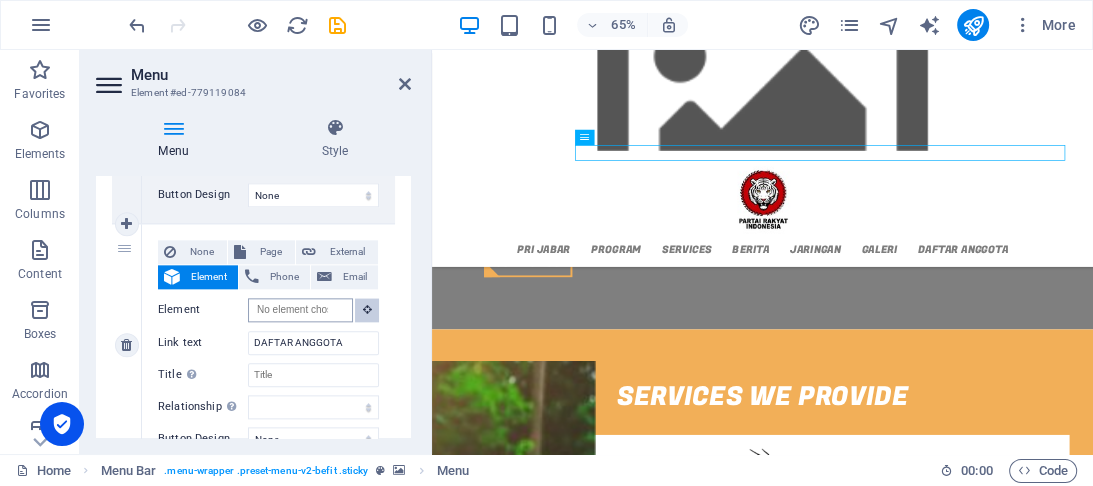 scroll, scrollTop: 0, scrollLeft: 0, axis: both 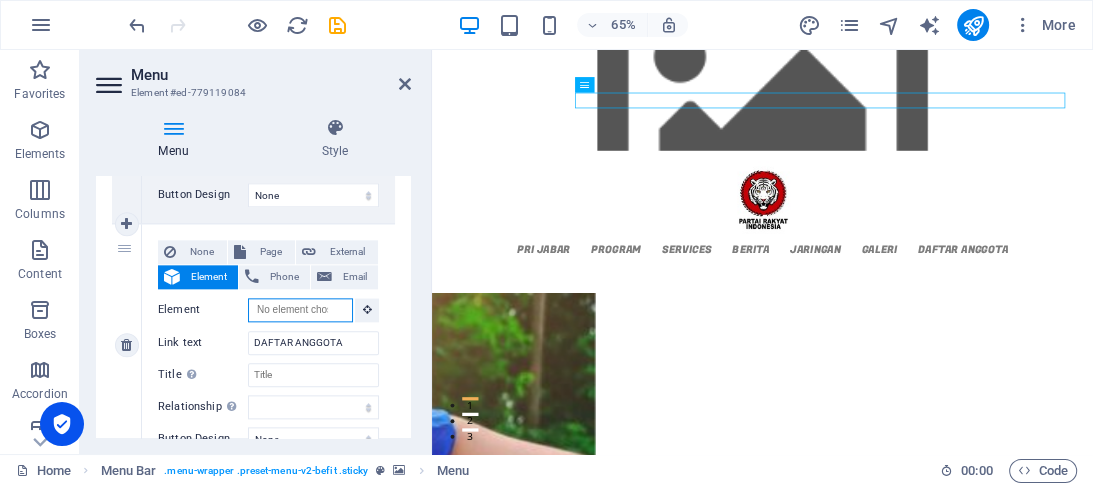 click on "Element" at bounding box center [300, 310] 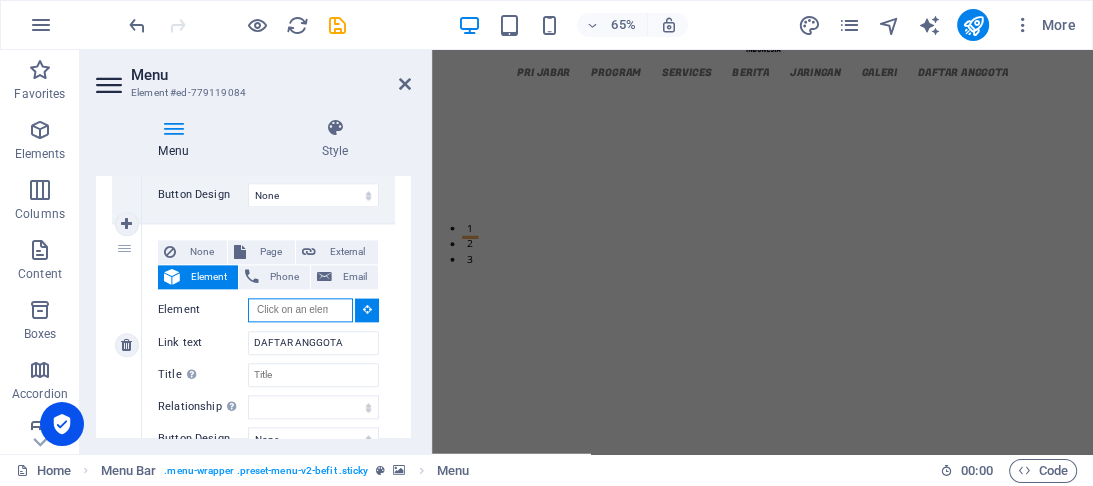 scroll, scrollTop: 0, scrollLeft: 0, axis: both 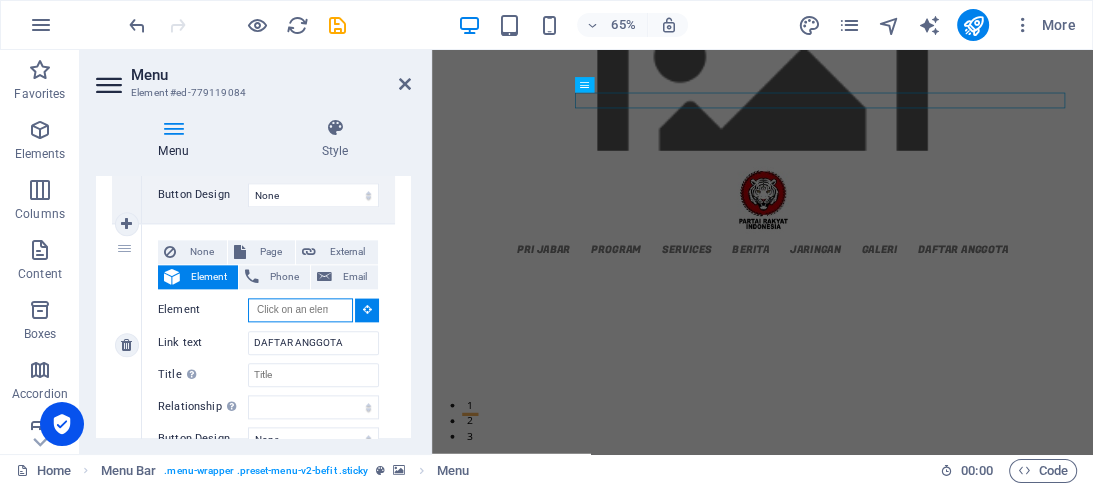 click on "Element" at bounding box center (300, 310) 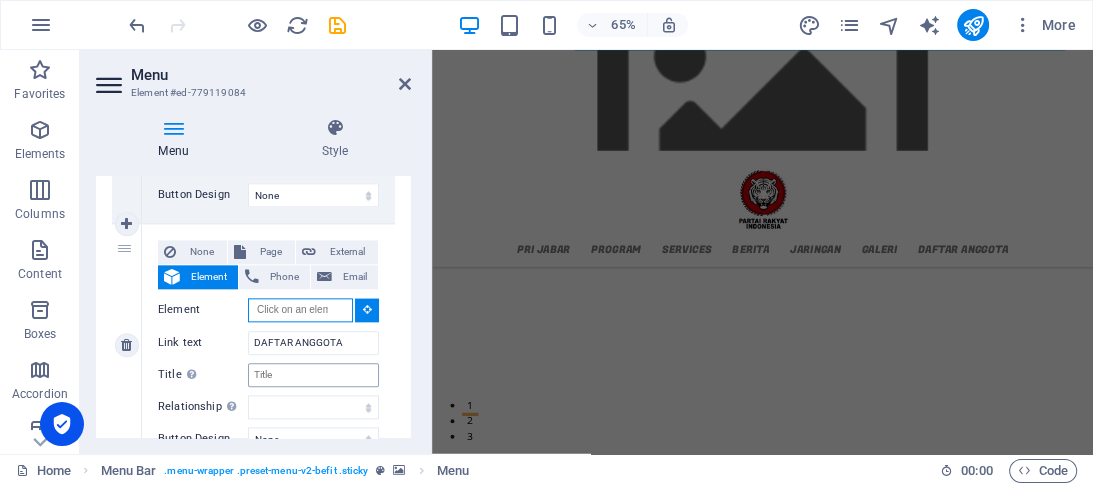 scroll, scrollTop: 847, scrollLeft: 0, axis: vertical 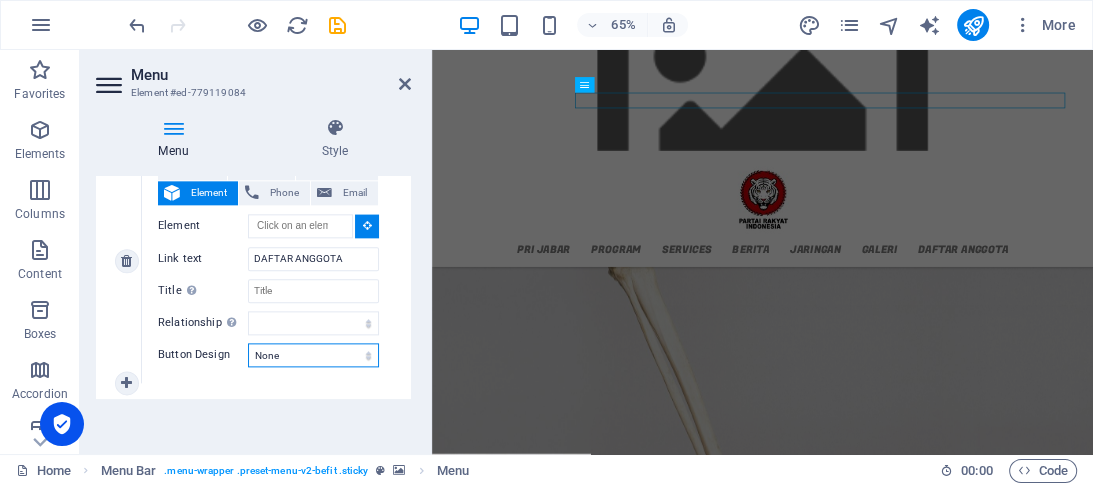 click on "None Default Primary Secondary" at bounding box center (313, 355) 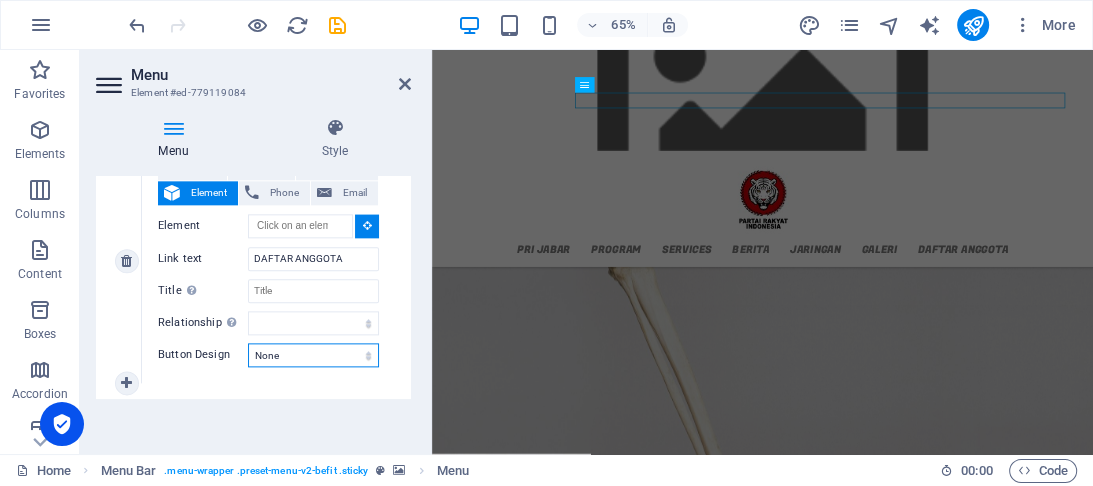 select on "default" 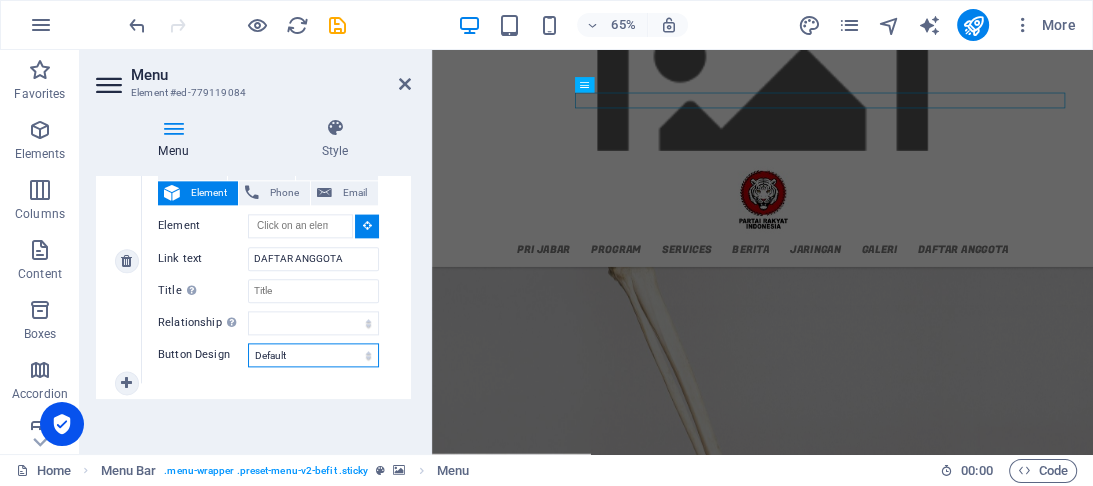 click on "None Default Primary Secondary" at bounding box center (313, 355) 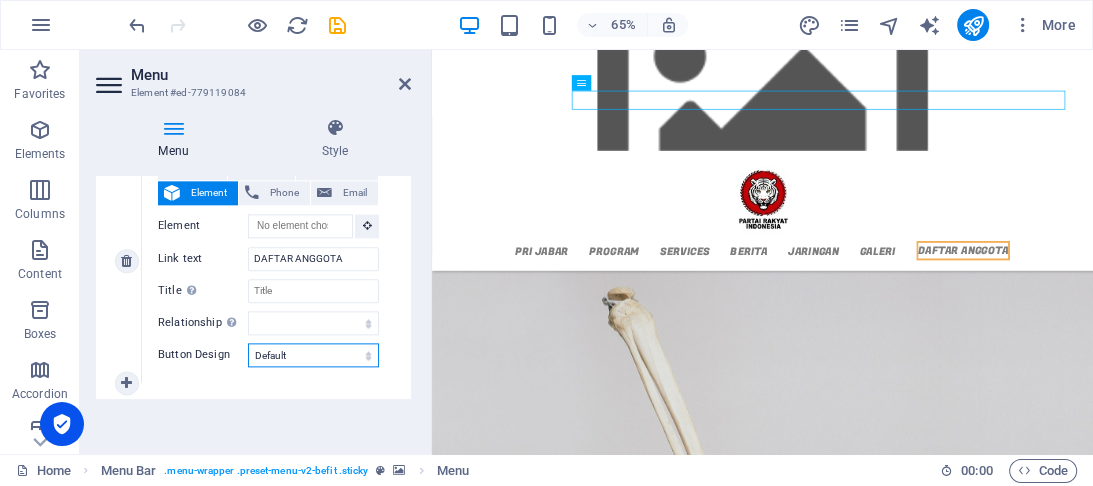 click on "None Default Primary Secondary" at bounding box center (313, 355) 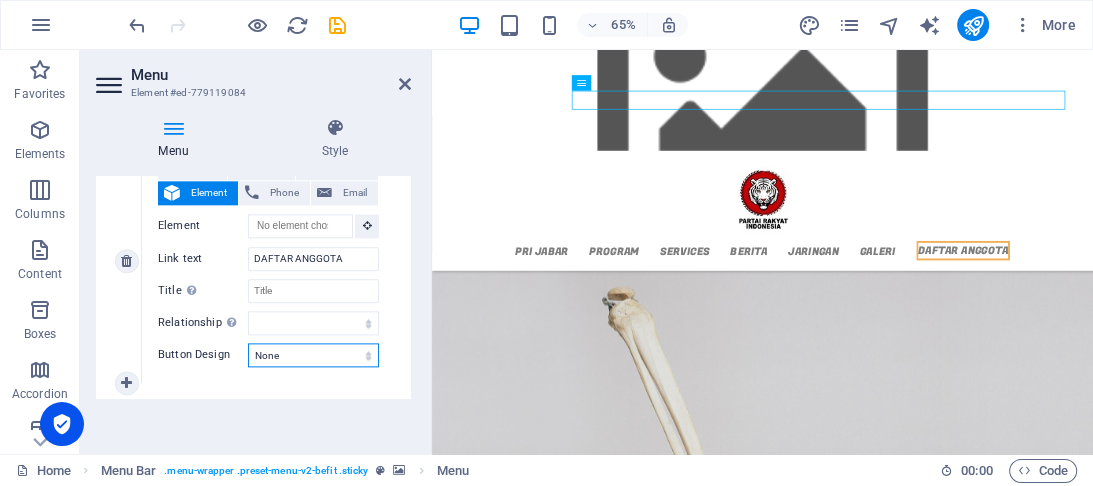 click on "None Default Primary Secondary" at bounding box center (313, 355) 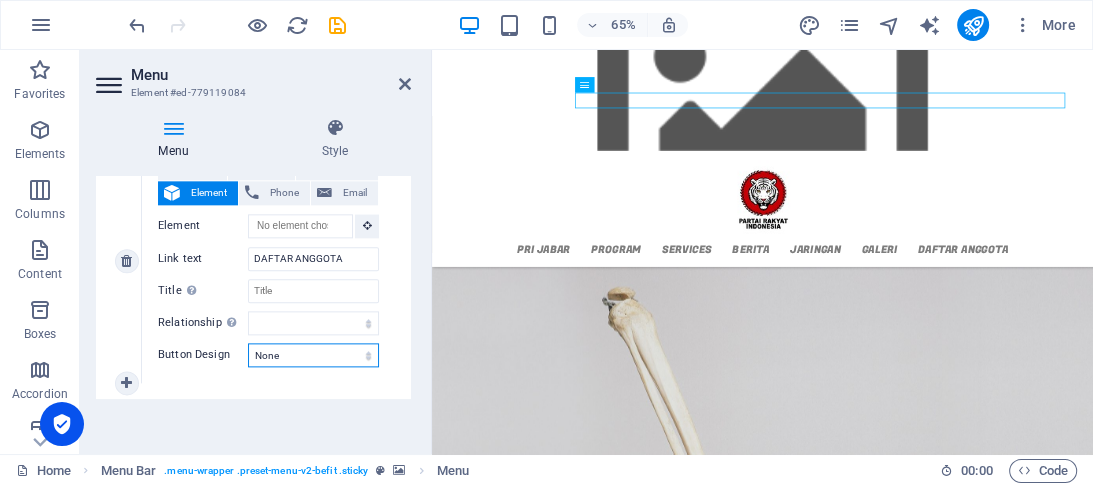 click on "None Default Primary Secondary" at bounding box center [313, 355] 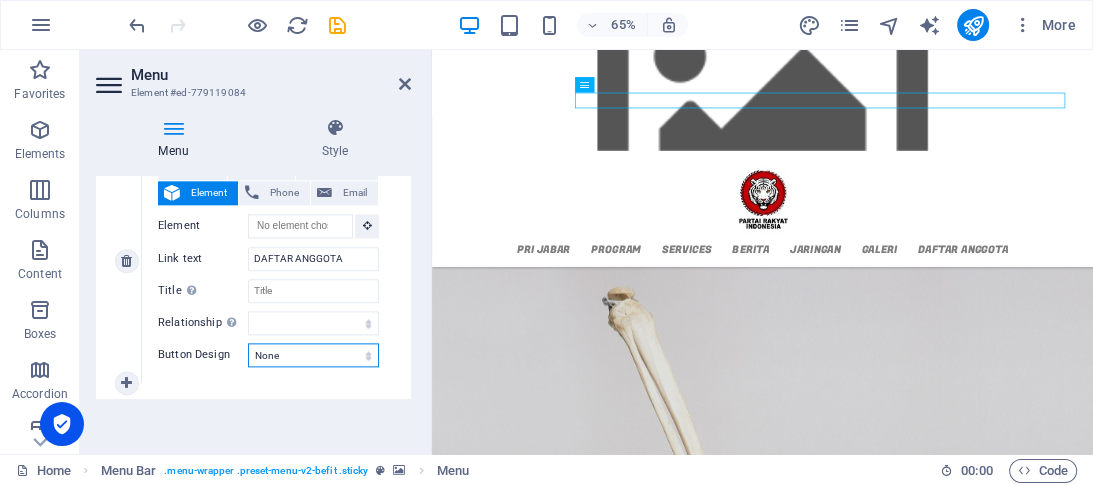 select on "primary" 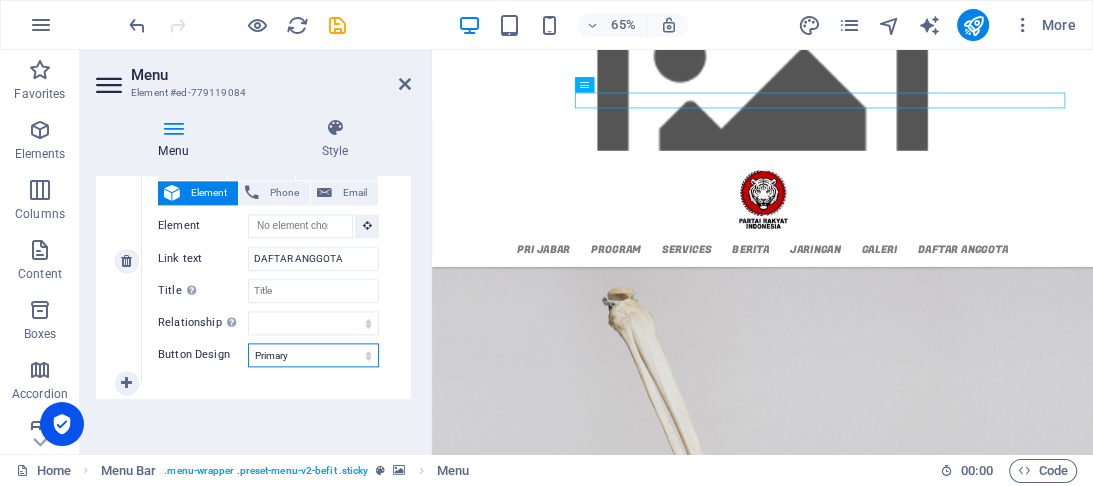 click on "None Default Primary Secondary" at bounding box center (313, 355) 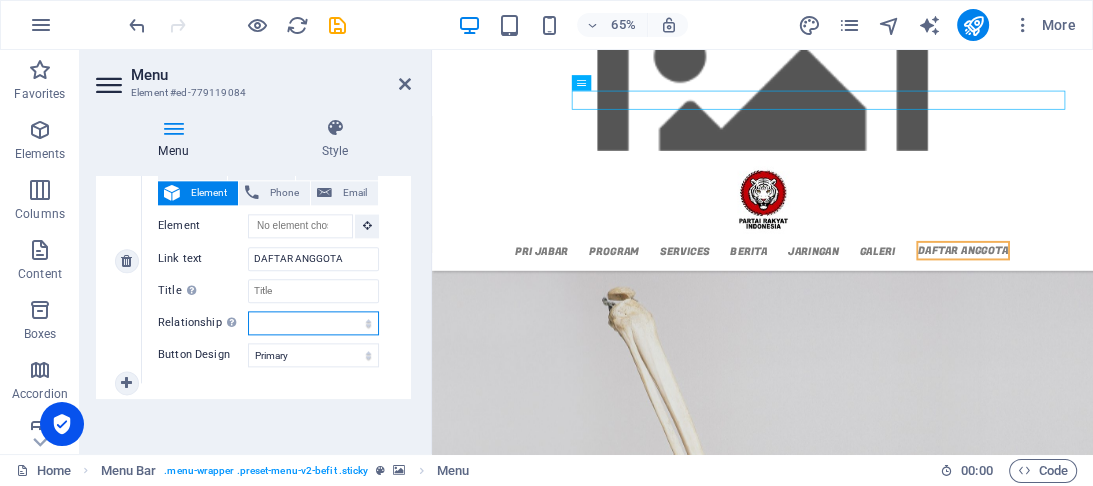 click on "alternate author bookmark external help license next nofollow noreferrer noopener prev search tag" at bounding box center (313, 323) 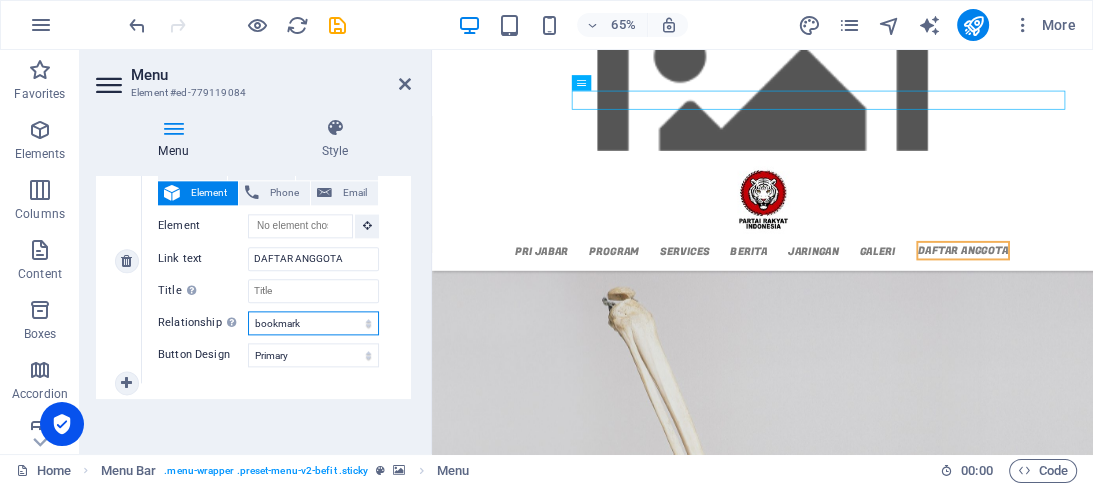 click on "alternate author bookmark external help license next nofollow noreferrer noopener prev search tag" at bounding box center [313, 323] 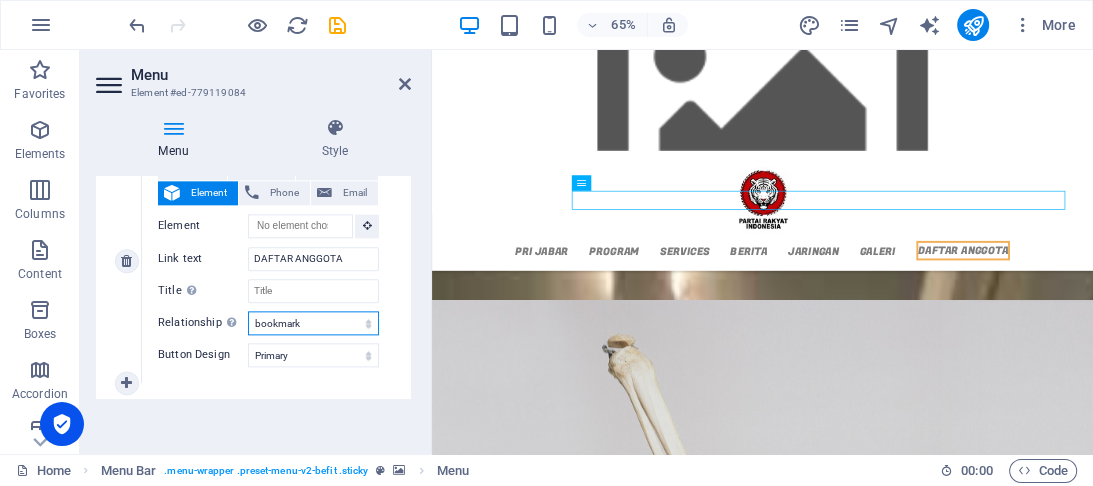 scroll, scrollTop: 692, scrollLeft: 0, axis: vertical 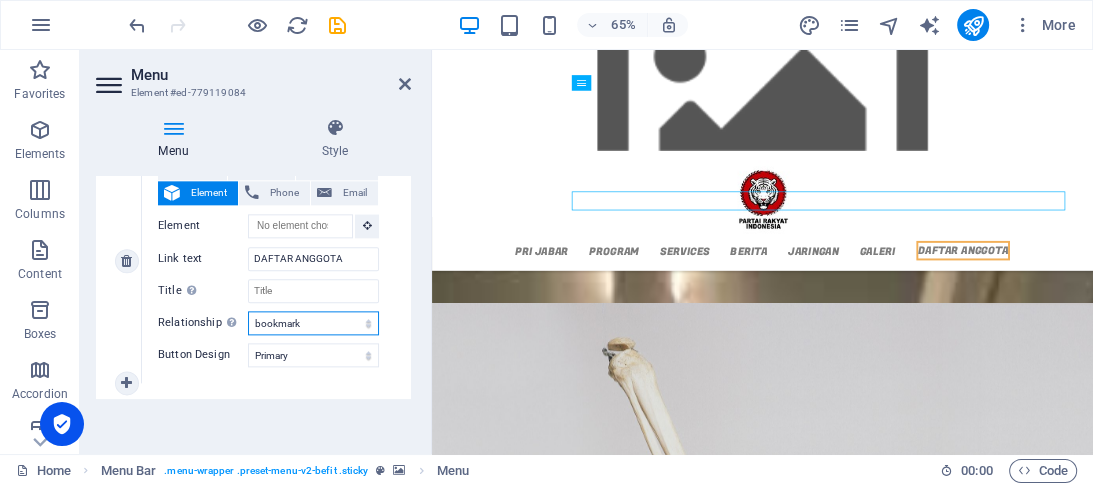 click on "alternate author bookmark external help license next nofollow noreferrer noopener prev search tag" at bounding box center (313, 323) 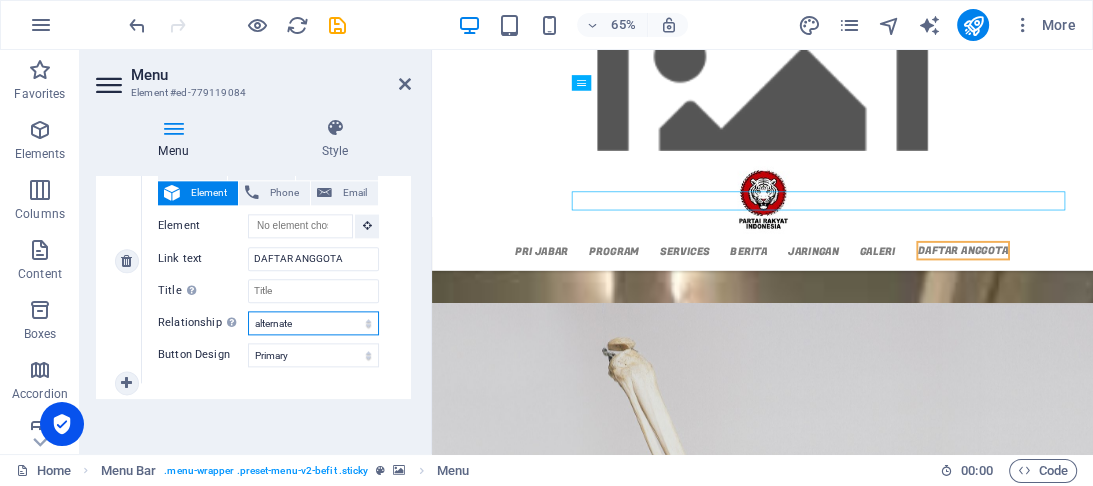 click on "alternate author bookmark external help license next nofollow noreferrer noopener prev search tag" at bounding box center [313, 323] 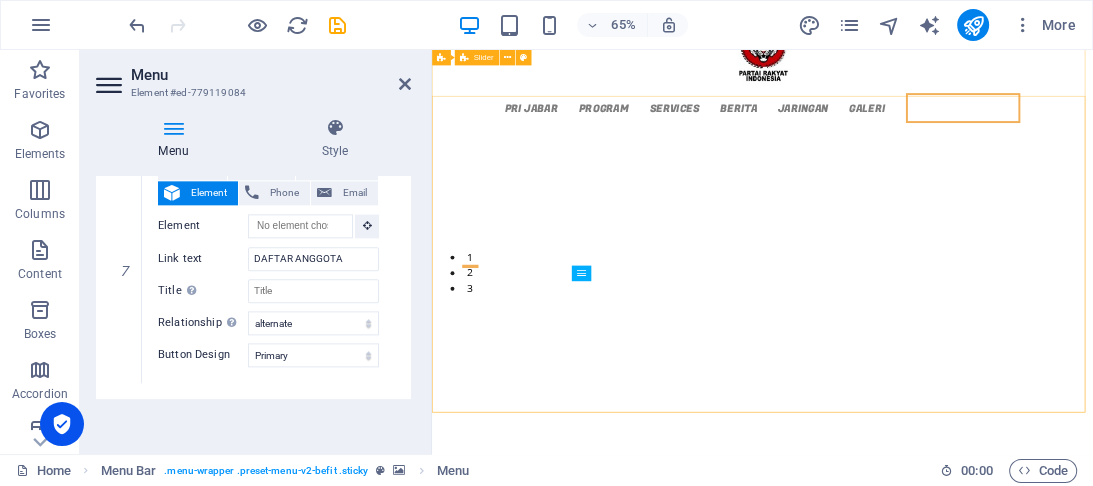 scroll, scrollTop: 0, scrollLeft: 0, axis: both 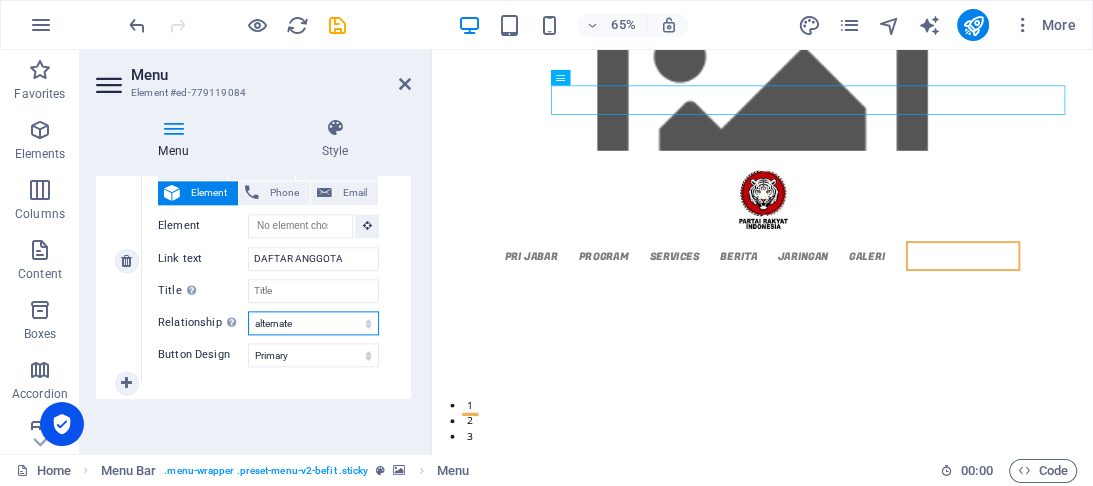 click on "alternate author bookmark external help license next nofollow noreferrer noopener prev search tag" at bounding box center (313, 323) 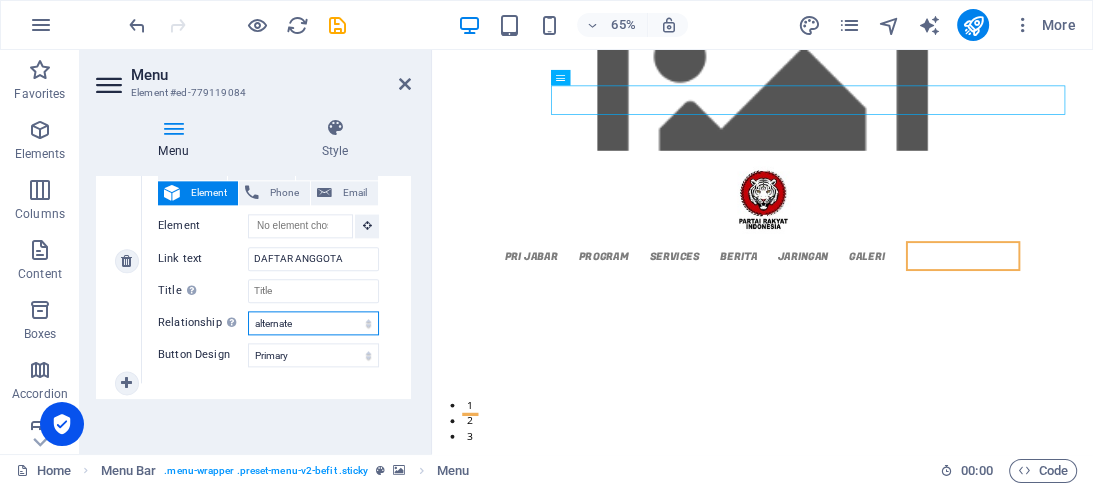 select on "next" 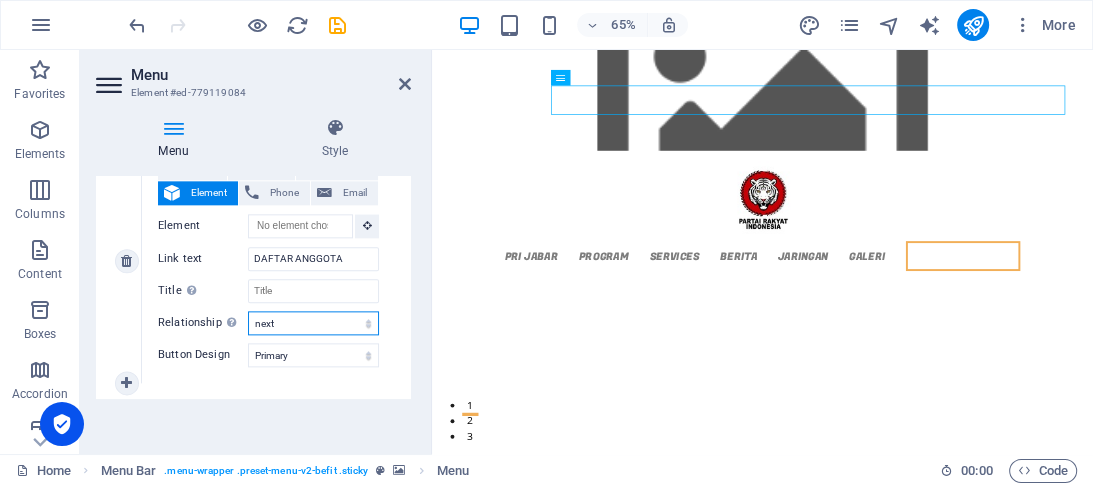 click on "alternate author bookmark external help license next nofollow noreferrer noopener prev search tag" at bounding box center (313, 323) 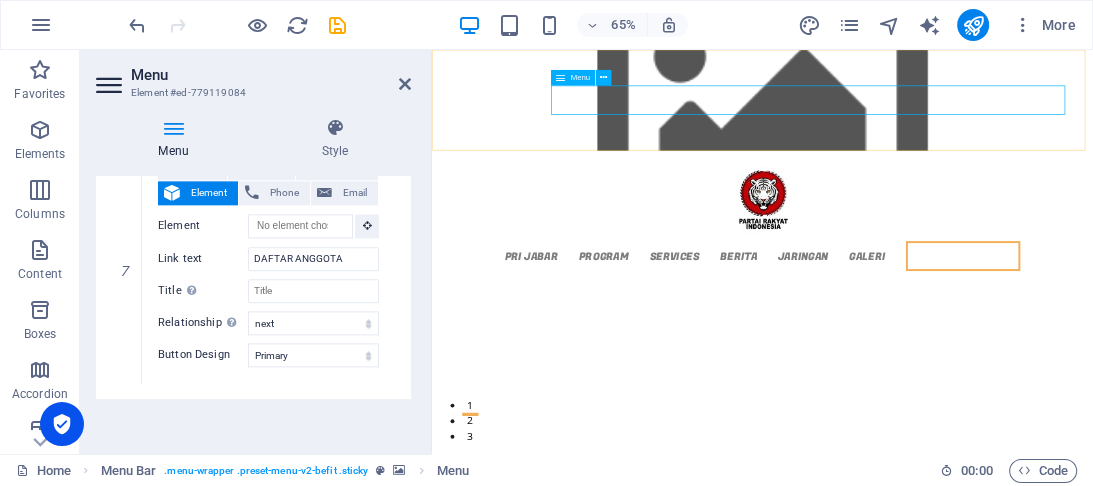 click on "PRI JABAR PROGRAM Services BERITA JARINGAN GALERI DAFTAR ANGGOTA" at bounding box center [941, 367] 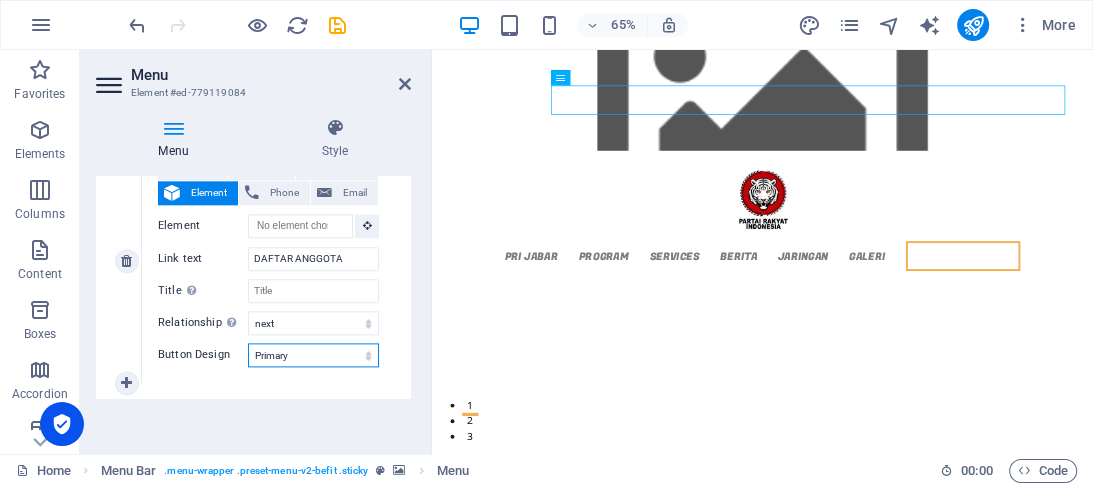 click on "None Default Primary Secondary" at bounding box center [313, 355] 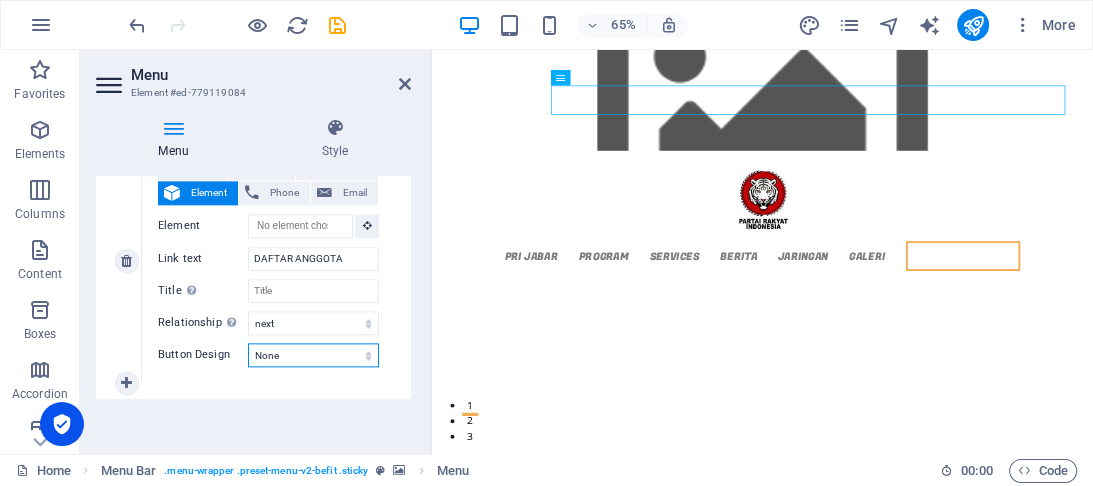 click on "None Default Primary Secondary" at bounding box center [313, 355] 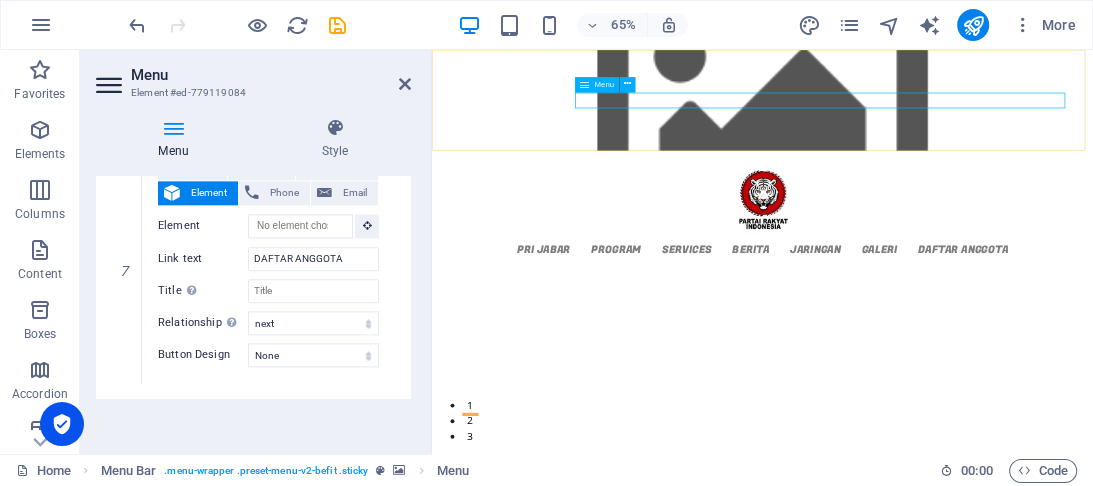 click on "PRI JABAR PROGRAM Services BERITA JARINGAN GALERI DAFTAR ANGGOTA" at bounding box center [941, 356] 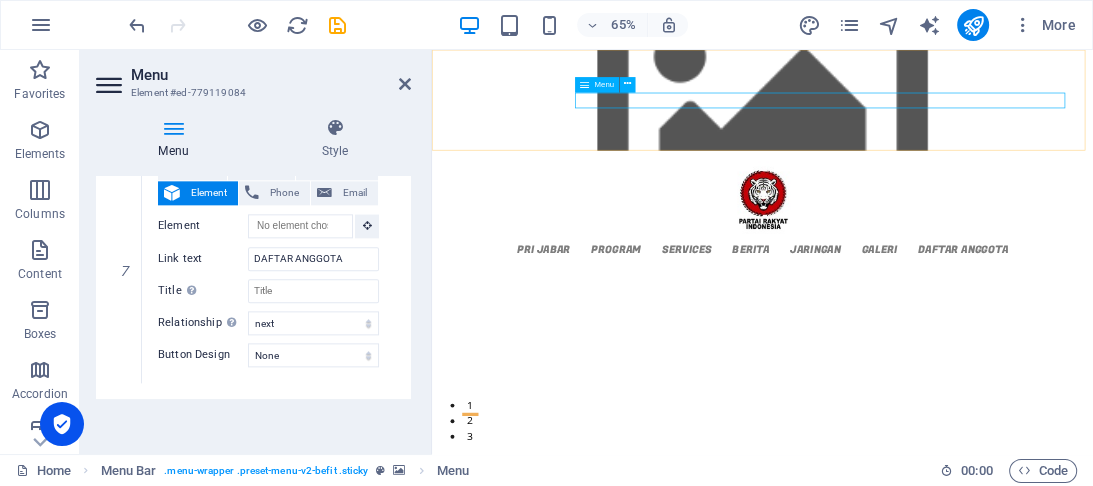 click on "PRI JABAR PROGRAM Services BERITA JARINGAN GALERI DAFTAR ANGGOTA" at bounding box center [941, 356] 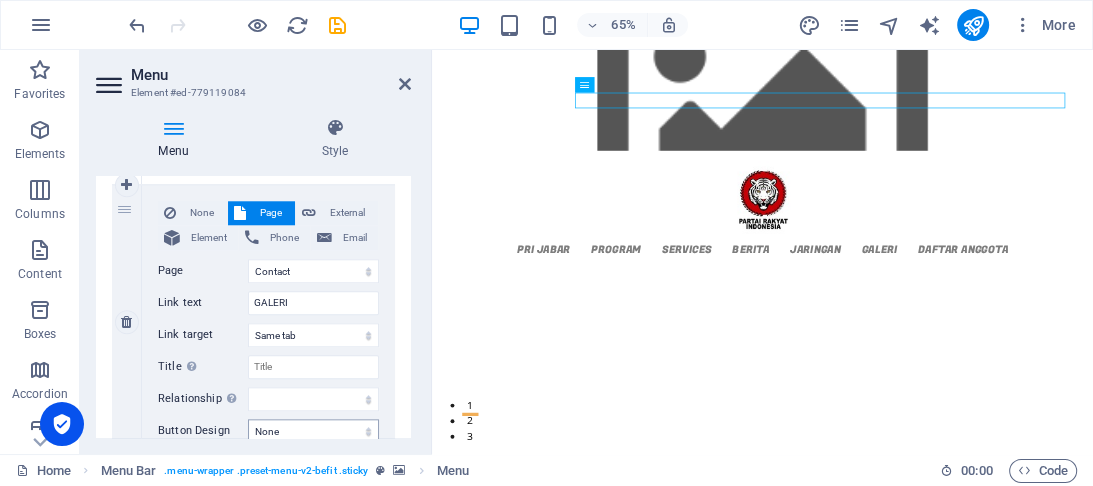 scroll, scrollTop: 1796, scrollLeft: 0, axis: vertical 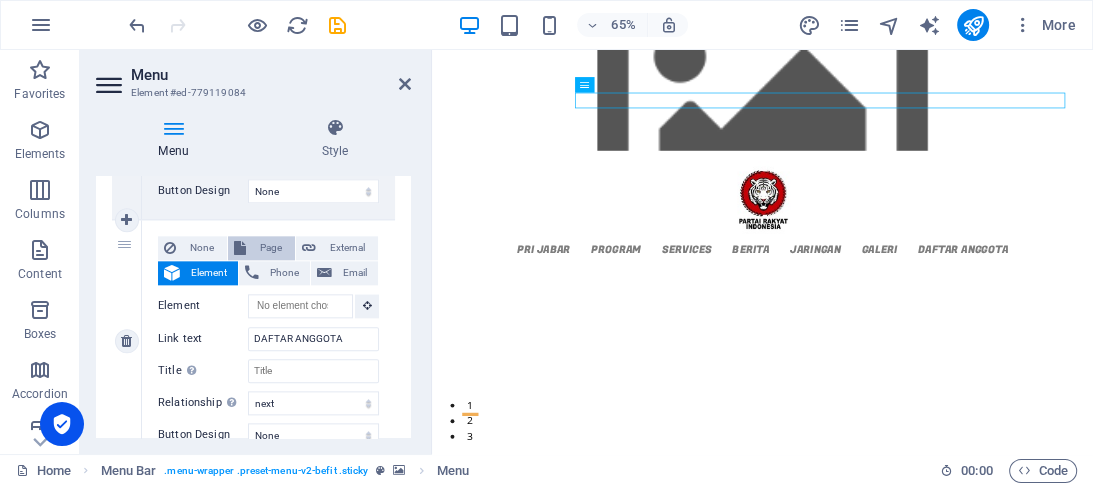 click on "Page" at bounding box center (270, 248) 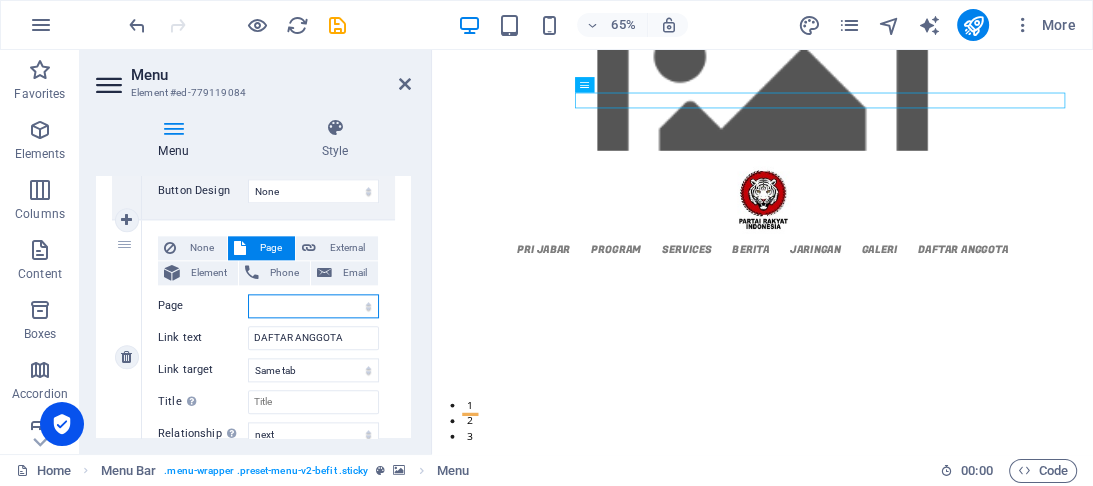 click on "Home About us Services Timetable Appointment Contact Legal Notice Privacy" at bounding box center (313, 306) 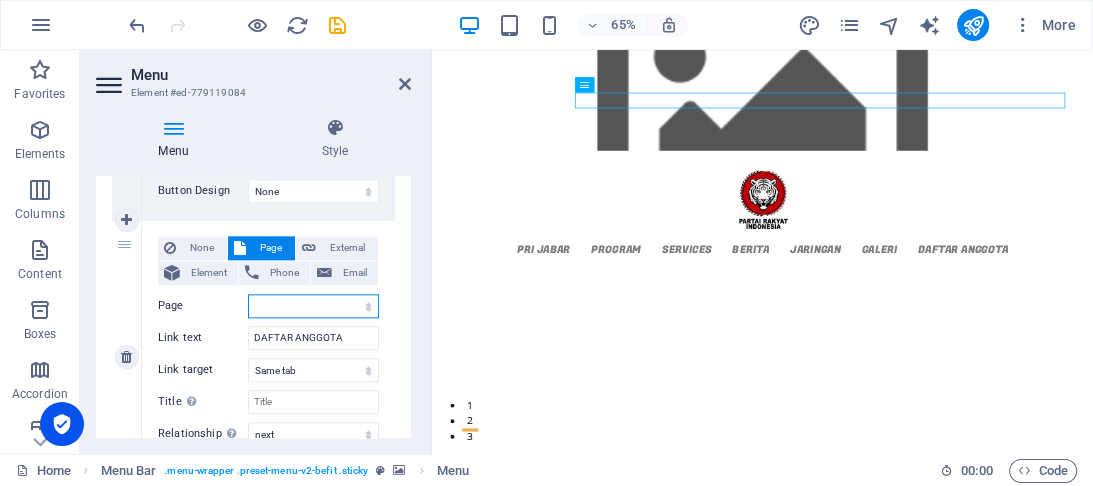 select on "7" 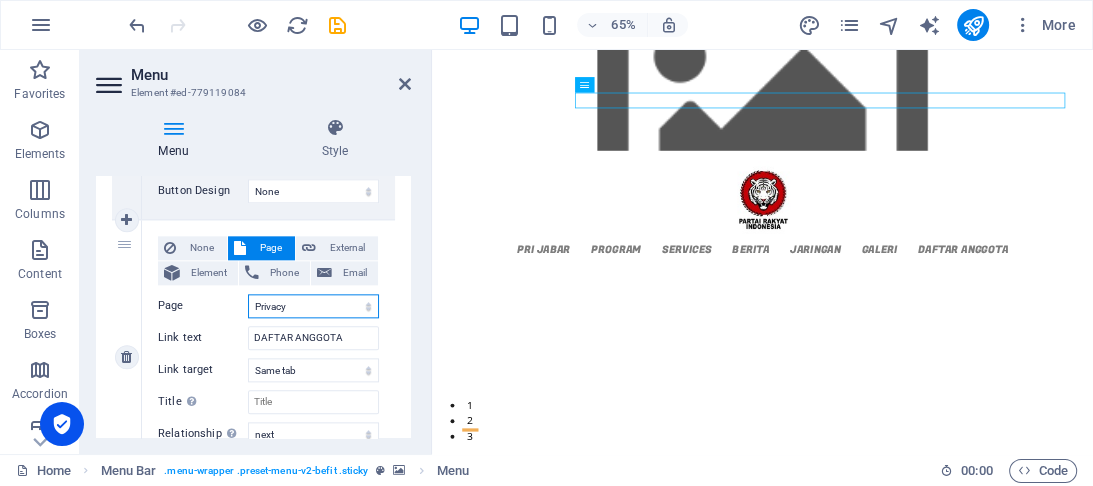 click on "Home About us Services Timetable Appointment Contact Legal Notice Privacy" at bounding box center [313, 306] 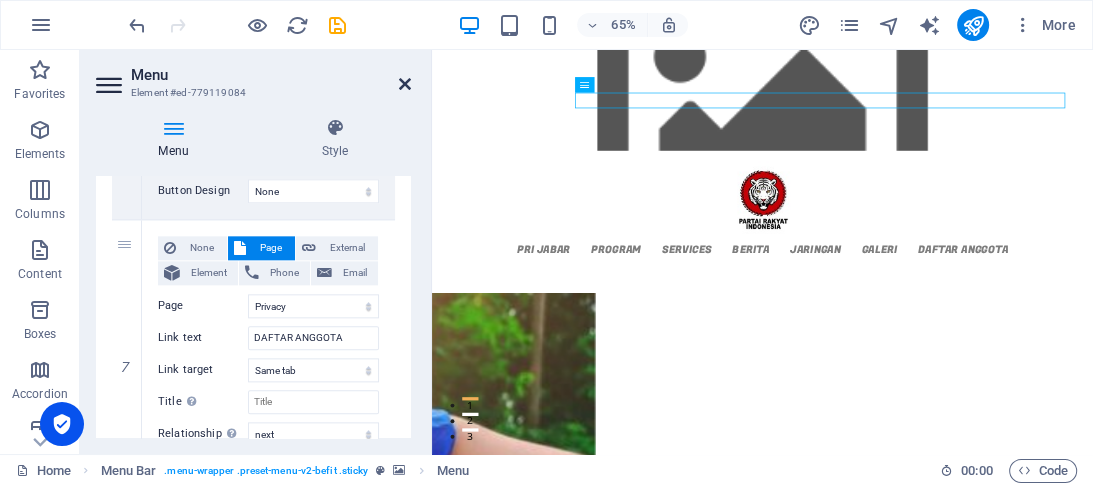 click at bounding box center [405, 84] 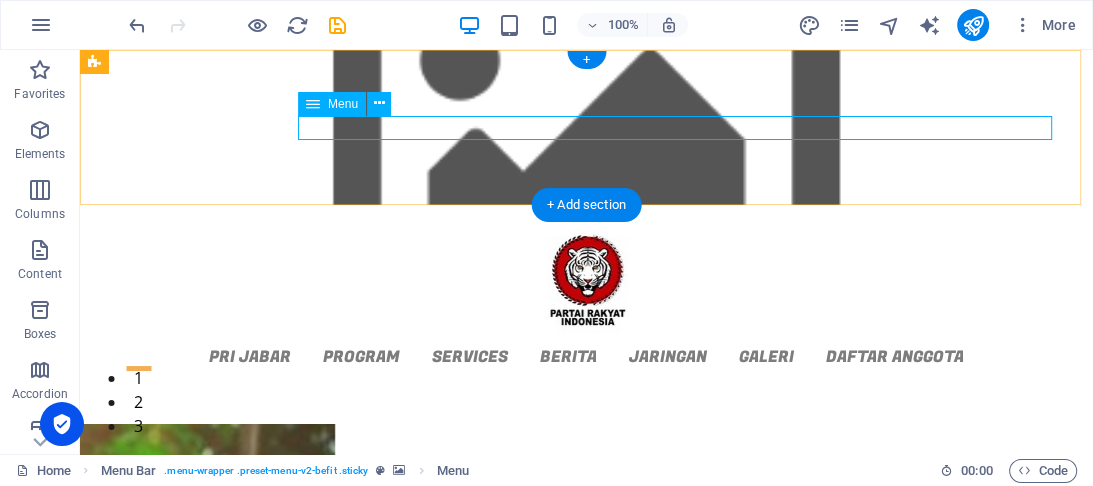 click on "PRI JABAR PROGRAM Services BERITA JARINGAN GALERI DAFTAR ANGGOTA" at bounding box center [587, 356] 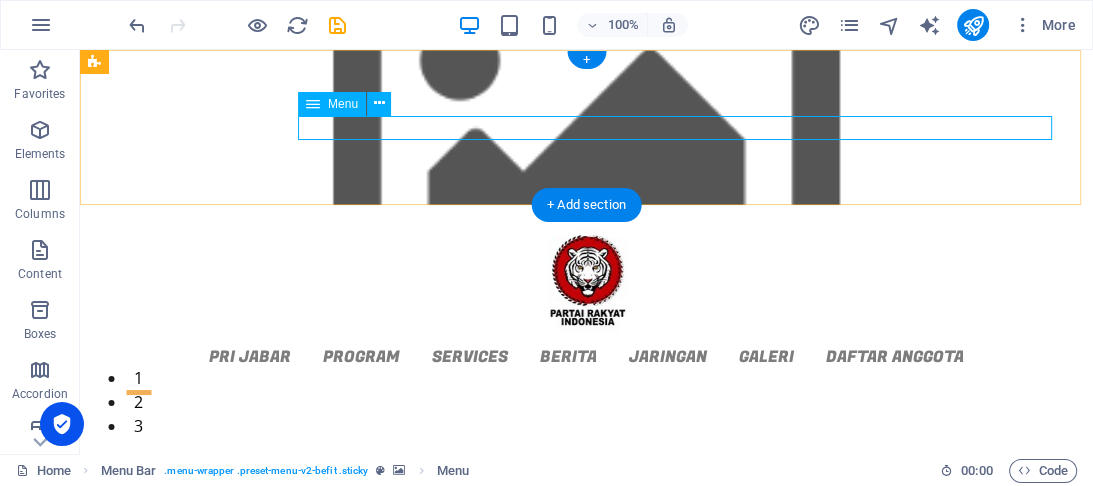 click on "PRI JABAR PROGRAM Services BERITA JARINGAN GALERI DAFTAR ANGGOTA" at bounding box center (587, 356) 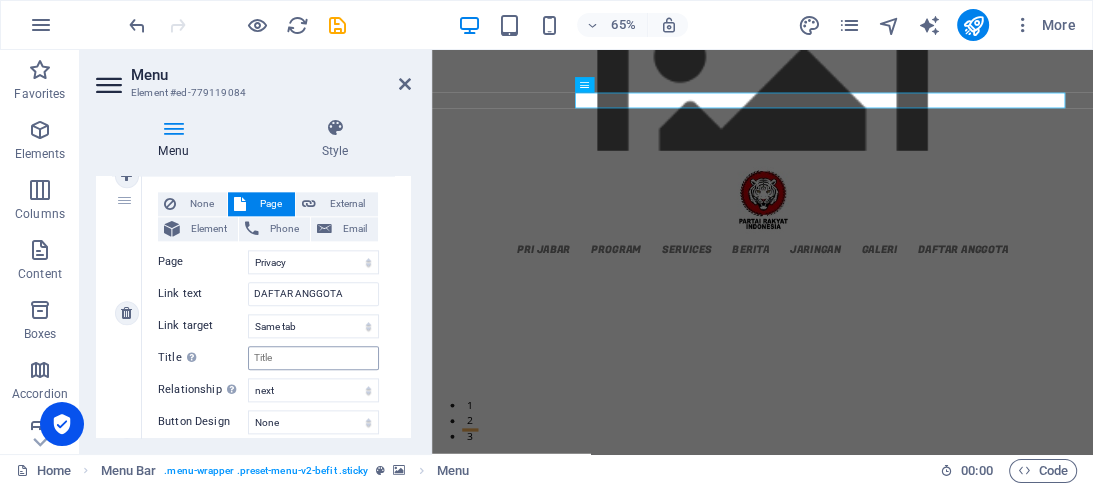 scroll, scrollTop: 1907, scrollLeft: 0, axis: vertical 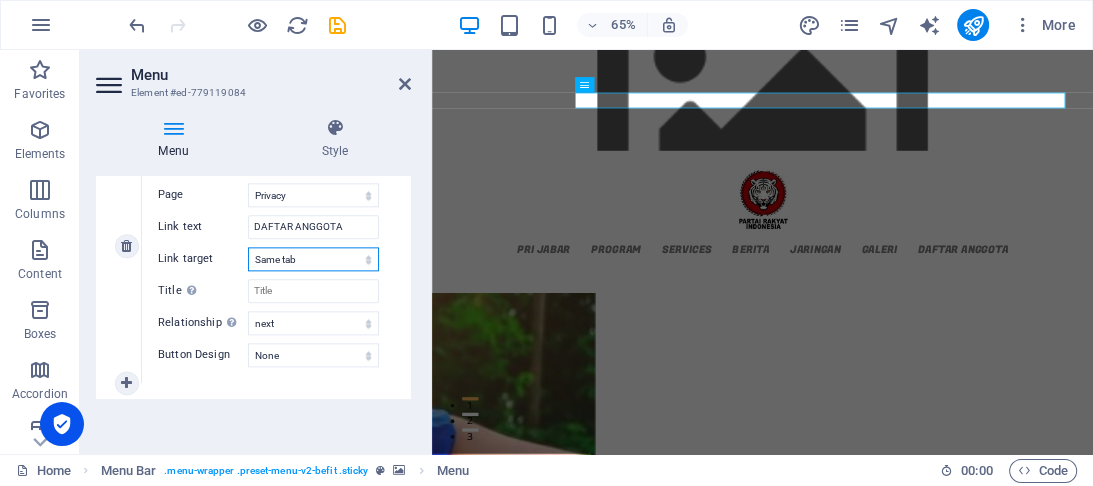 click on "New tab Same tab Overlay" at bounding box center (313, 259) 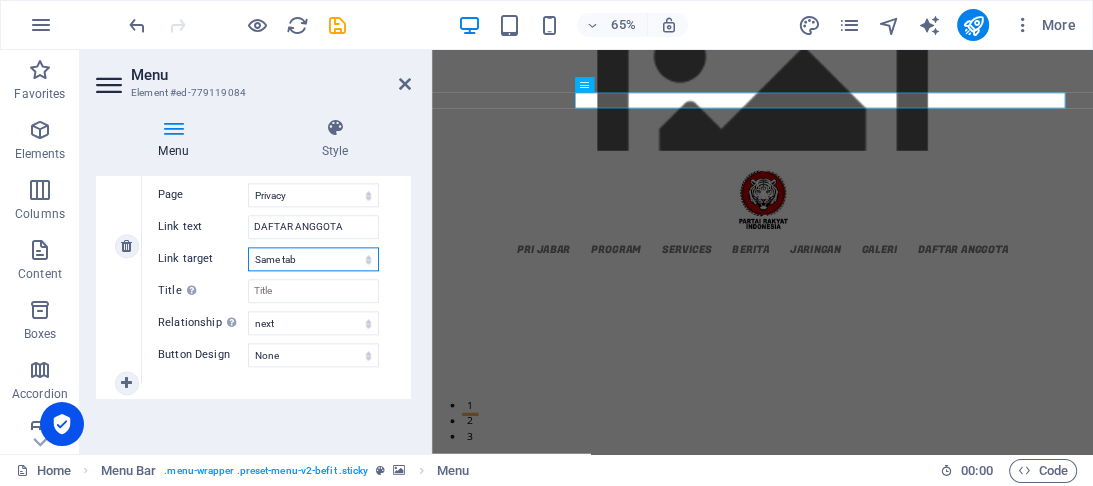 select on "blank" 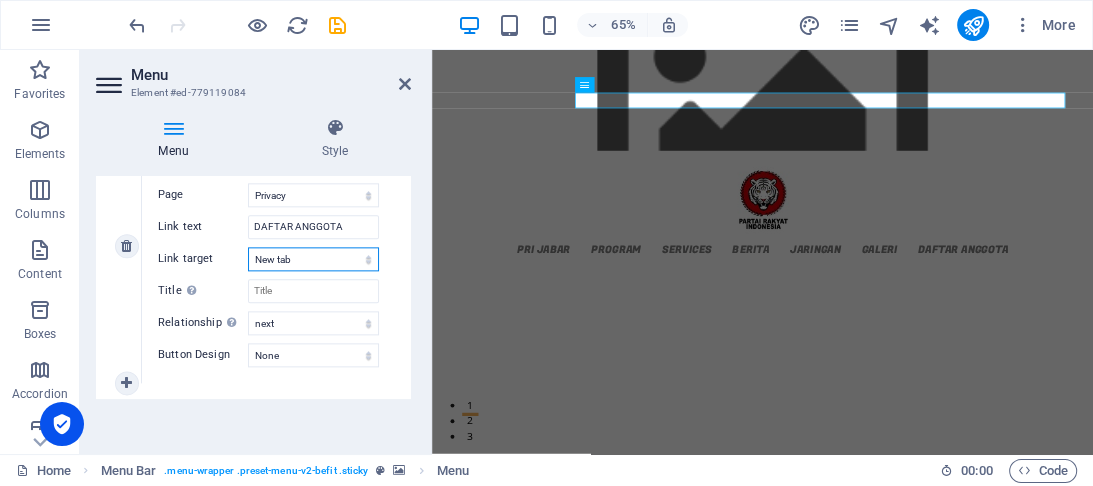 click on "New tab Same tab Overlay" at bounding box center (313, 259) 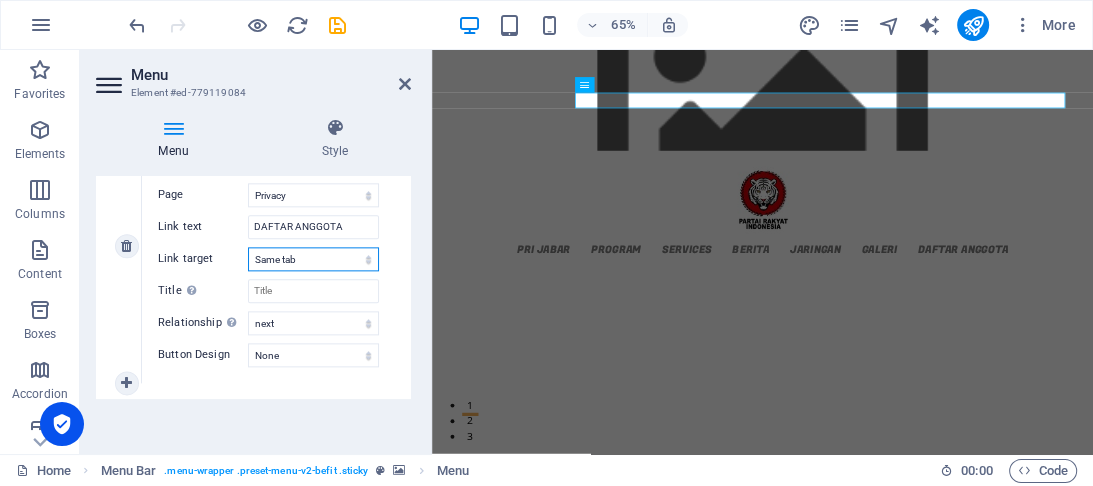 click on "New tab Same tab Overlay" at bounding box center (313, 259) 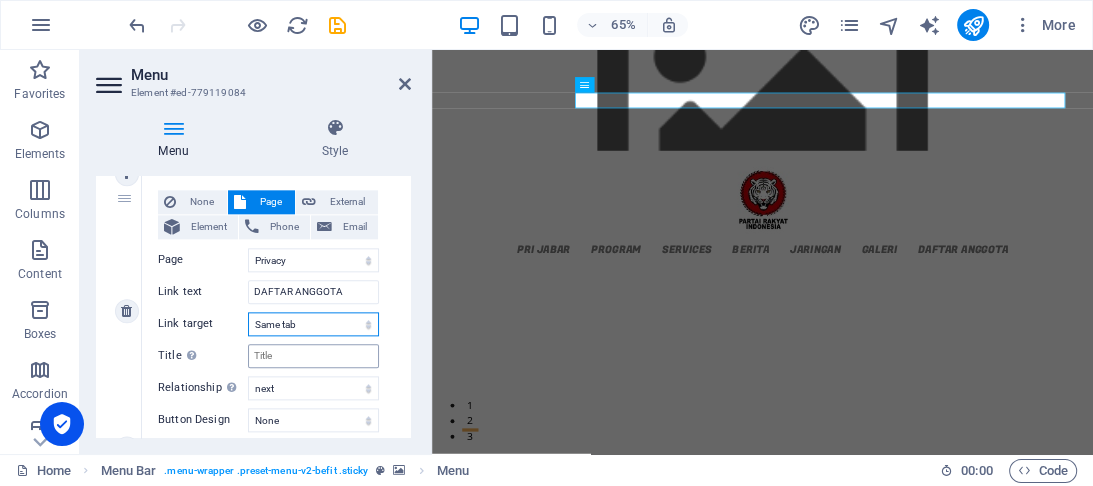 scroll, scrollTop: 1747, scrollLeft: 0, axis: vertical 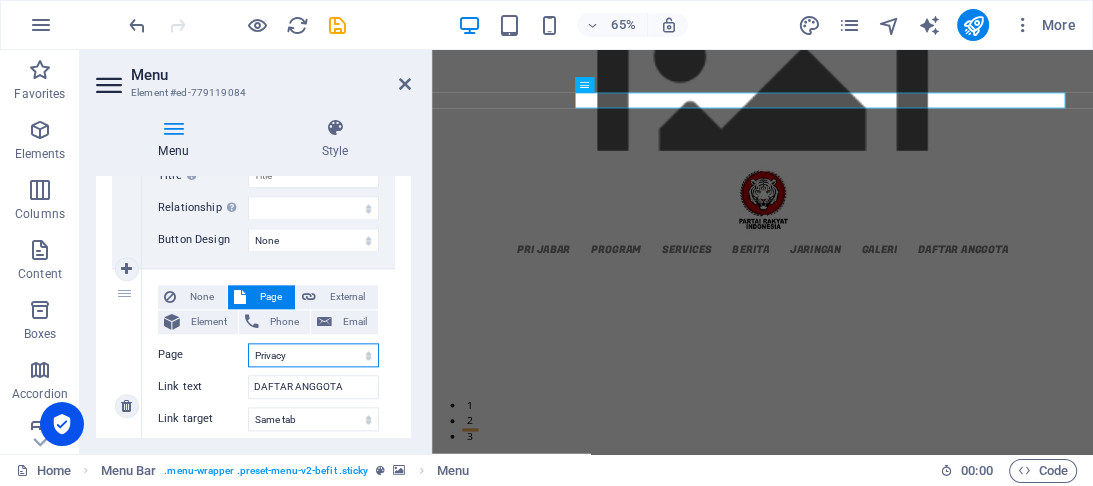 click on "Home About us Services Timetable Appointment Contact Legal Notice Privacy" at bounding box center [313, 355] 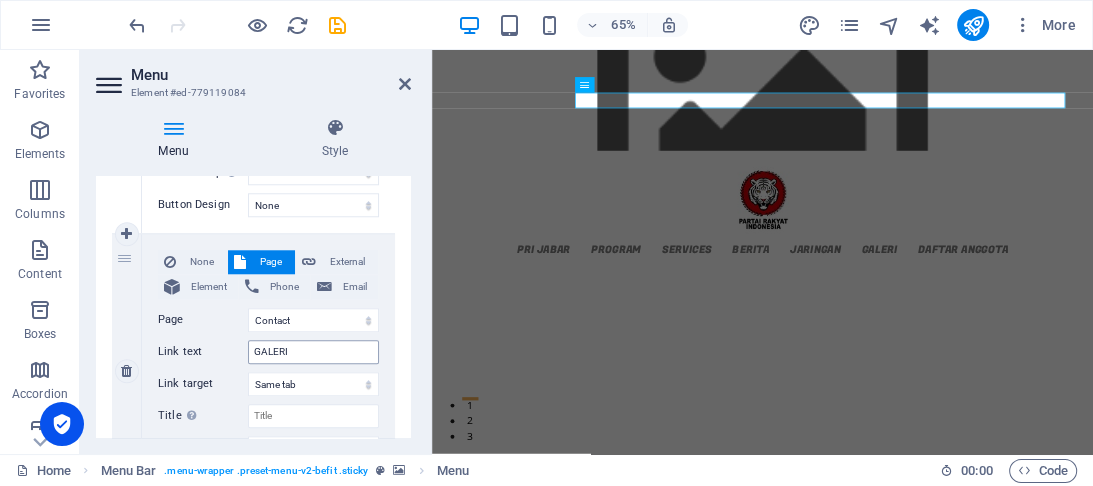 scroll, scrollTop: 1587, scrollLeft: 0, axis: vertical 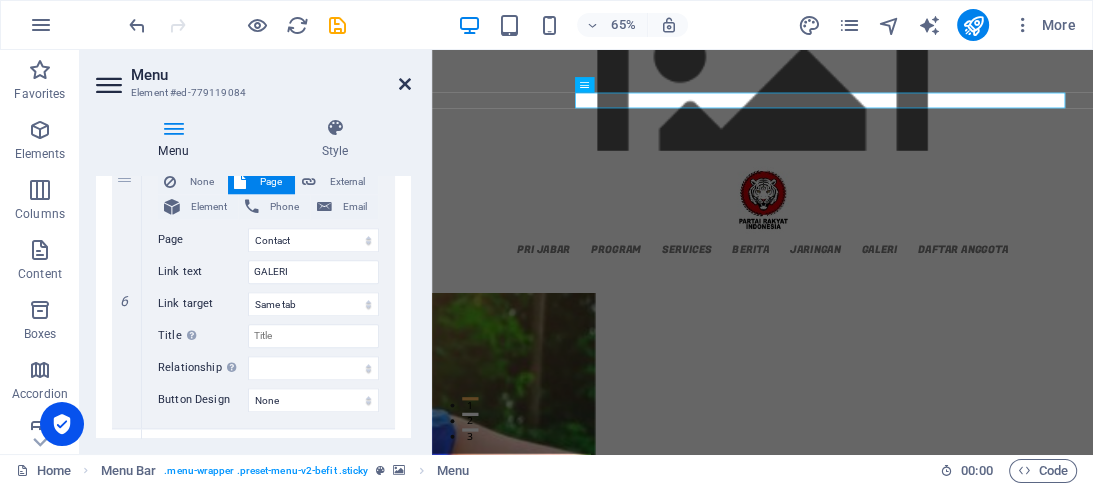 click at bounding box center [405, 84] 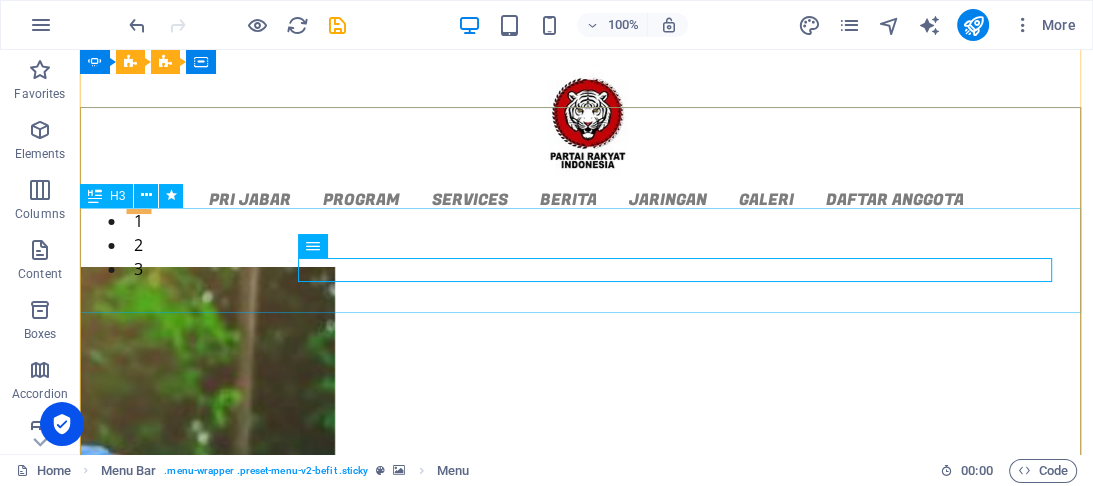 scroll, scrollTop: 80, scrollLeft: 0, axis: vertical 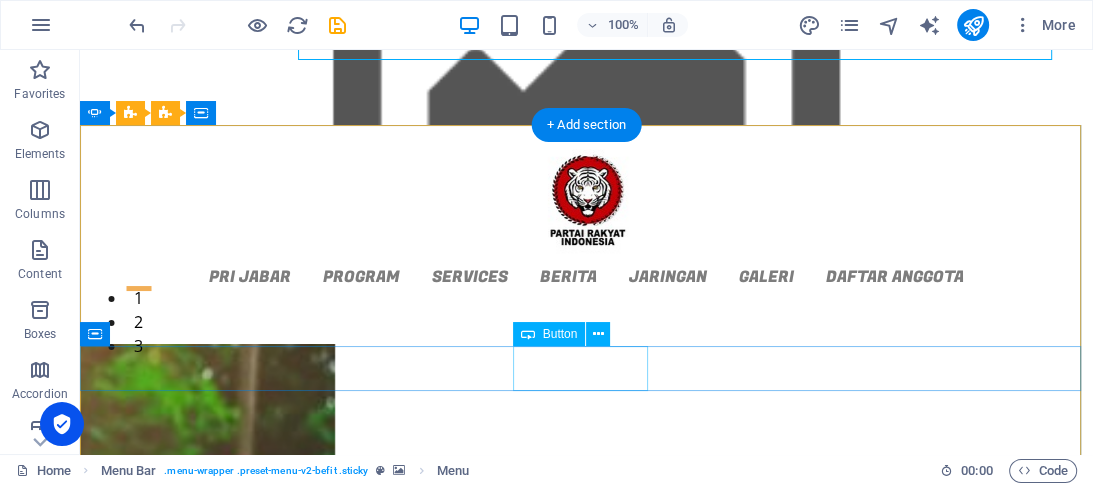 click on "Learn more" at bounding box center [-421, 1709] 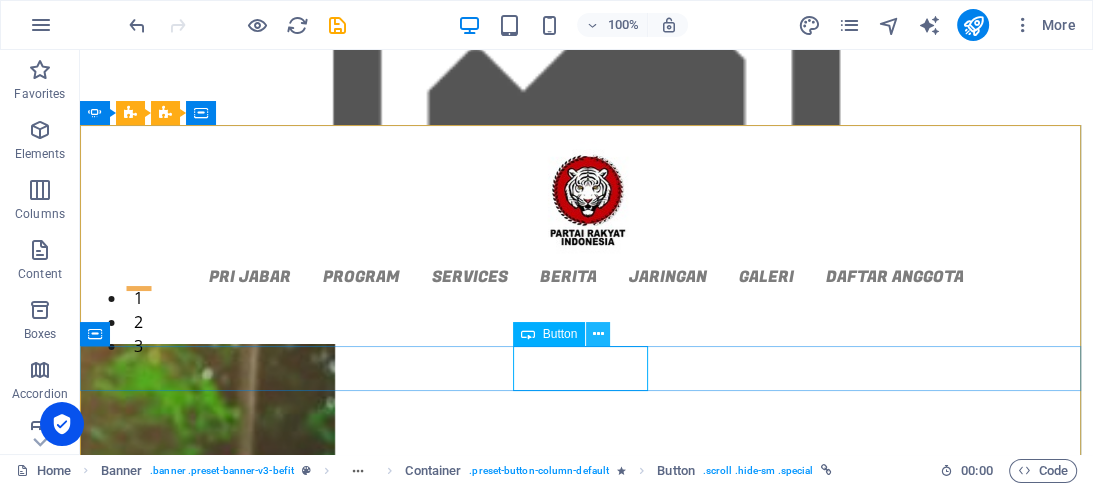 click at bounding box center (598, 334) 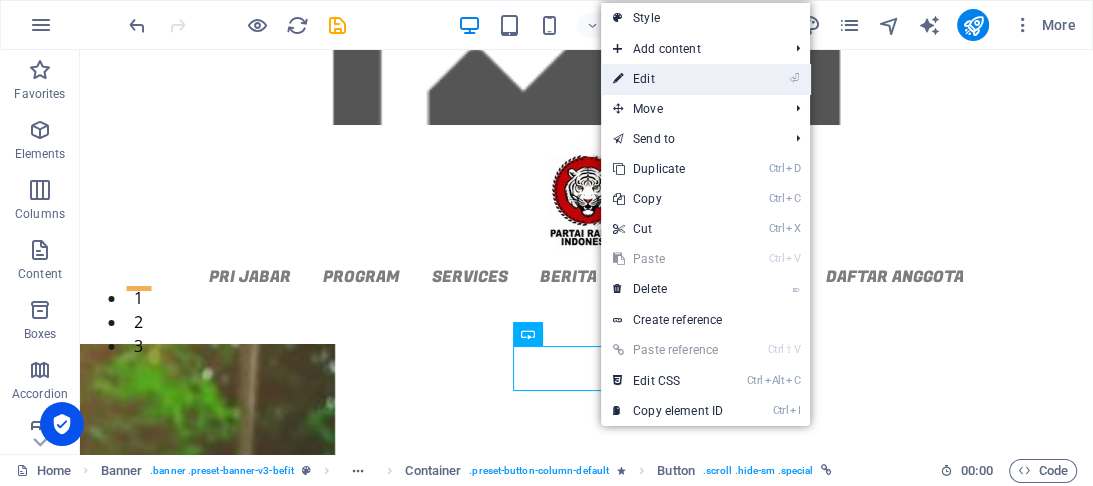 click on "⏎  Edit" at bounding box center [668, 79] 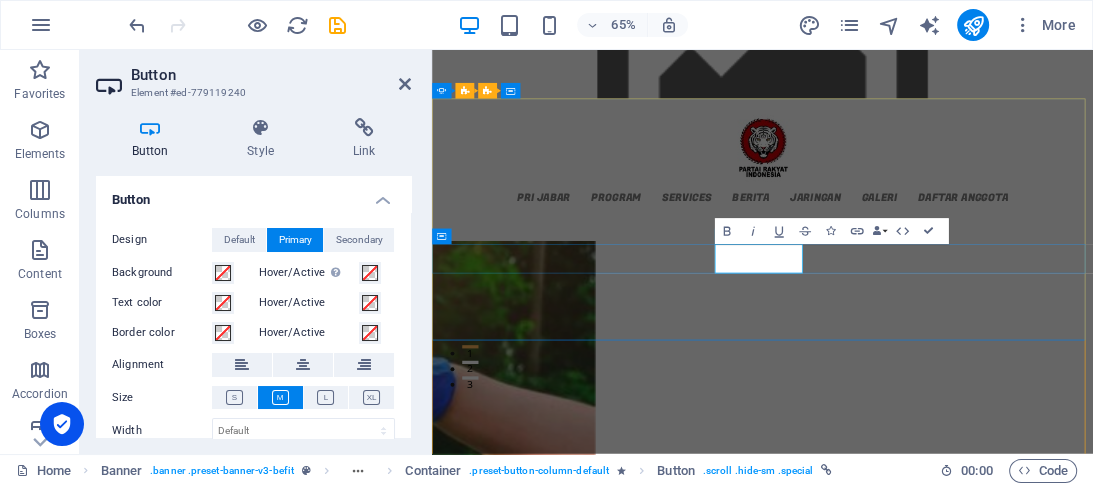 click on "Learn more" at bounding box center [-504, 1709] 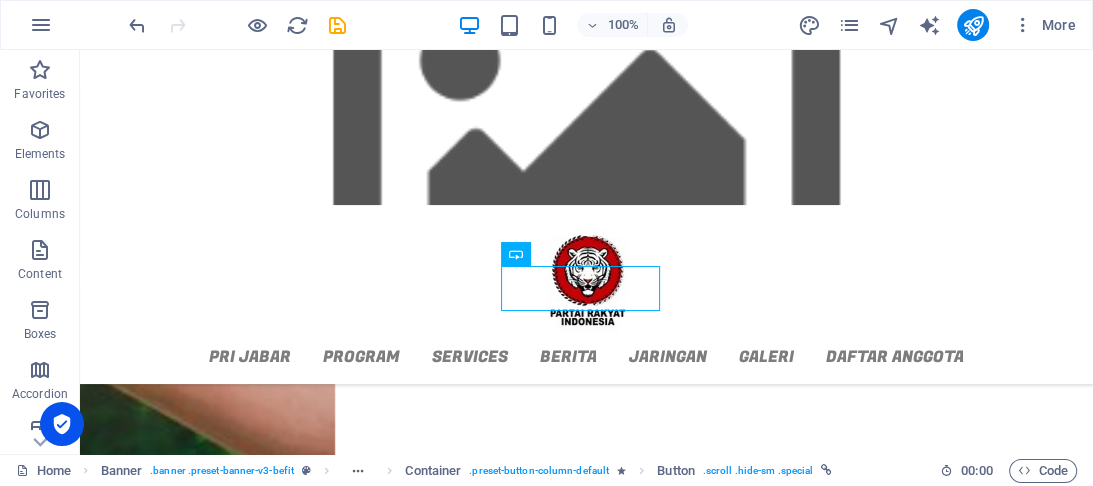 scroll, scrollTop: 160, scrollLeft: 0, axis: vertical 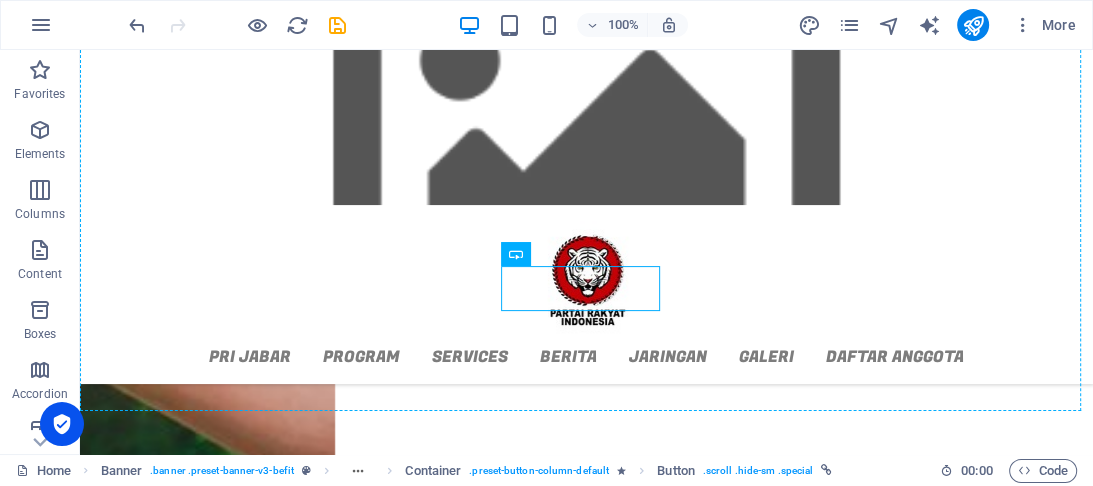 drag, startPoint x: 604, startPoint y: 292, endPoint x: 287, endPoint y: 316, distance: 317.90723 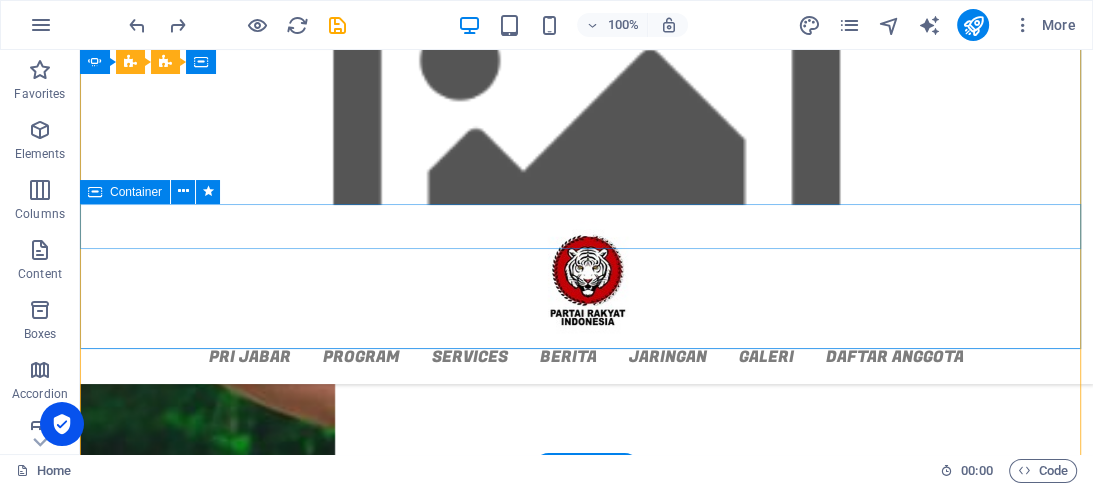 scroll, scrollTop: 62, scrollLeft: 0, axis: vertical 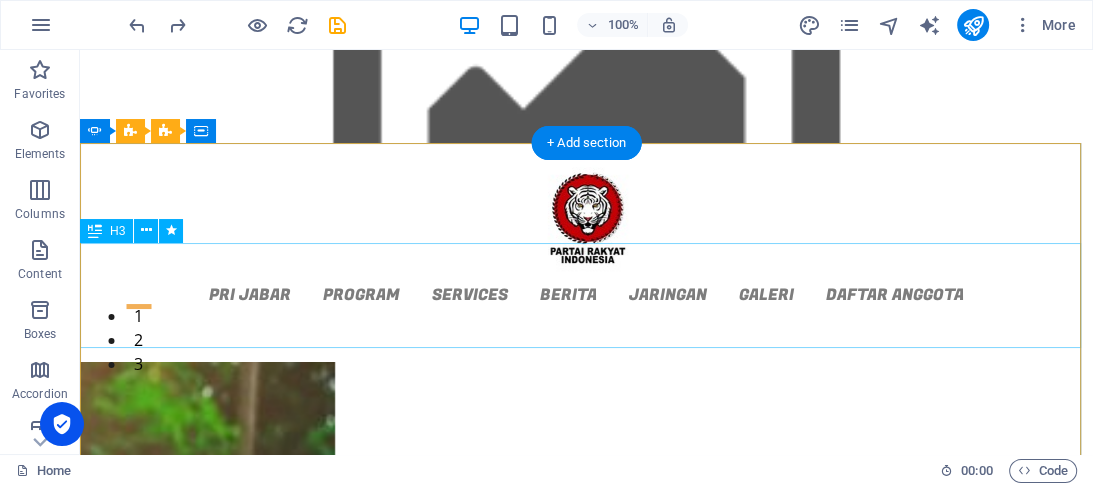 click on "selamat datang di website resmi partai rakyat indonesia jawa tengah" at bounding box center (-421, 1635) 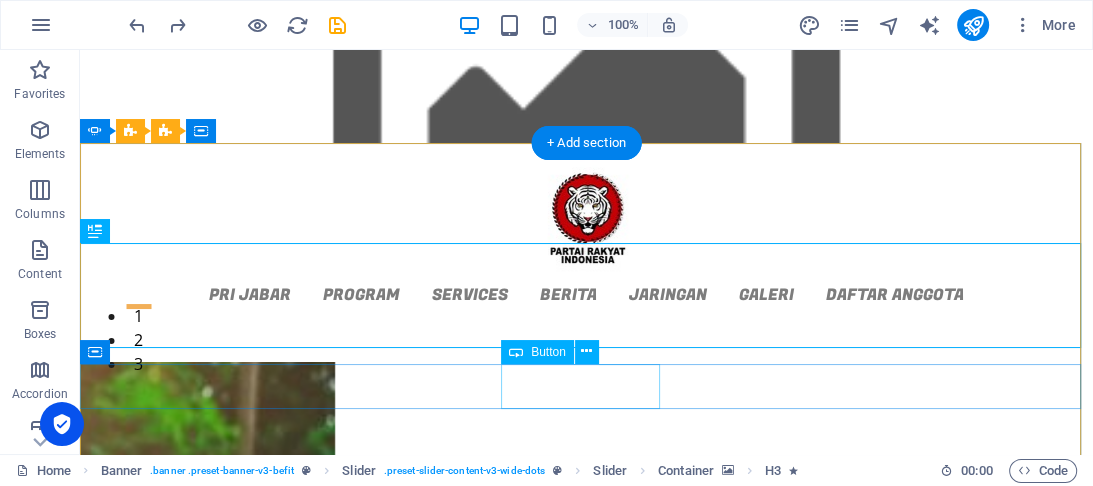 click on "SELENGKAPNYA" at bounding box center [-421, 1727] 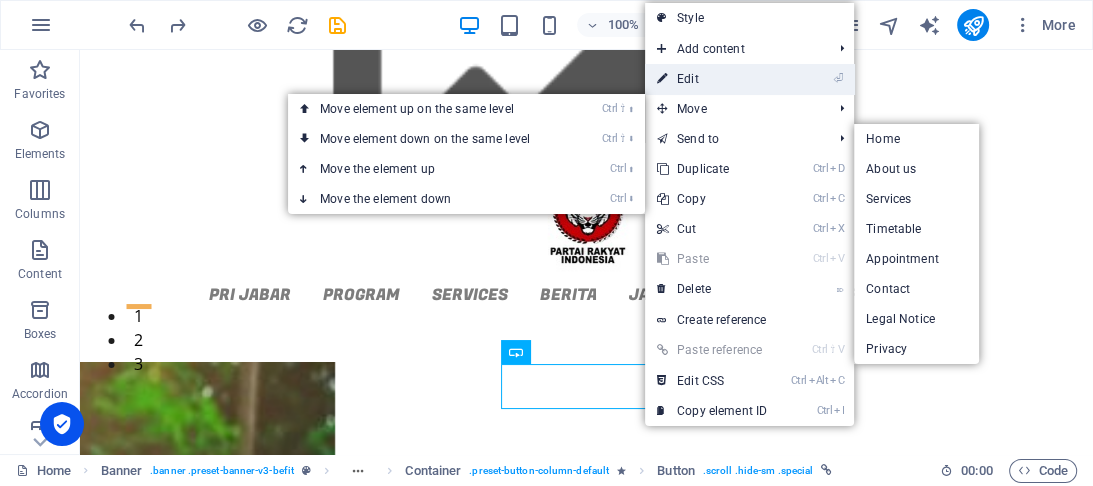 click on "⏎  Edit" at bounding box center (712, 79) 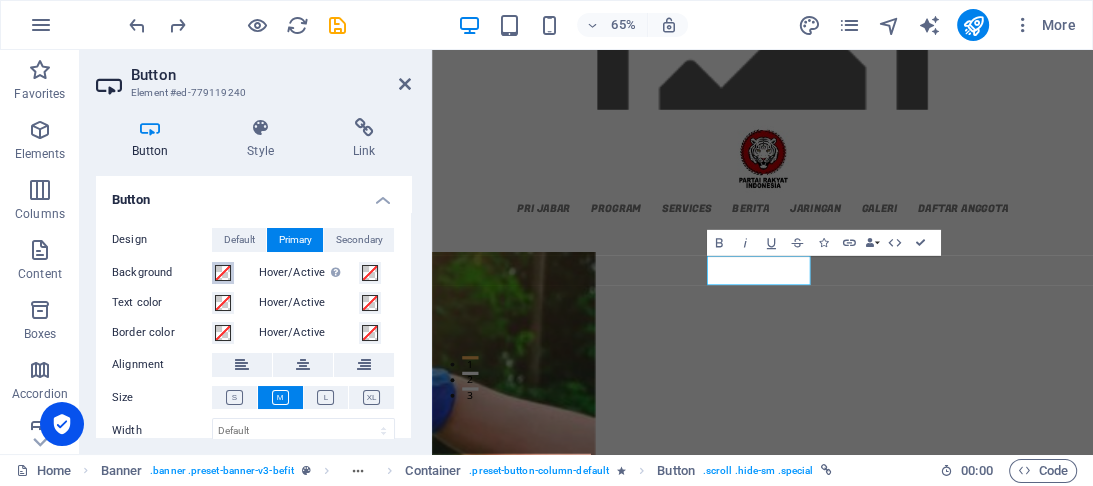 click at bounding box center [223, 273] 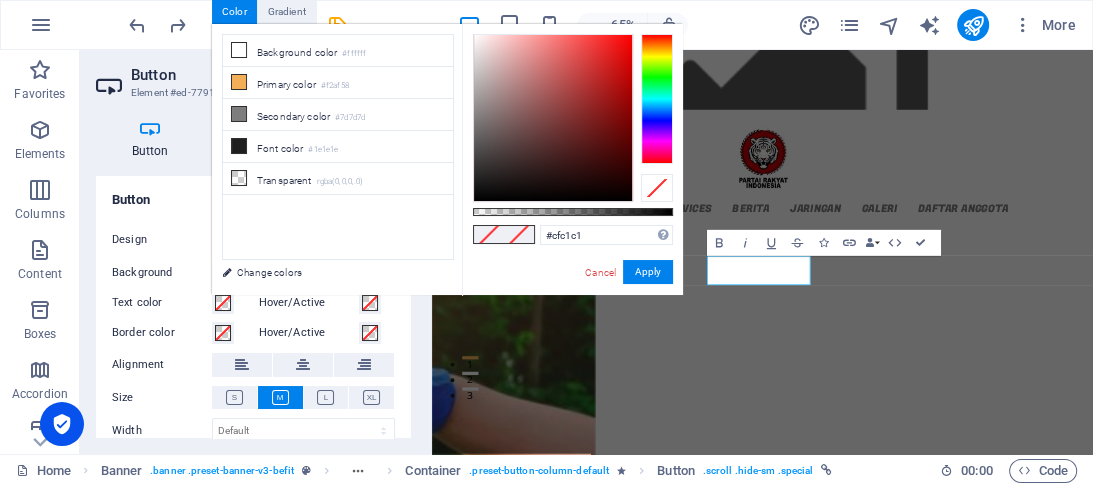 click at bounding box center [553, 118] 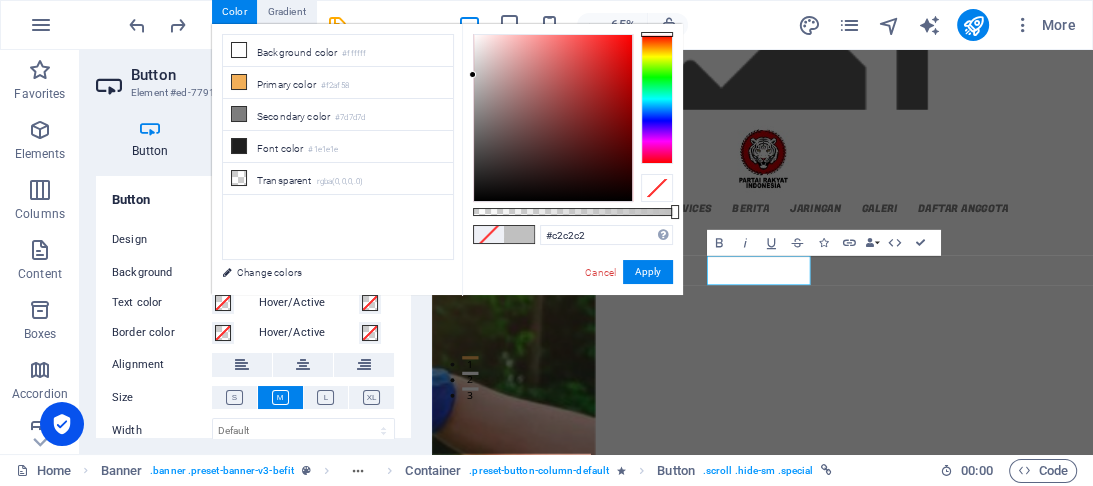 drag, startPoint x: 483, startPoint y: 66, endPoint x: 474, endPoint y: 72, distance: 10.816654 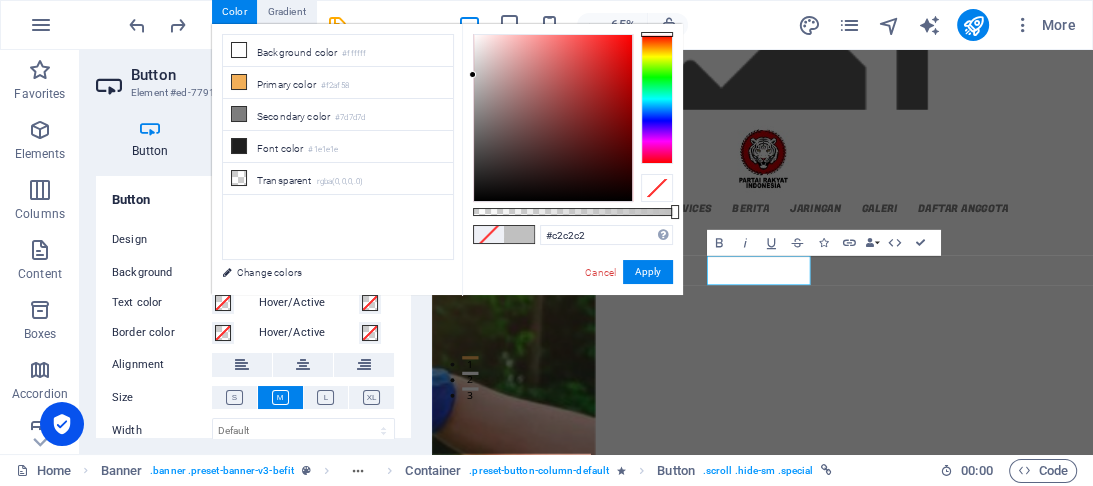 click at bounding box center (472, 74) 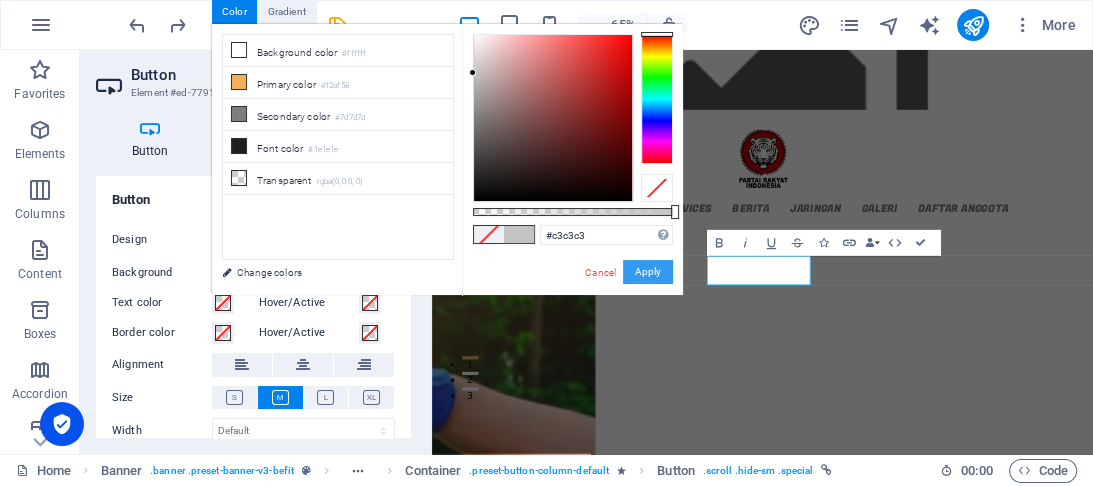click on "Apply" at bounding box center [648, 272] 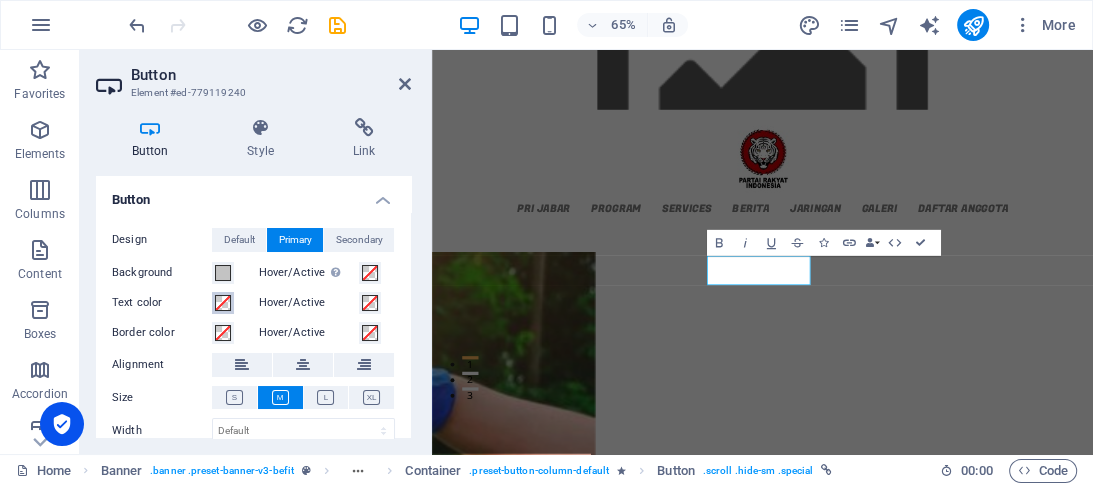 click at bounding box center (223, 303) 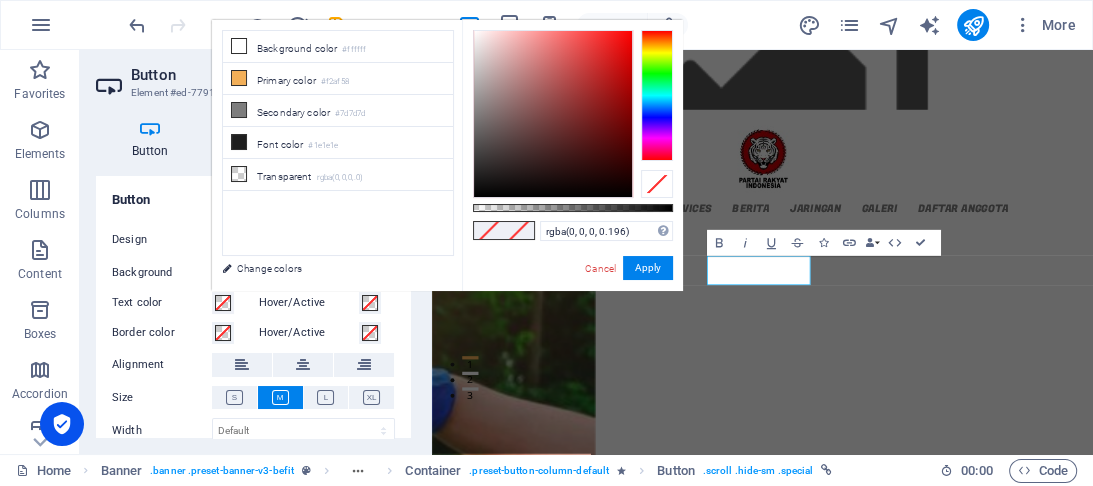 click at bounding box center [573, 208] 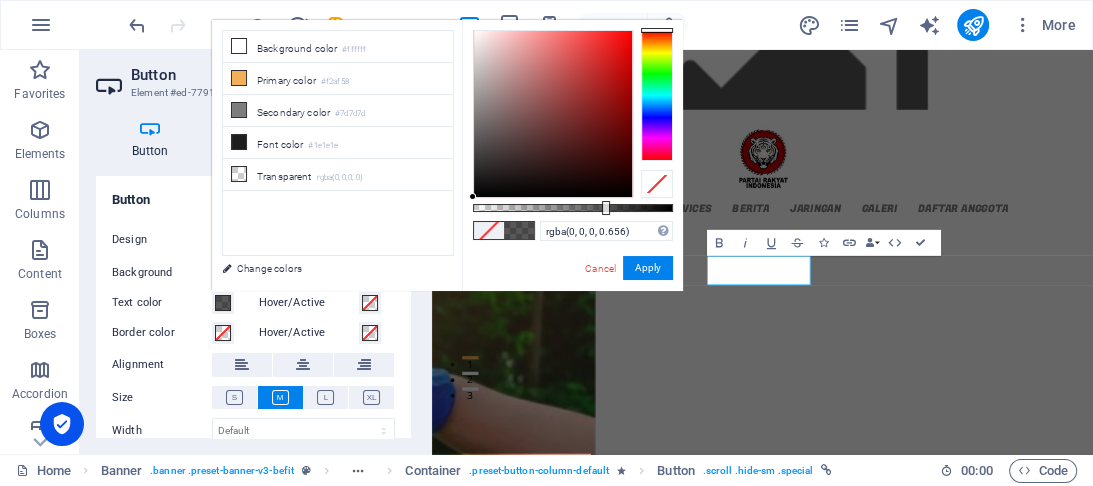 drag, startPoint x: 512, startPoint y: 205, endPoint x: 604, endPoint y: 215, distance: 92.541885 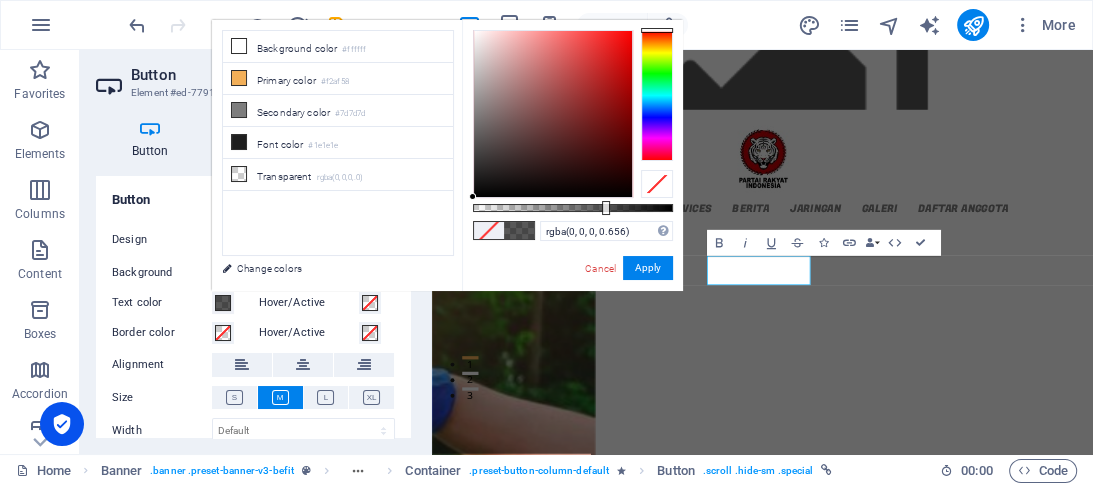 click at bounding box center [606, 208] 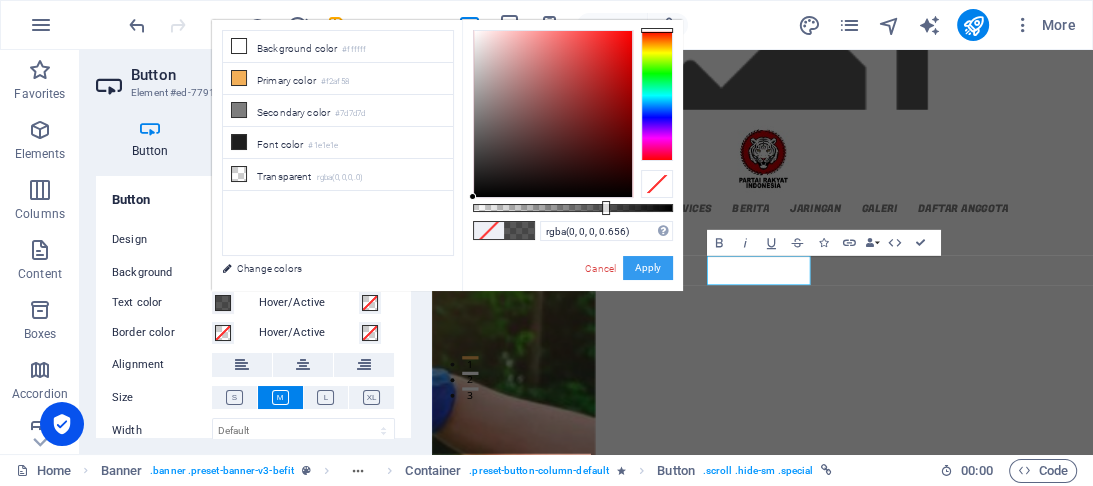 click on "Apply" at bounding box center [648, 268] 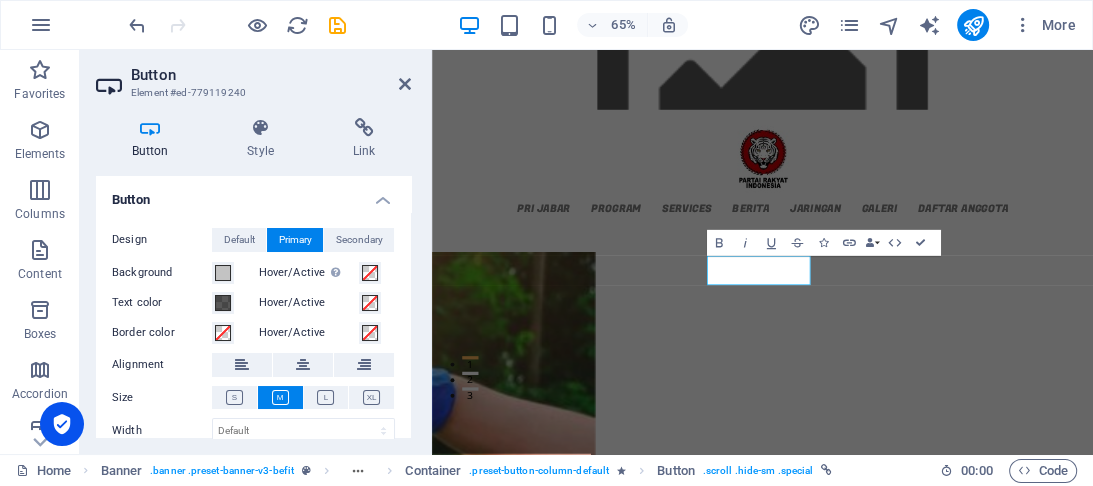 click at bounding box center (-71, 1302) 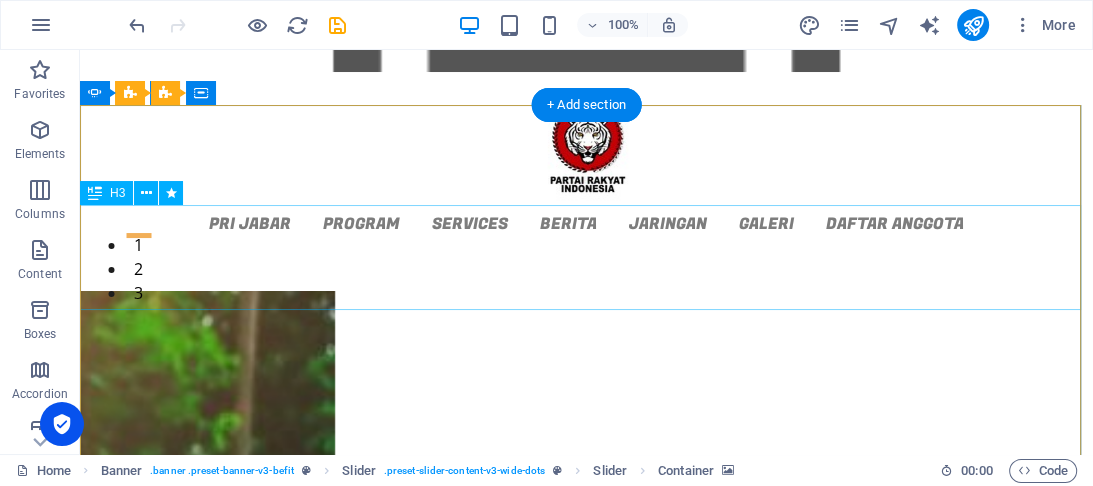 scroll, scrollTop: 160, scrollLeft: 0, axis: vertical 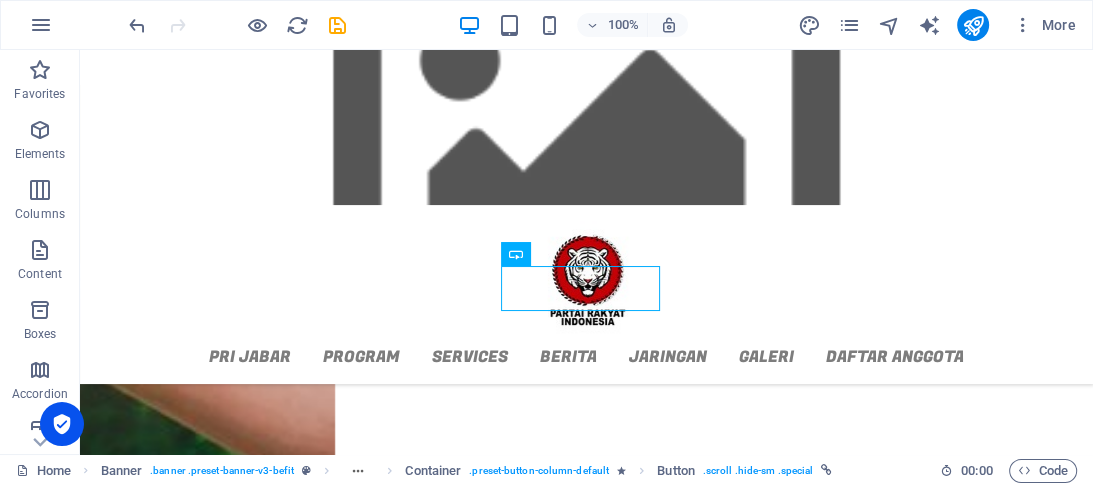 drag, startPoint x: 627, startPoint y: 287, endPoint x: 228, endPoint y: 282, distance: 399.03134 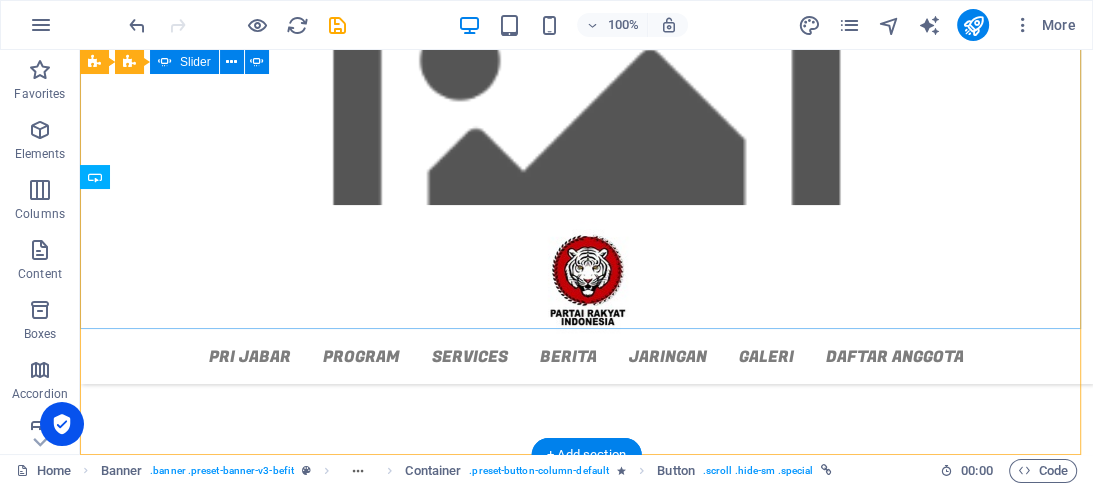 click on "1" at bounding box center [138, 132] 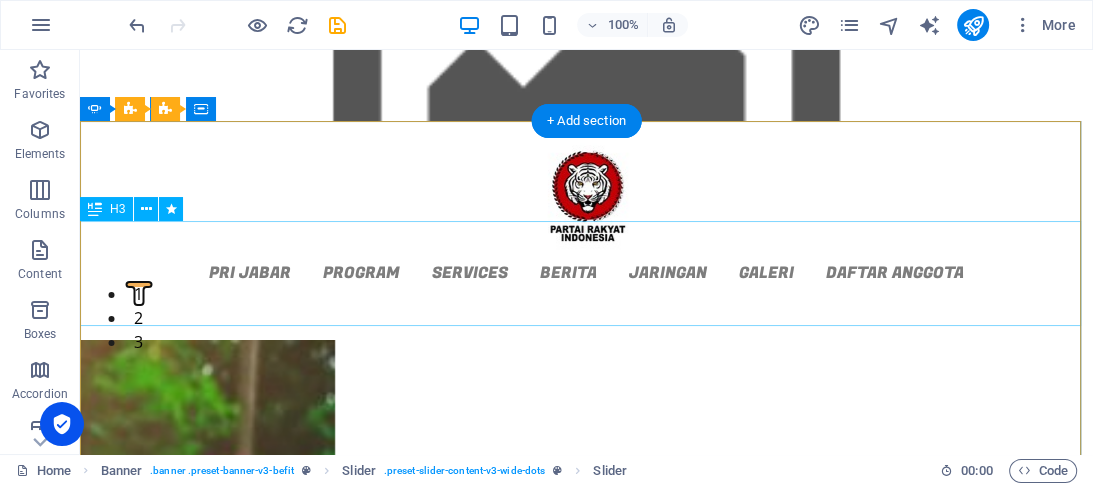 scroll, scrollTop: 160, scrollLeft: 0, axis: vertical 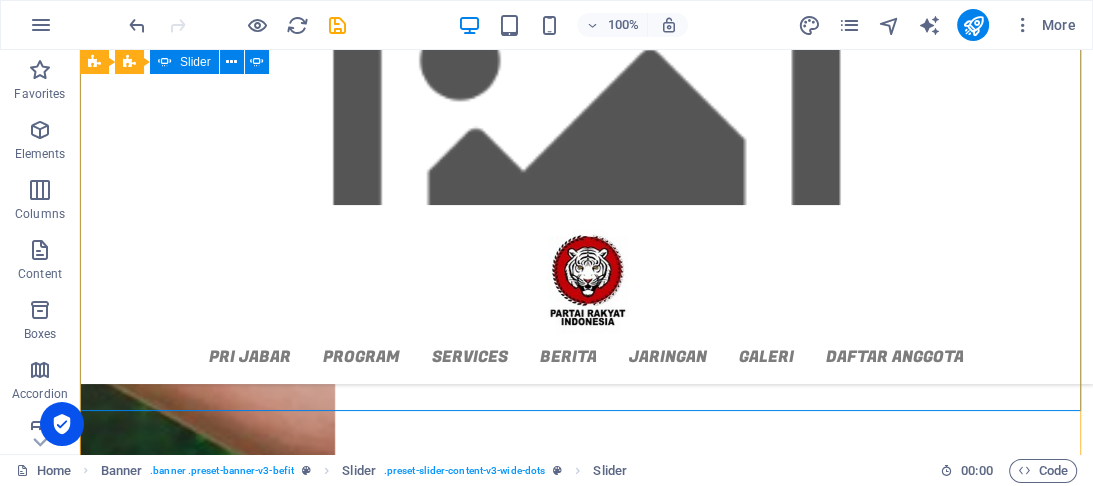 click on "2" at bounding box center [138, 232] 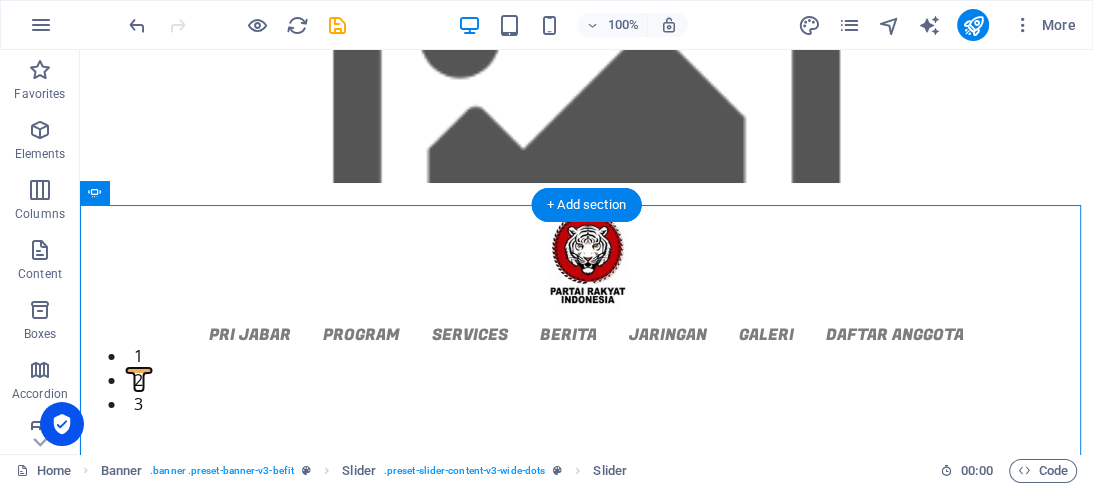 scroll, scrollTop: 80, scrollLeft: 0, axis: vertical 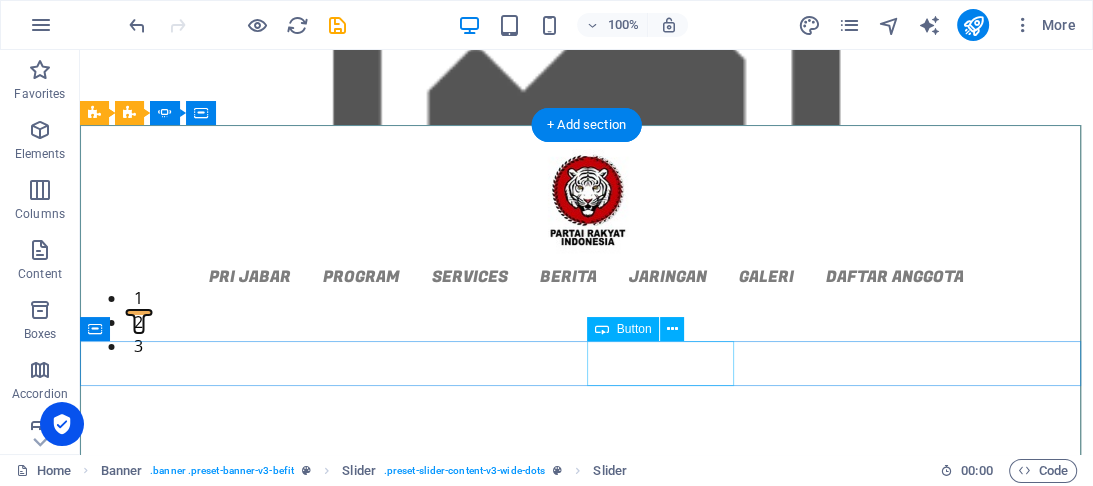 click on "View Details" at bounding box center (-1422, 2490) 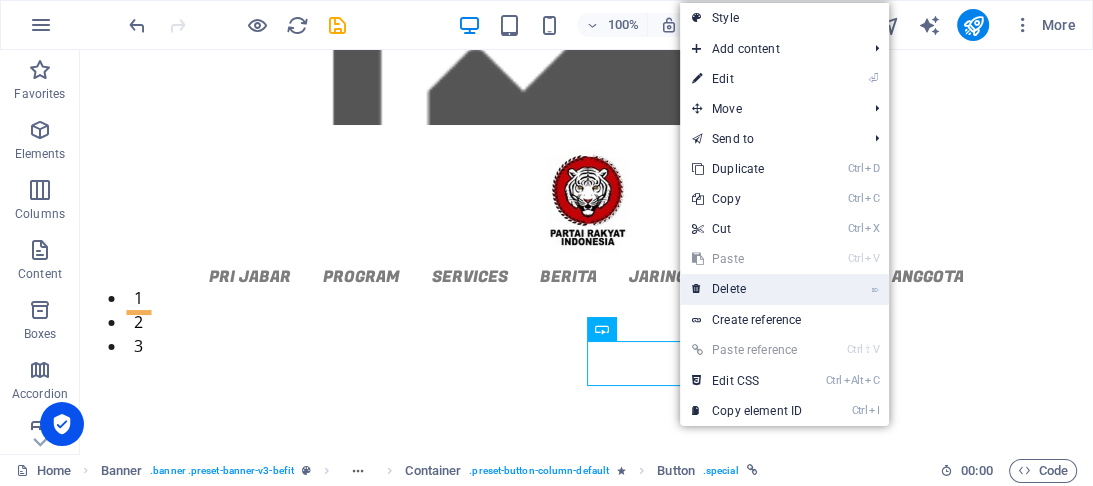 click on "⌦  Delete" at bounding box center (747, 289) 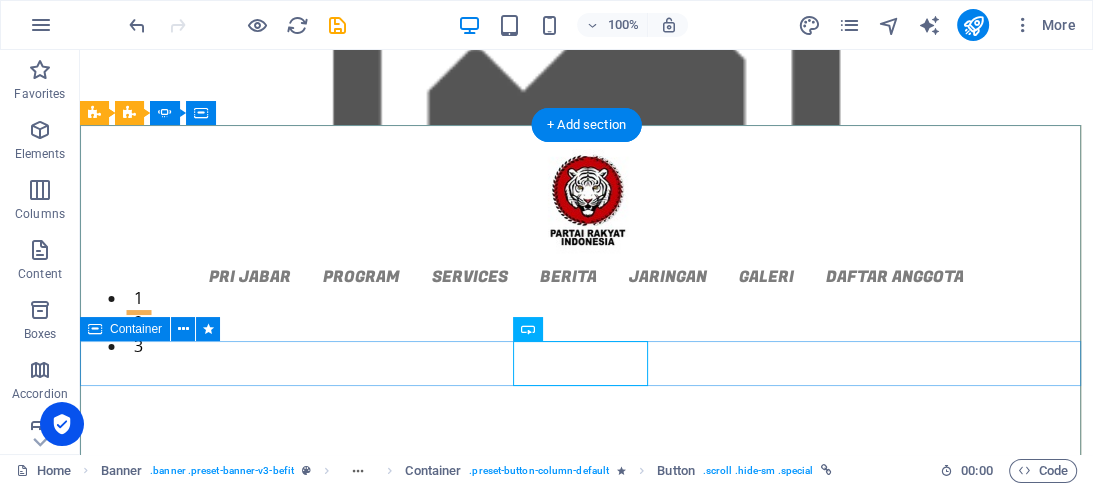click on "Learn more" at bounding box center [-1422, 2432] 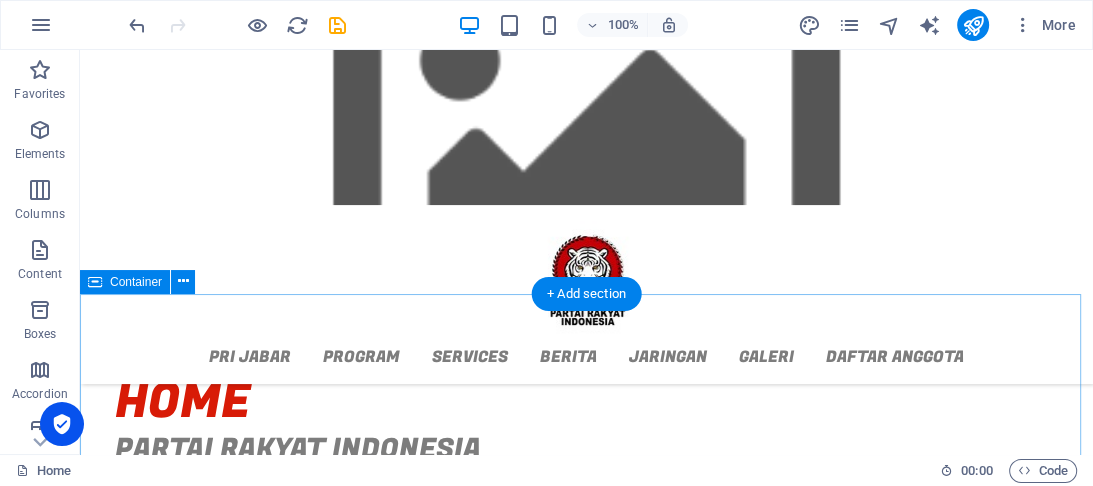 scroll, scrollTop: 240, scrollLeft: 0, axis: vertical 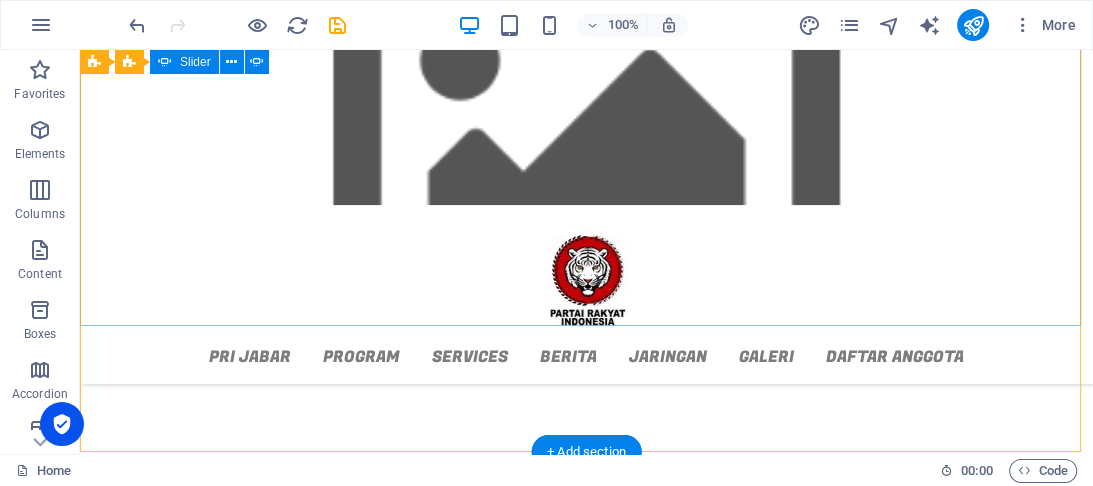 click on "1" at bounding box center (138, 128) 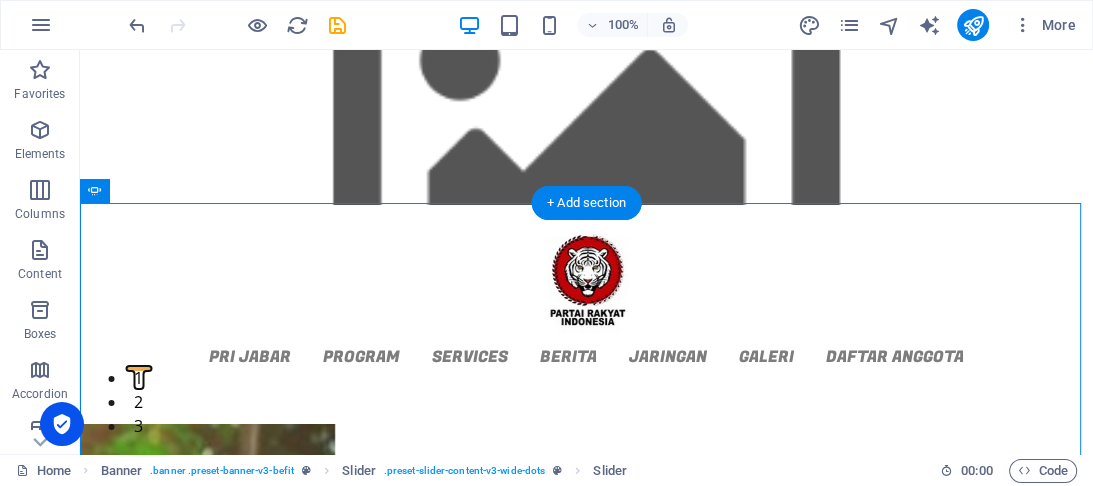 scroll, scrollTop: 80, scrollLeft: 0, axis: vertical 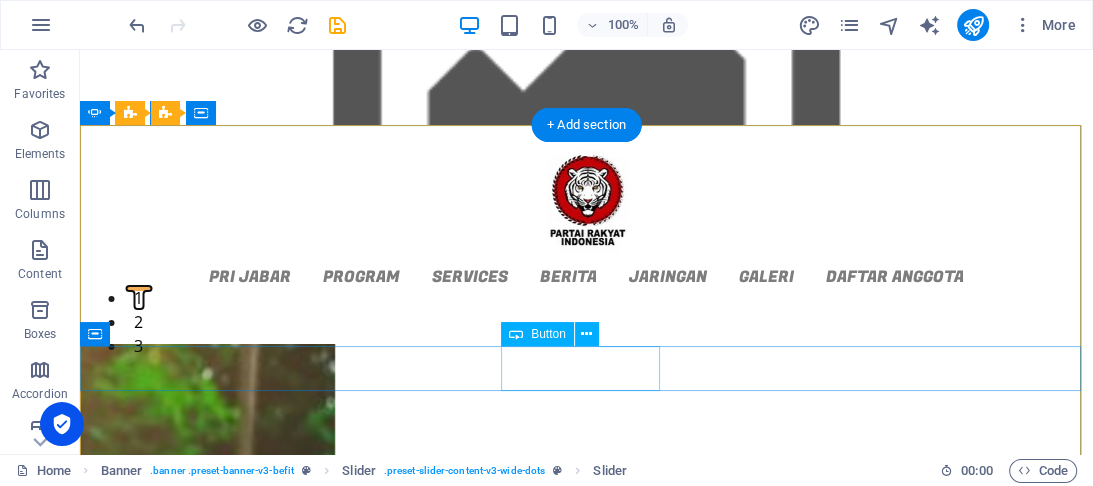 click on "SELENGKAPNYA" at bounding box center [-421, 1709] 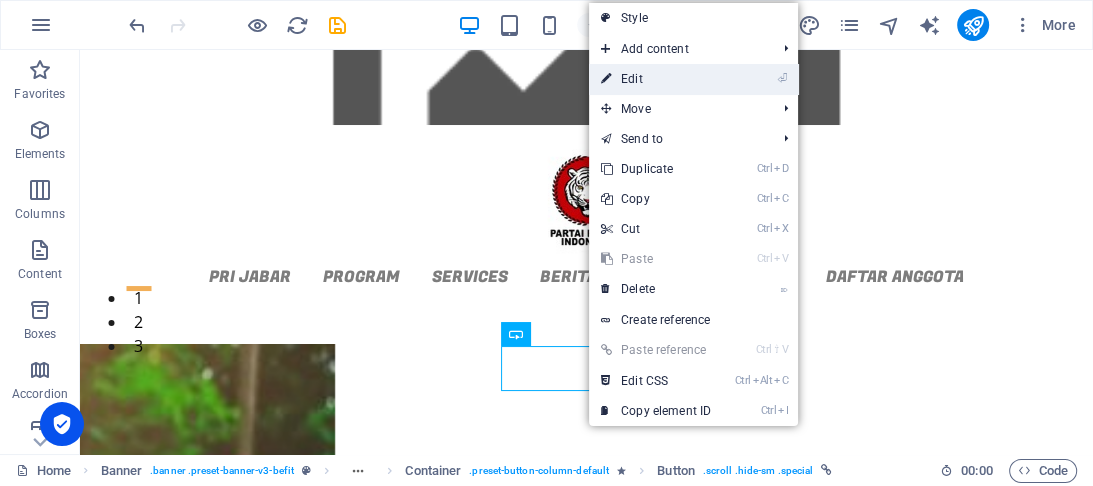 click on "⏎  Edit" at bounding box center (656, 79) 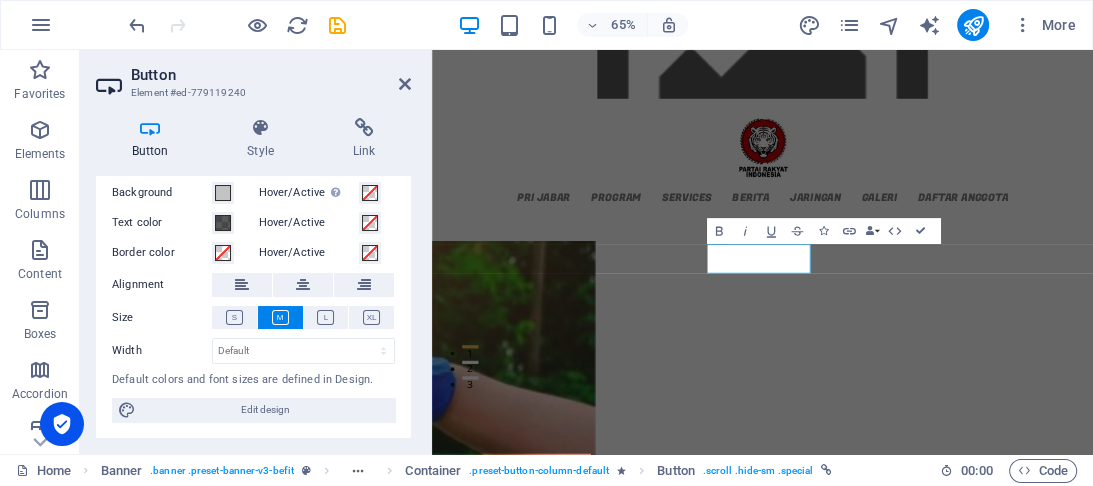 scroll, scrollTop: 0, scrollLeft: 0, axis: both 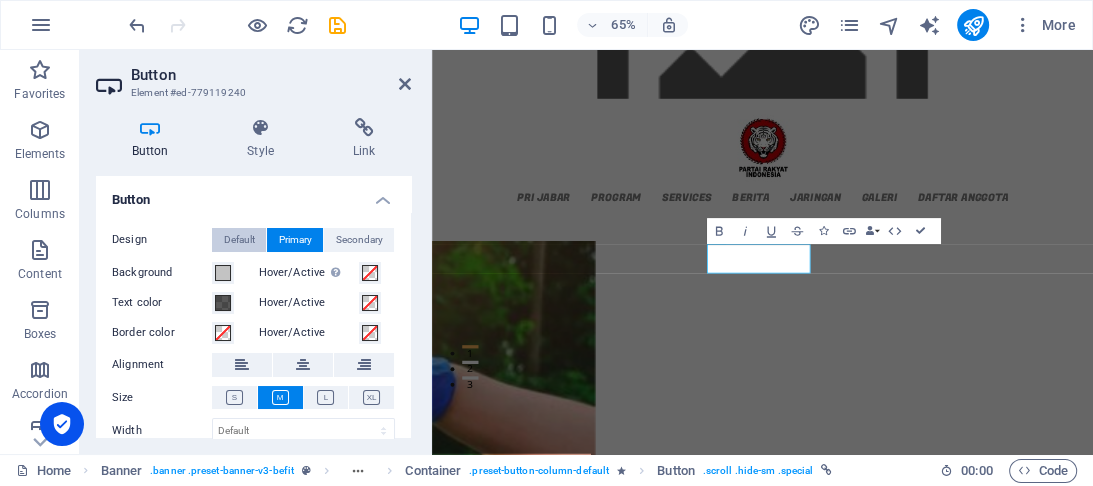 click on "Default" at bounding box center [239, 240] 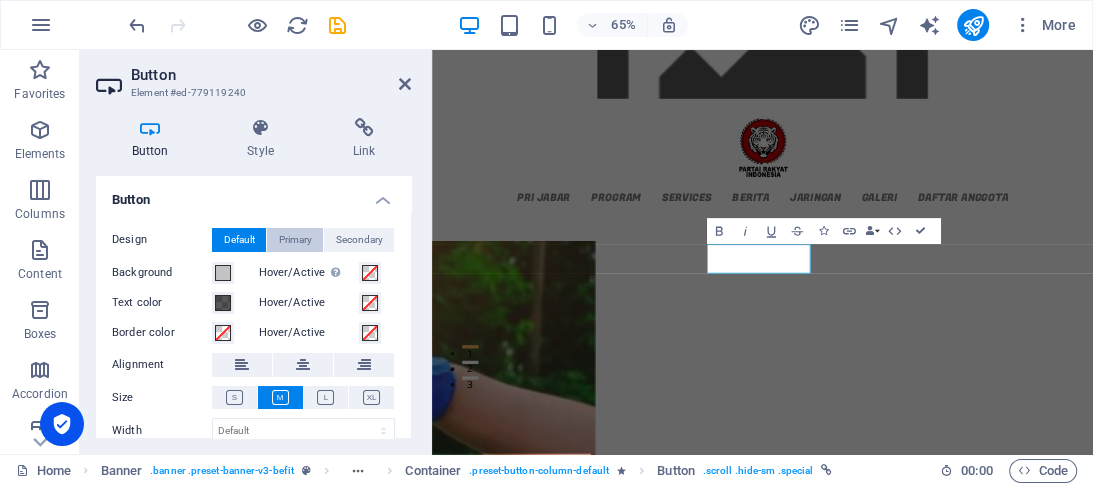 click on "Primary" at bounding box center [295, 240] 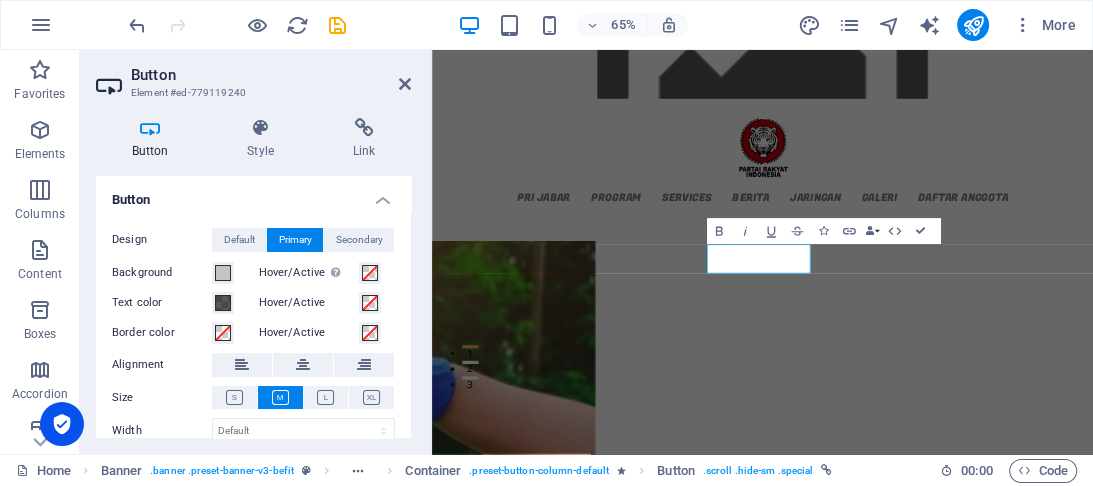 scroll, scrollTop: 80, scrollLeft: 0, axis: vertical 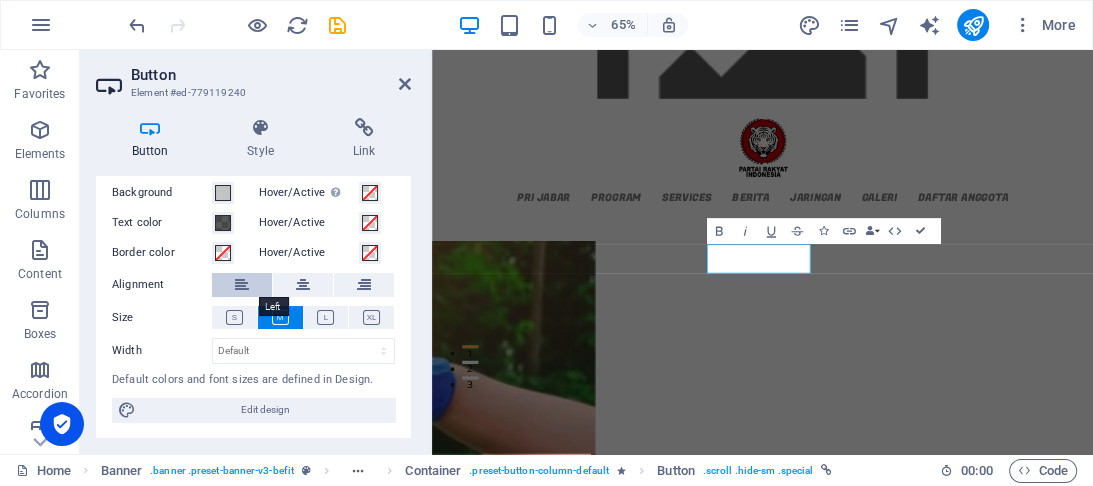 click at bounding box center [242, 285] 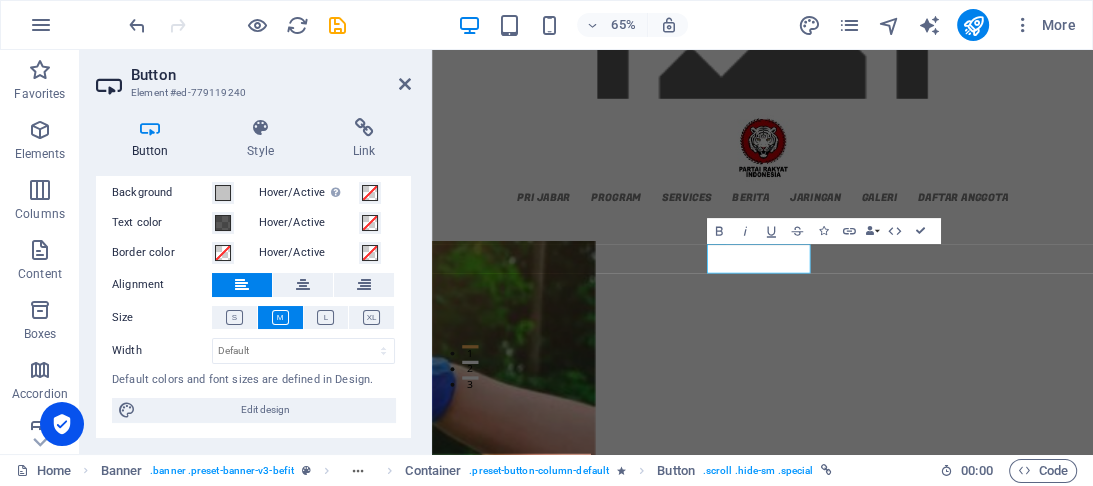 click at bounding box center [242, 285] 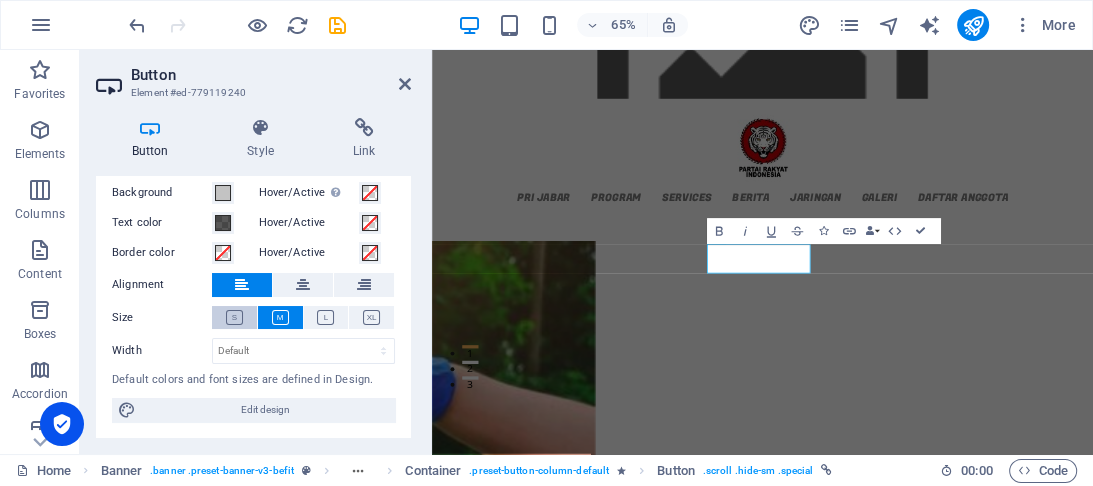 click at bounding box center (234, 317) 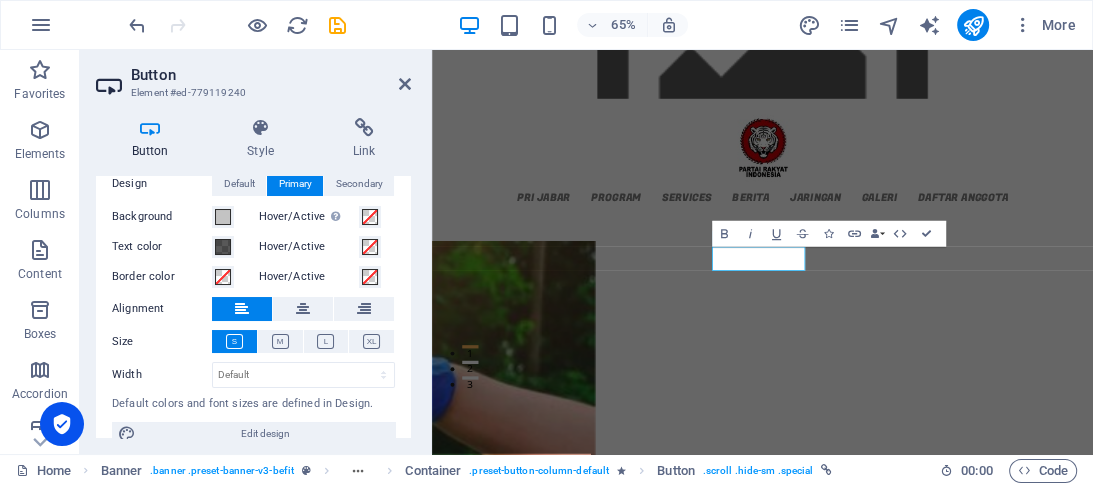 scroll, scrollTop: 80, scrollLeft: 0, axis: vertical 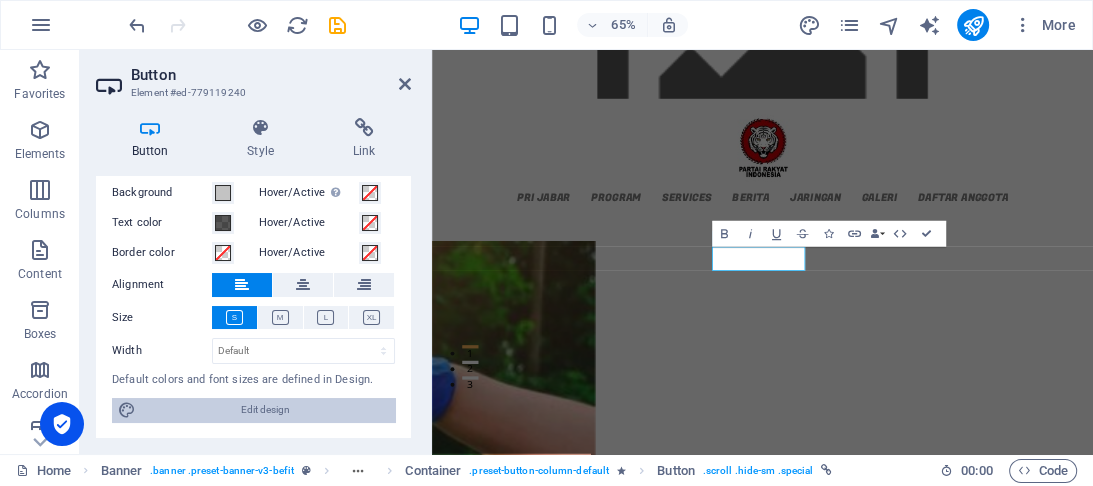 click on "Edit design" at bounding box center [265, 410] 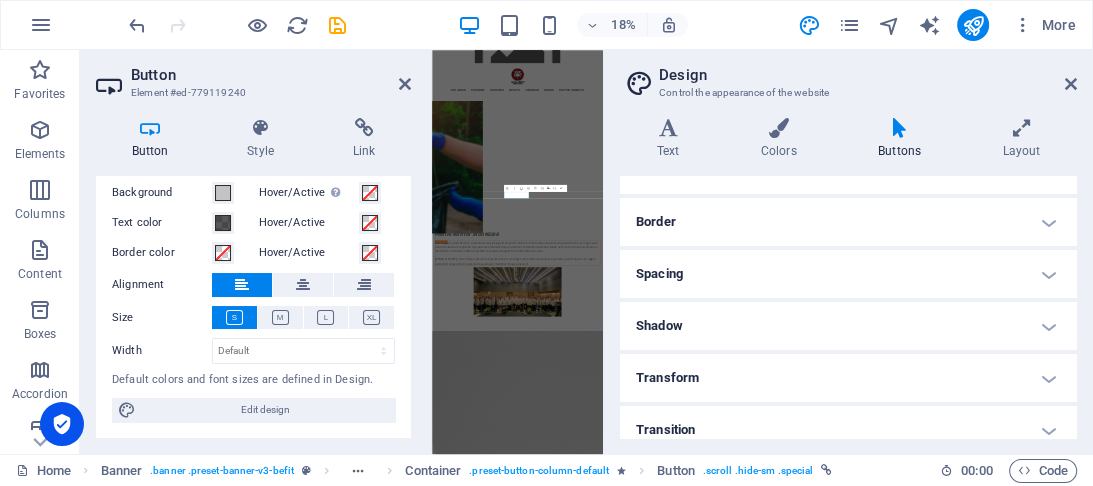 scroll, scrollTop: 210, scrollLeft: 0, axis: vertical 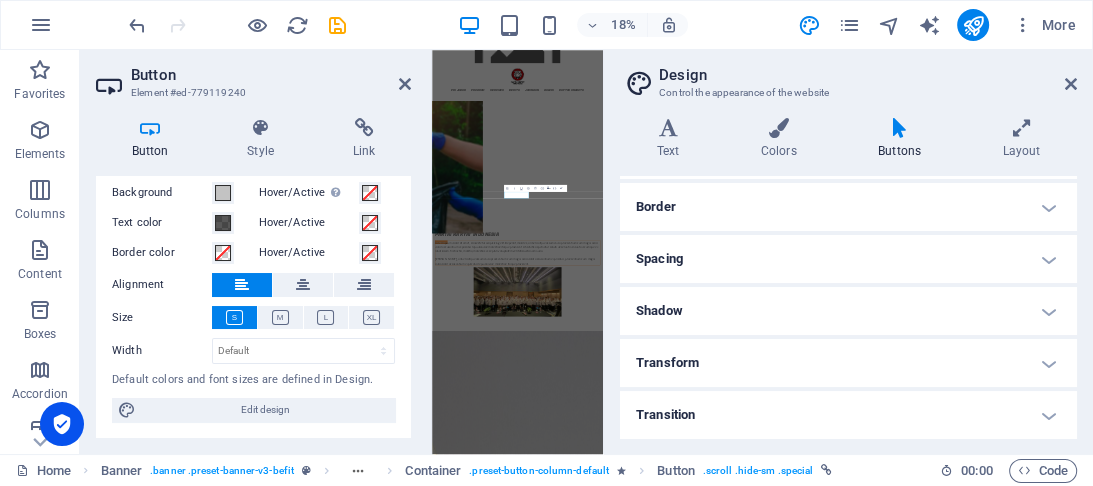 click on "Transition" at bounding box center (848, 415) 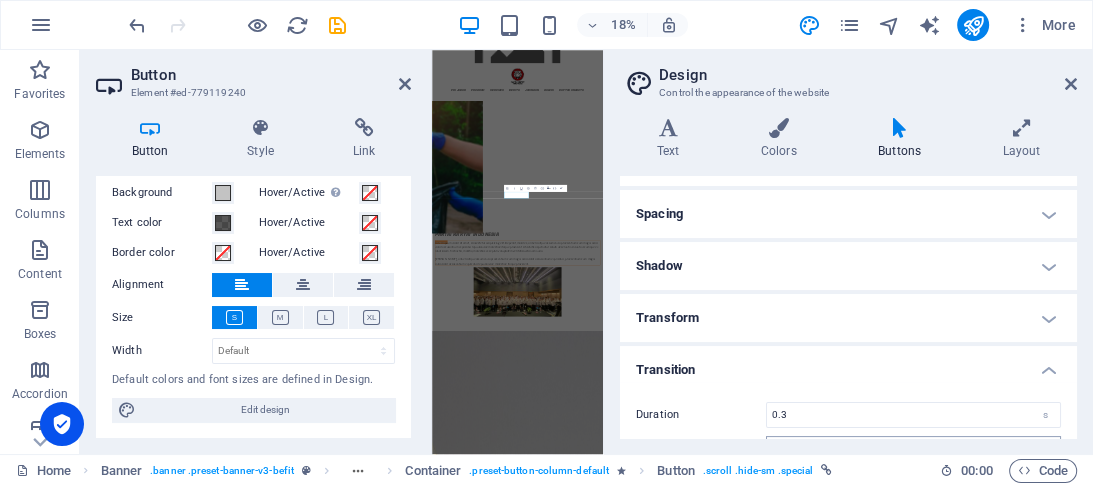 scroll, scrollTop: 296, scrollLeft: 0, axis: vertical 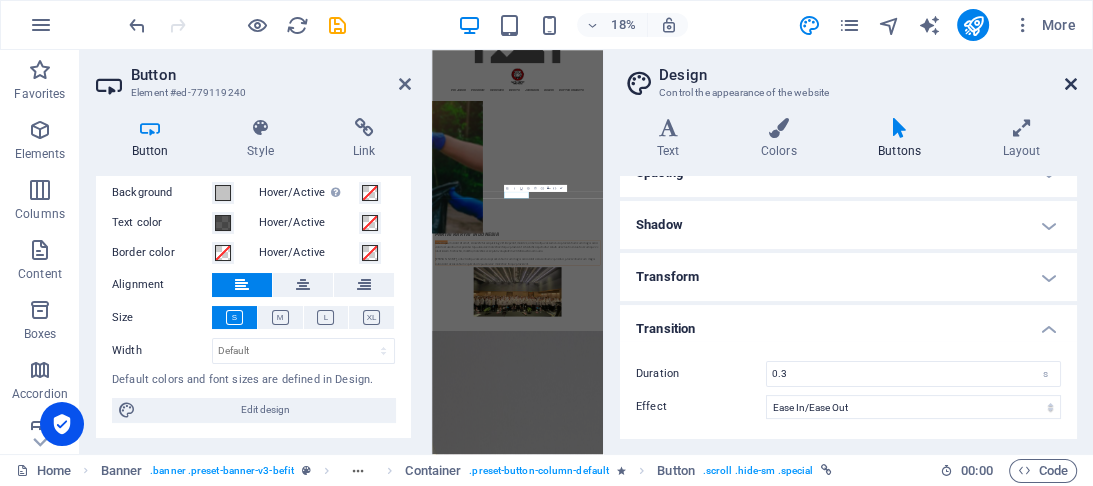 click at bounding box center [1071, 84] 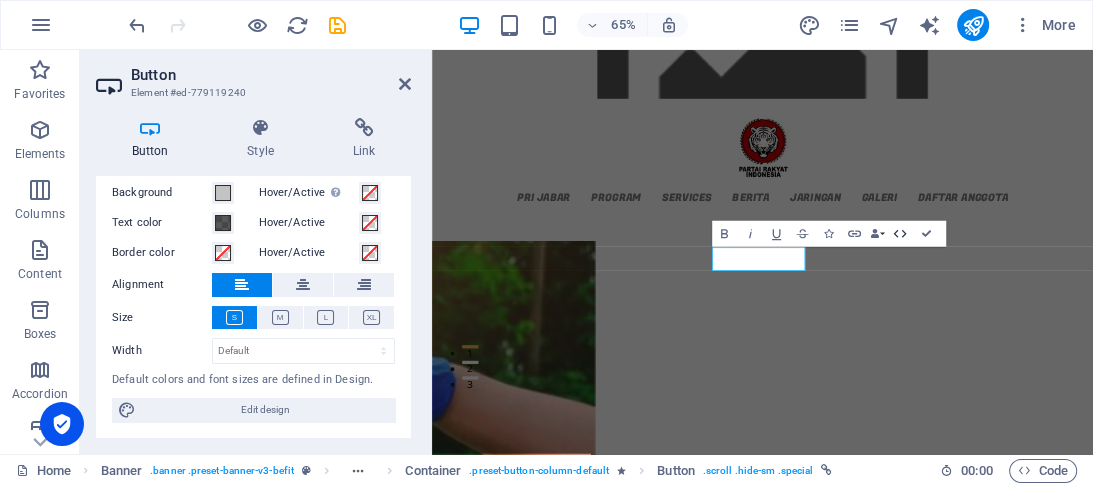 click 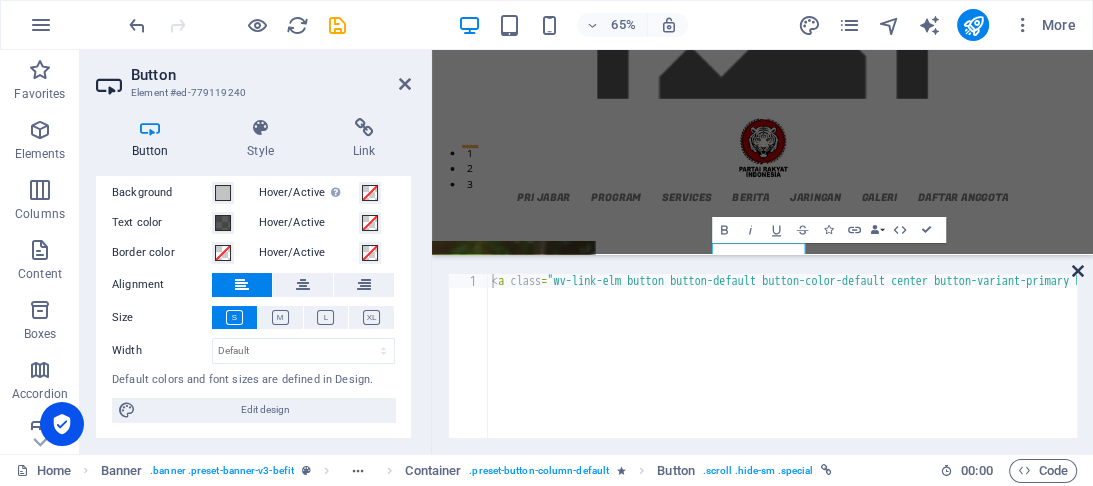 click at bounding box center [1078, 271] 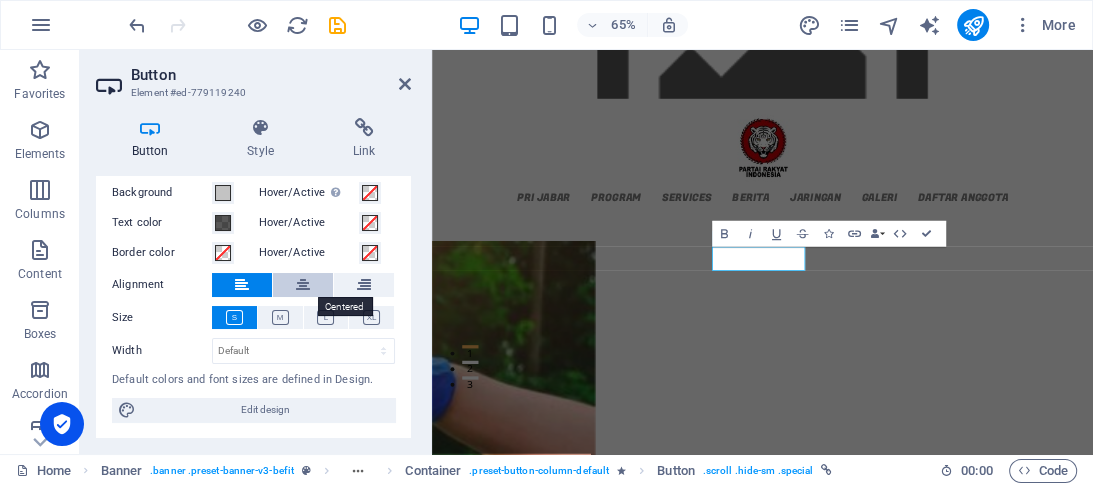click at bounding box center [303, 285] 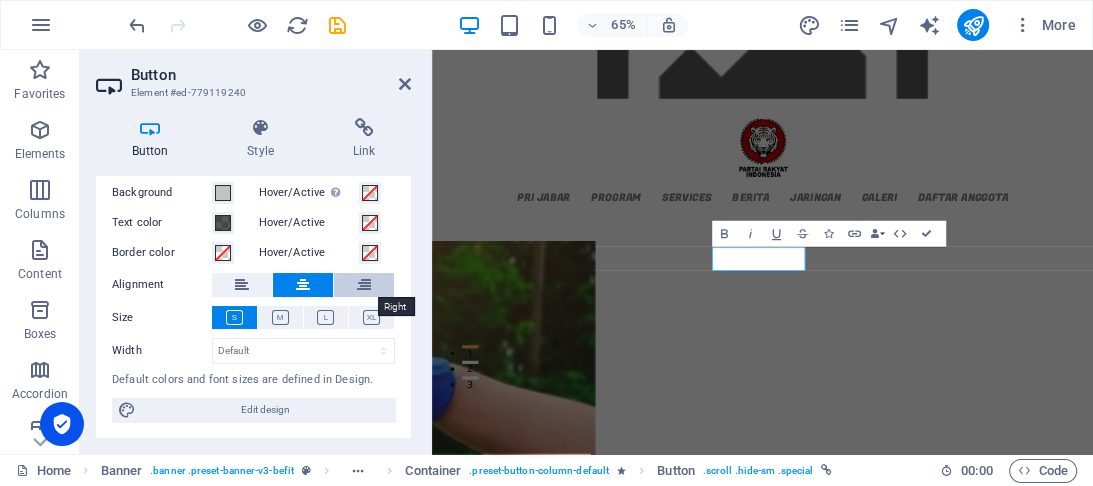 click at bounding box center (364, 285) 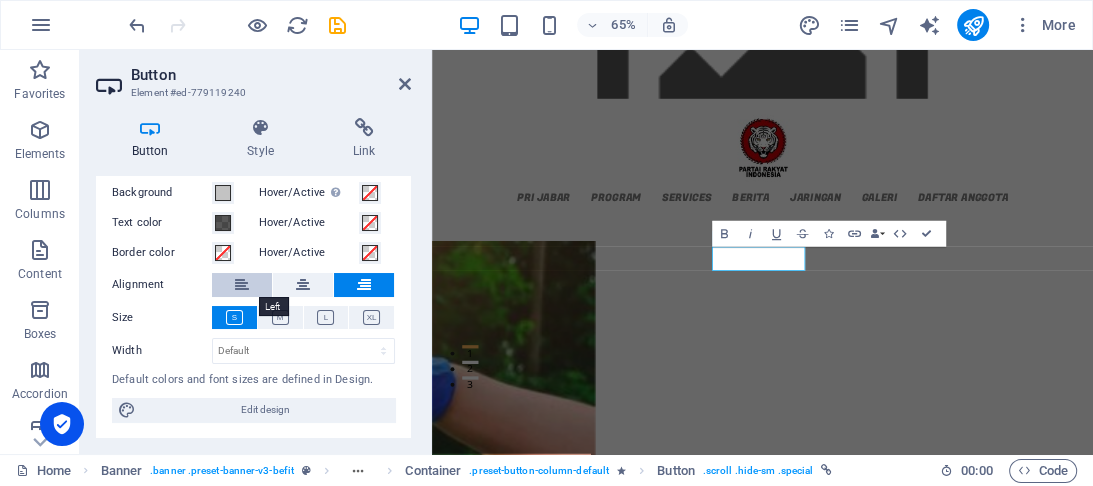 click at bounding box center [242, 285] 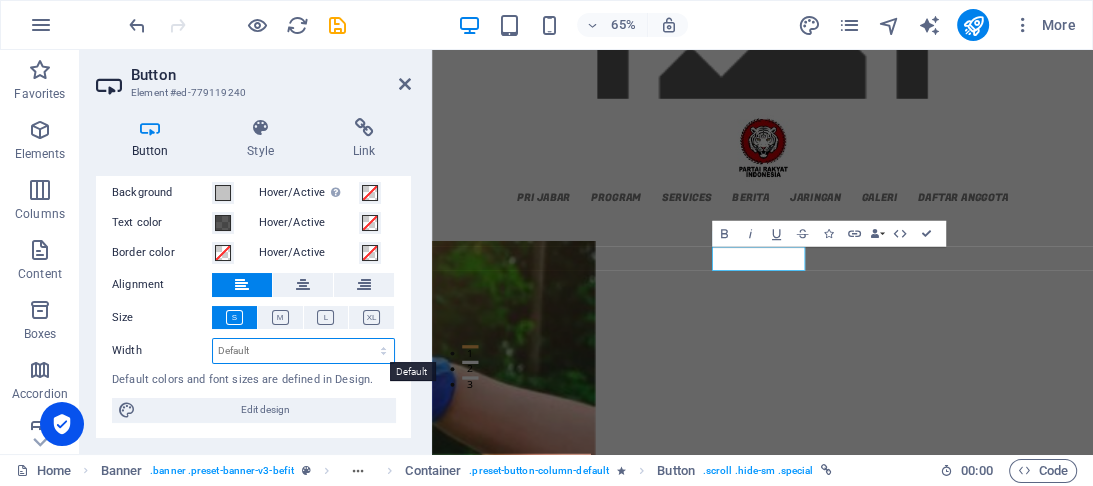 click on "Default px rem % em vh vw" at bounding box center (303, 351) 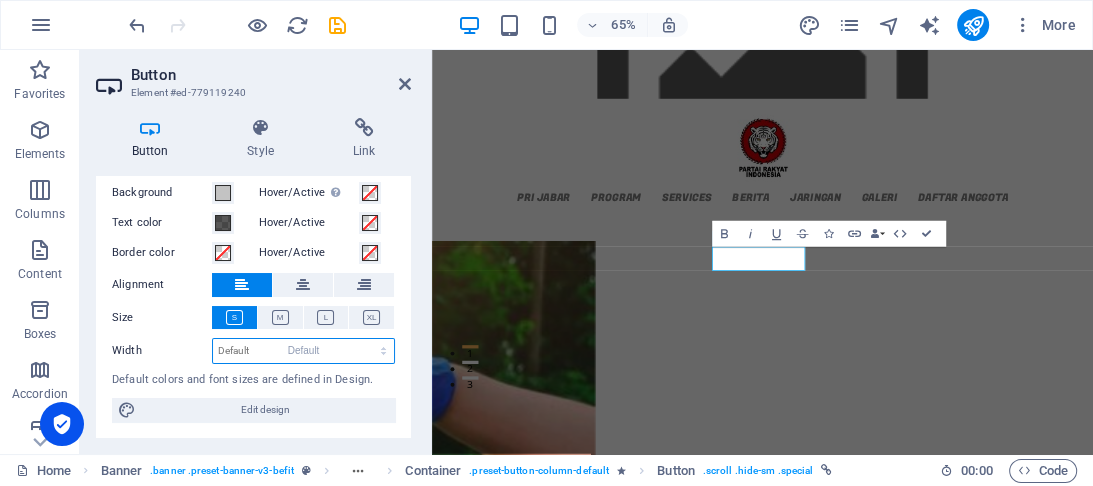 click on "Default px rem % em vh vw" at bounding box center [303, 351] 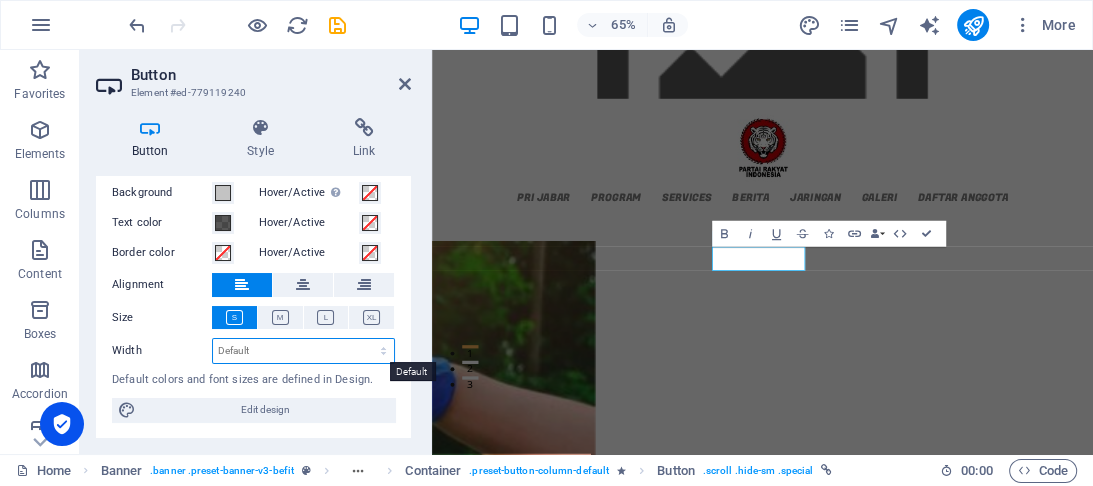 click on "Default px rem % em vh vw" at bounding box center (303, 351) 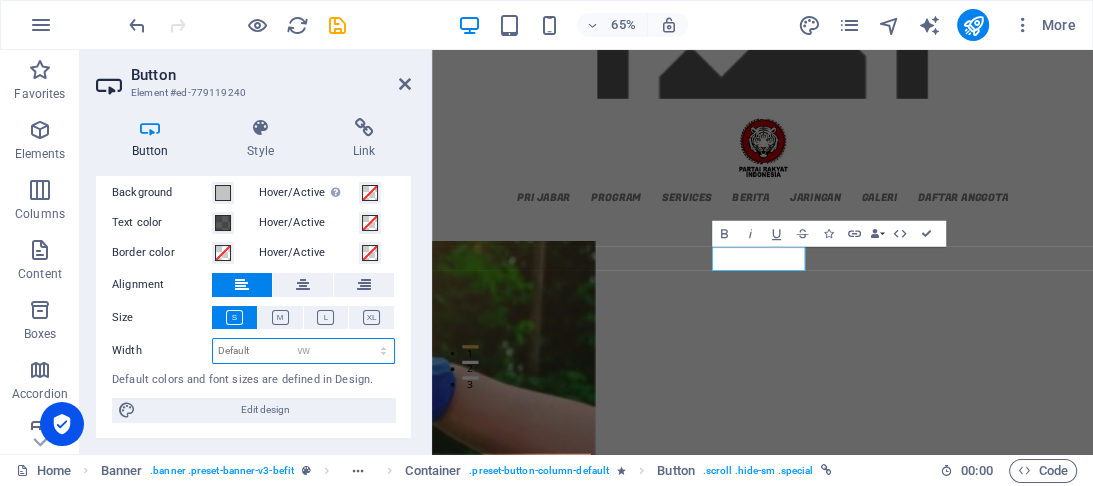 click on "Default px rem % em vh vw" at bounding box center [303, 351] 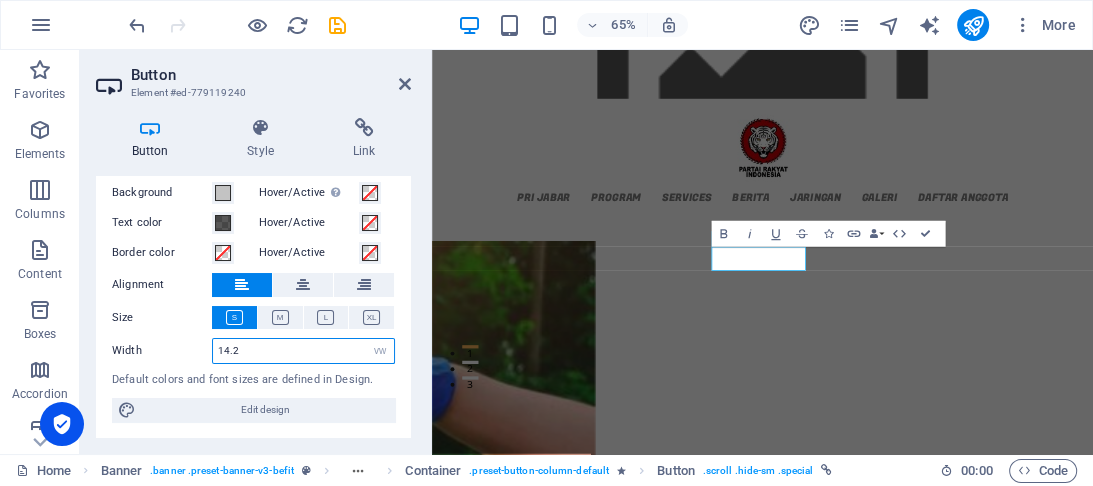 click on "14.2" at bounding box center [303, 351] 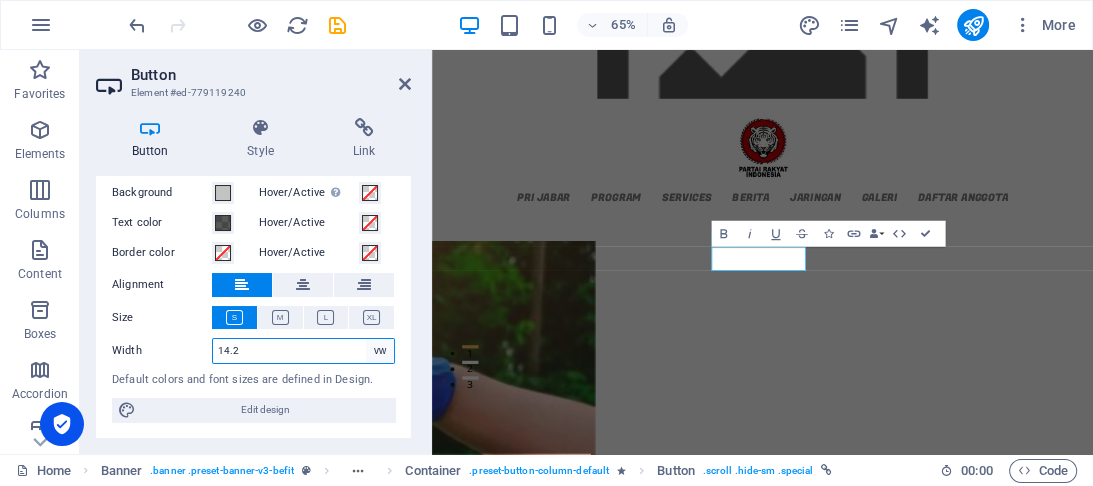 click on "Default px rem % em vh vw" at bounding box center (380, 351) 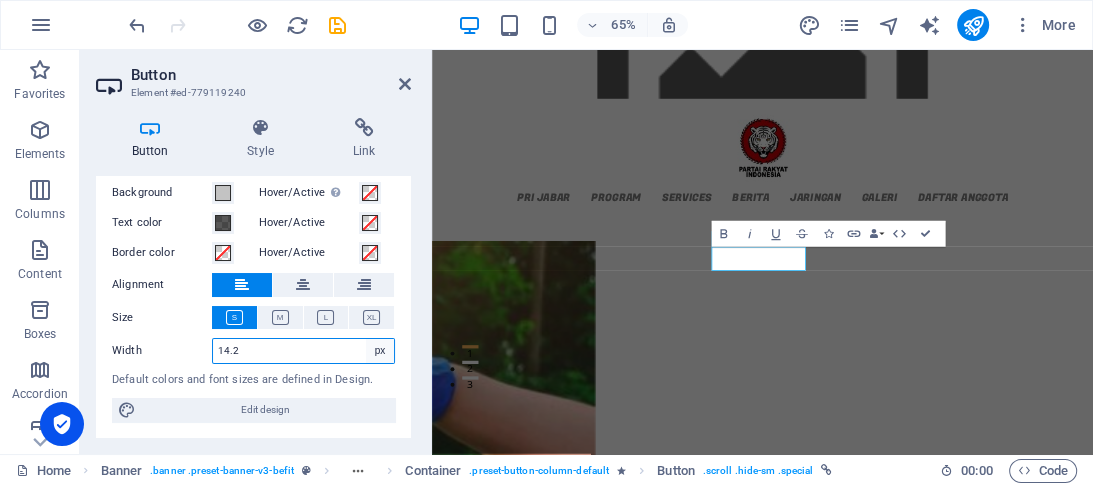 click on "Default px rem % em vh vw" at bounding box center [380, 351] 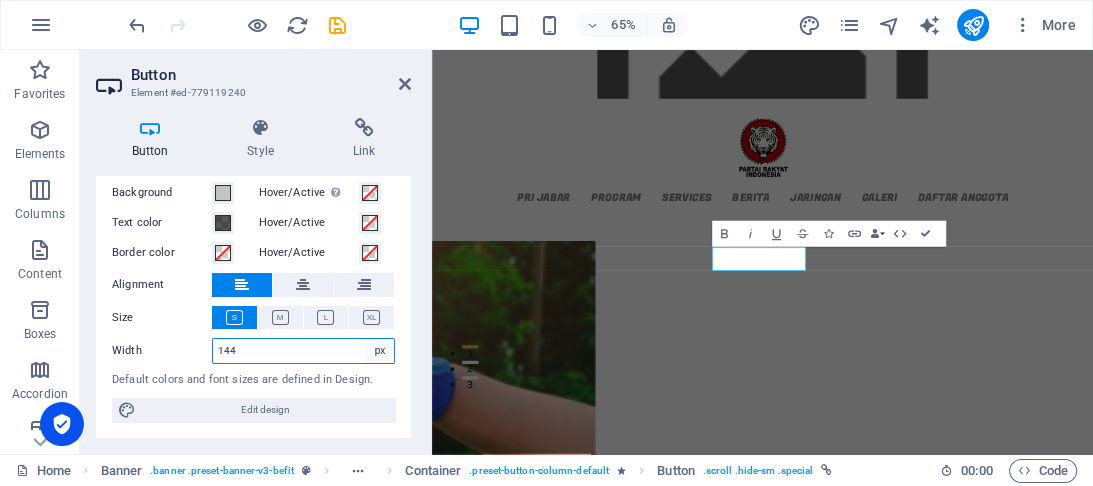 click on "Default px rem % em vh vw" at bounding box center (380, 351) 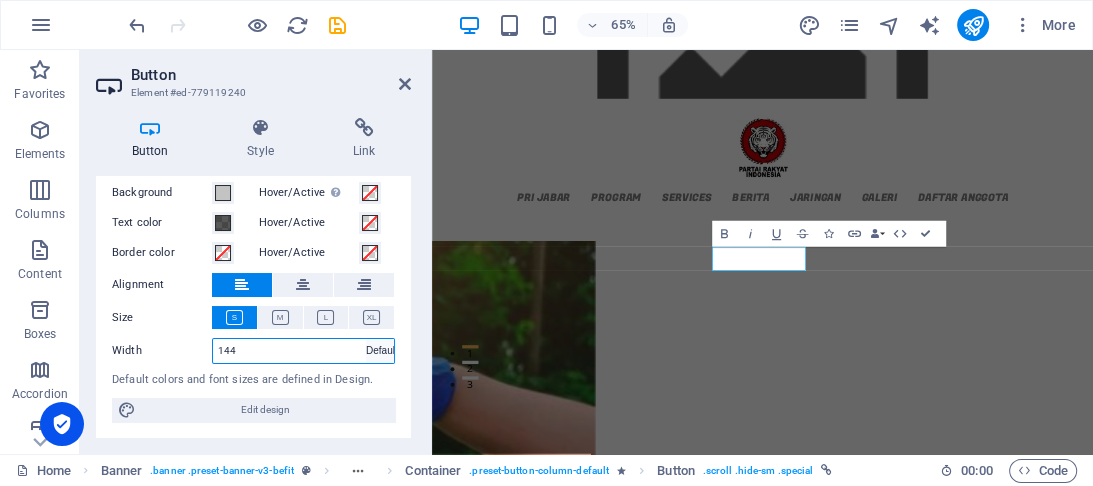 click on "Default px rem % em vh vw" at bounding box center [380, 351] 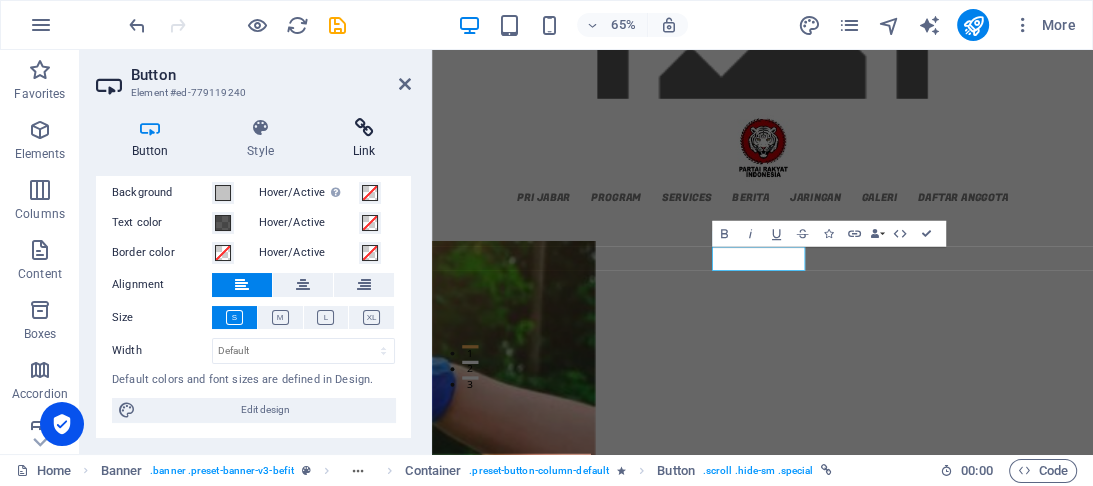 click at bounding box center [364, 128] 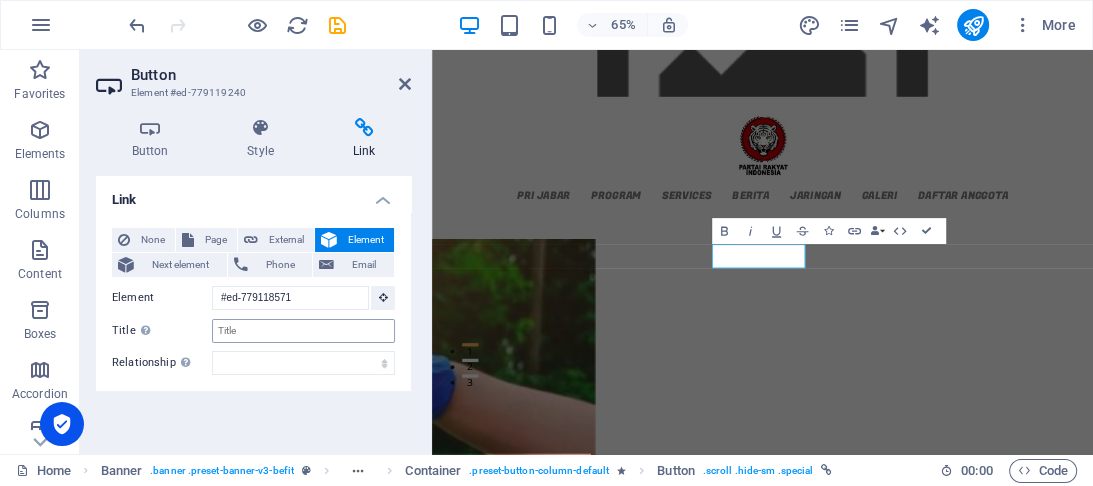 scroll, scrollTop: 80, scrollLeft: 0, axis: vertical 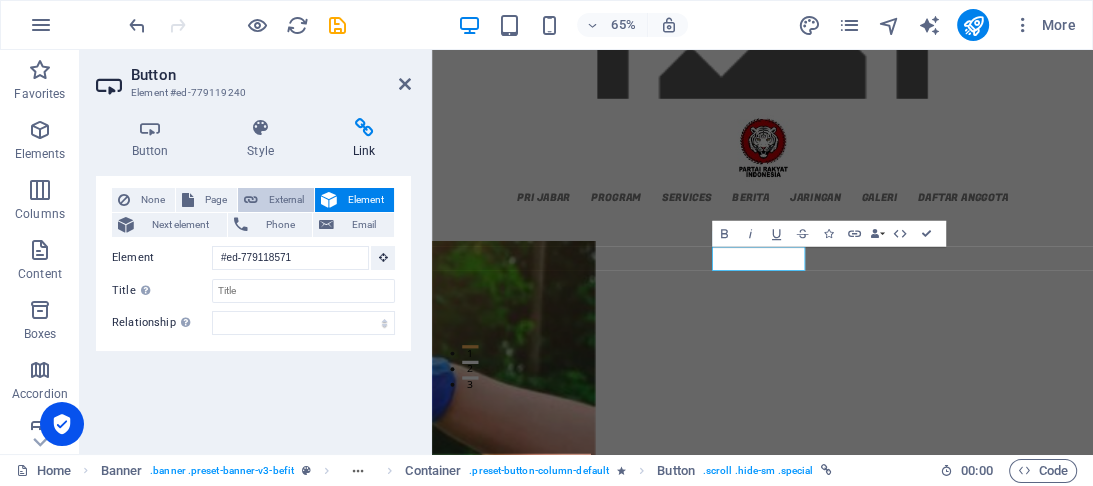 click on "External" at bounding box center [286, 200] 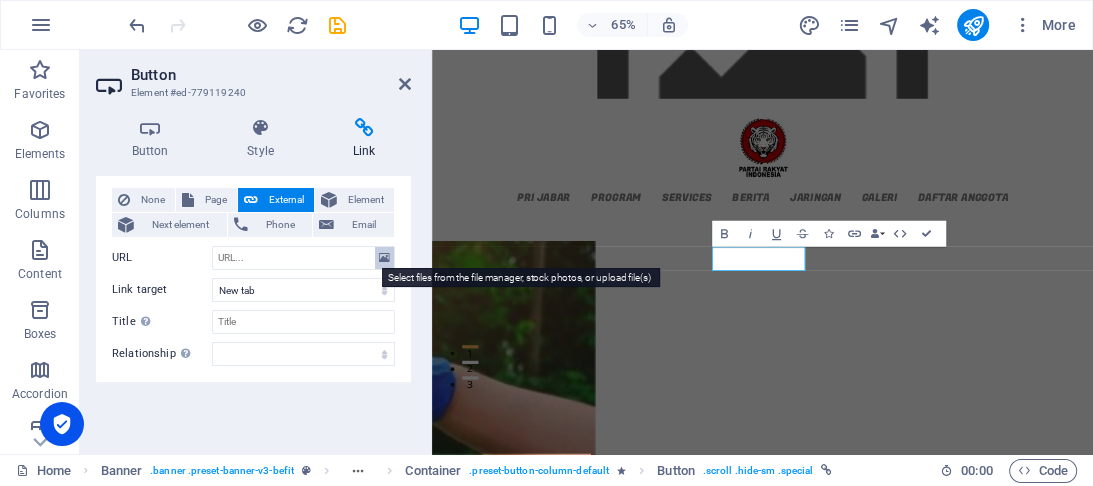 click at bounding box center (384, 258) 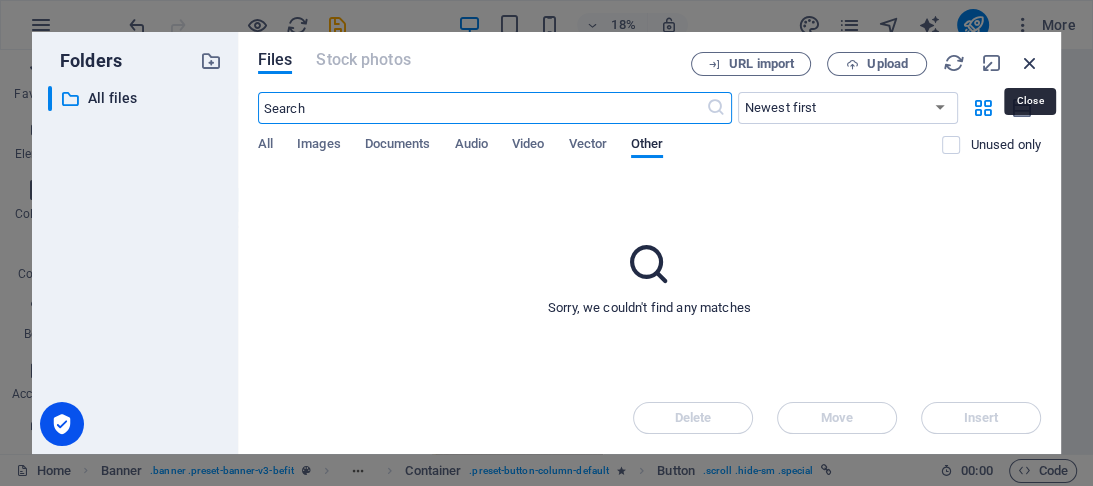 click at bounding box center [1030, 63] 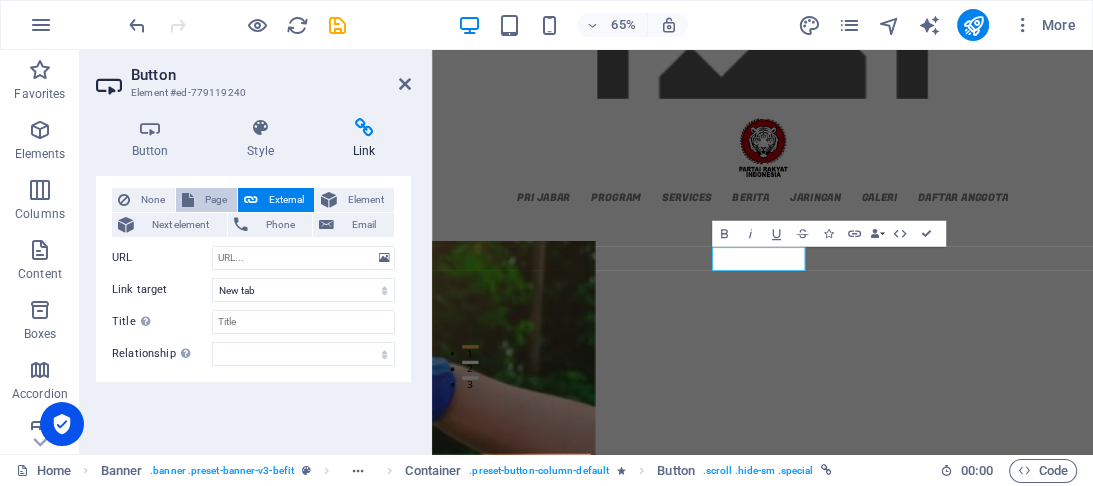 click on "Page" at bounding box center [215, 200] 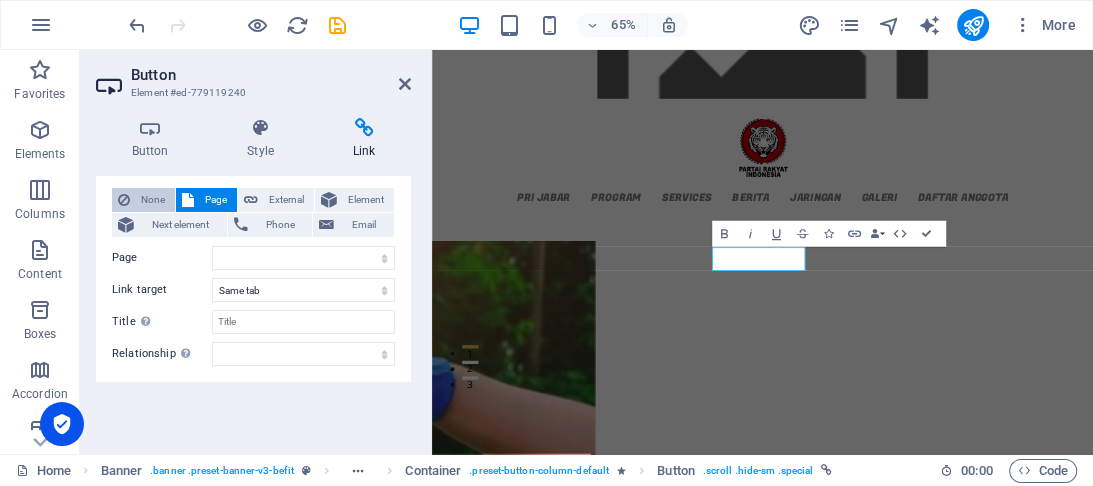 click on "None" at bounding box center (152, 200) 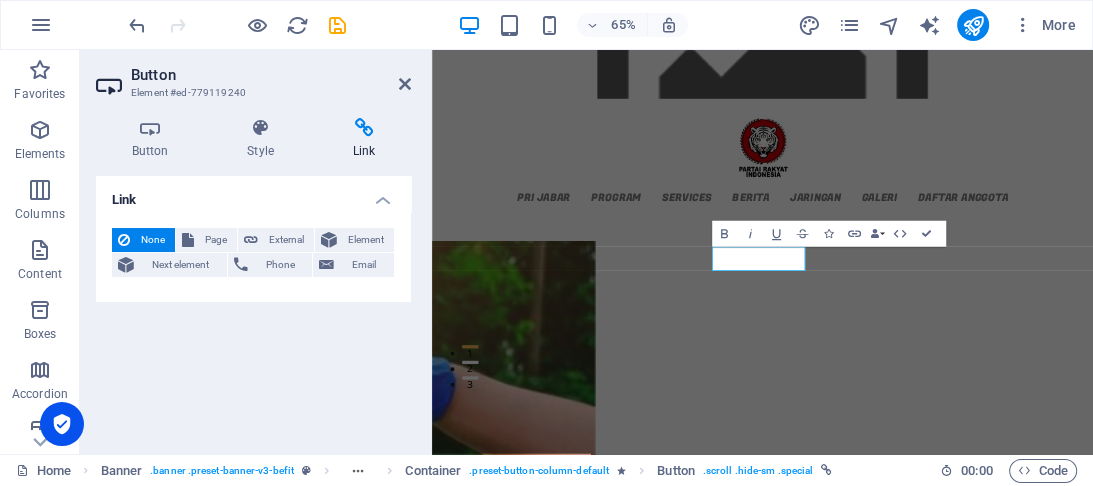 scroll, scrollTop: 0, scrollLeft: 0, axis: both 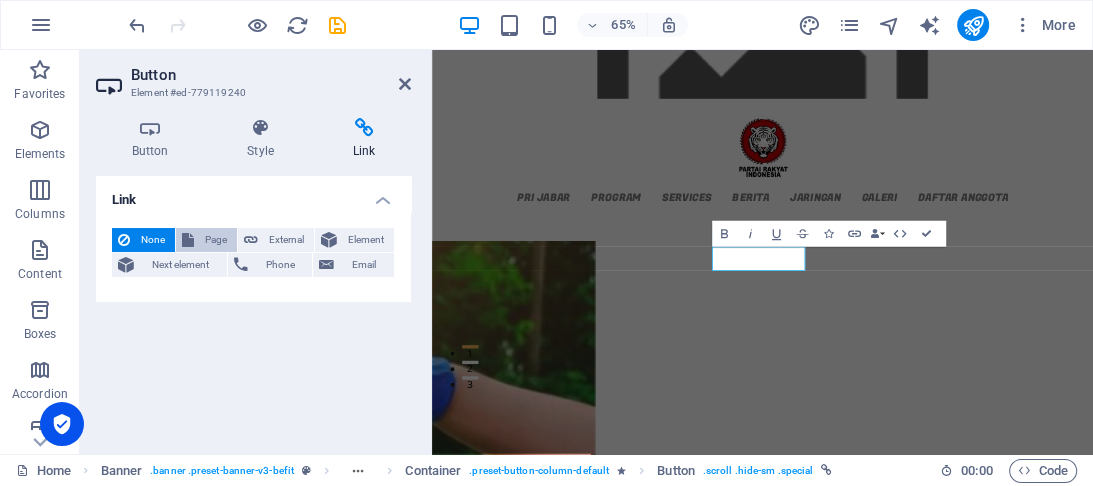click on "Page" at bounding box center (215, 240) 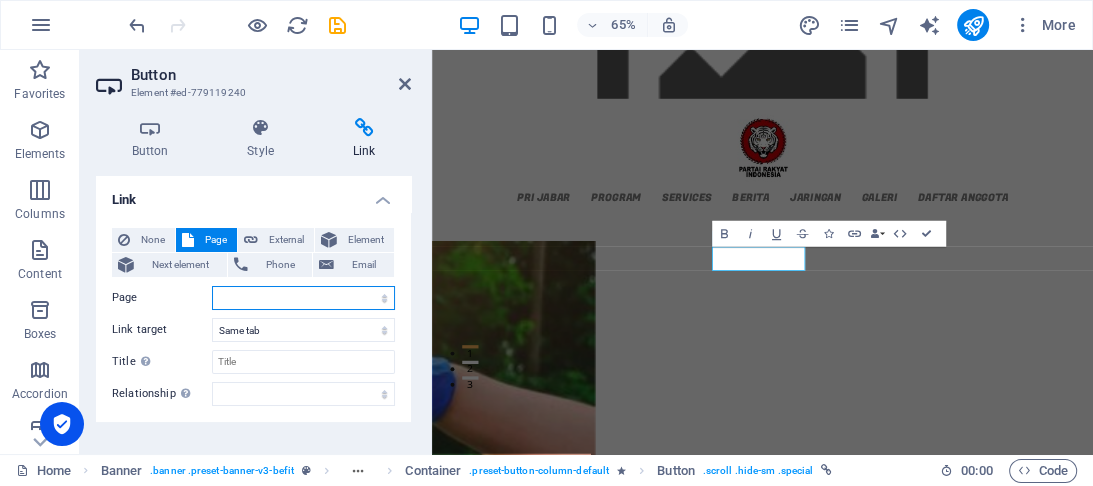 click on "Home About us Services Timetable Appointment Contact Legal Notice Privacy" at bounding box center [303, 298] 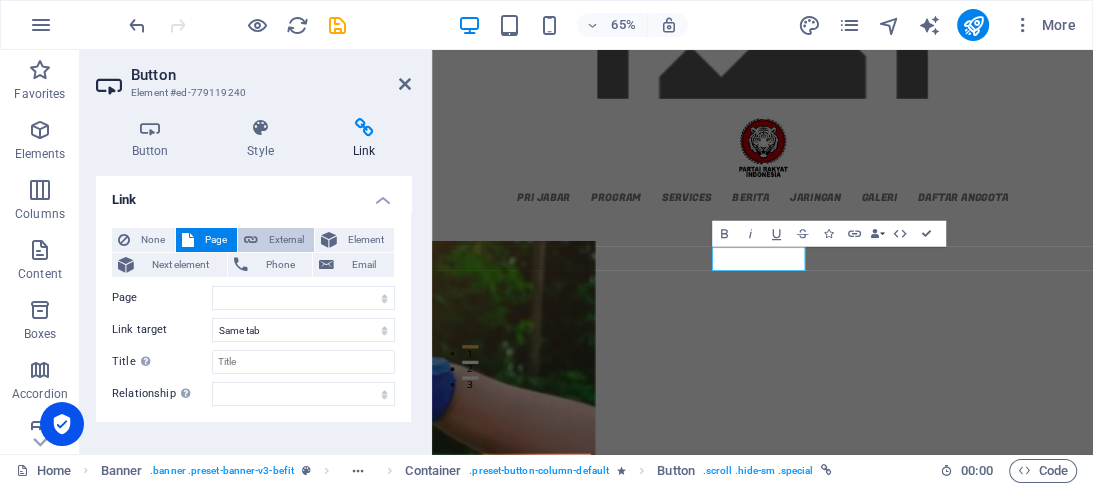 click on "External" at bounding box center (286, 240) 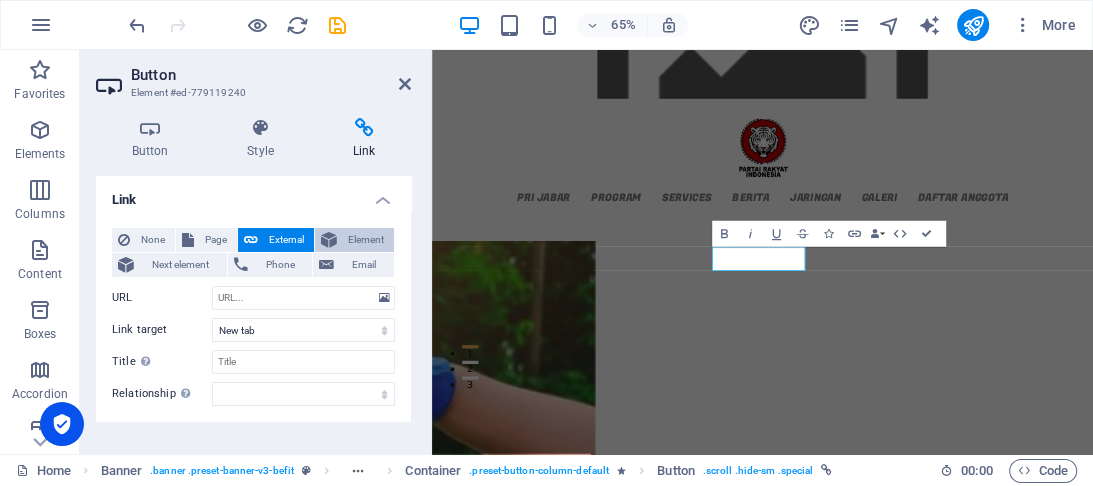 click on "Element" at bounding box center [365, 240] 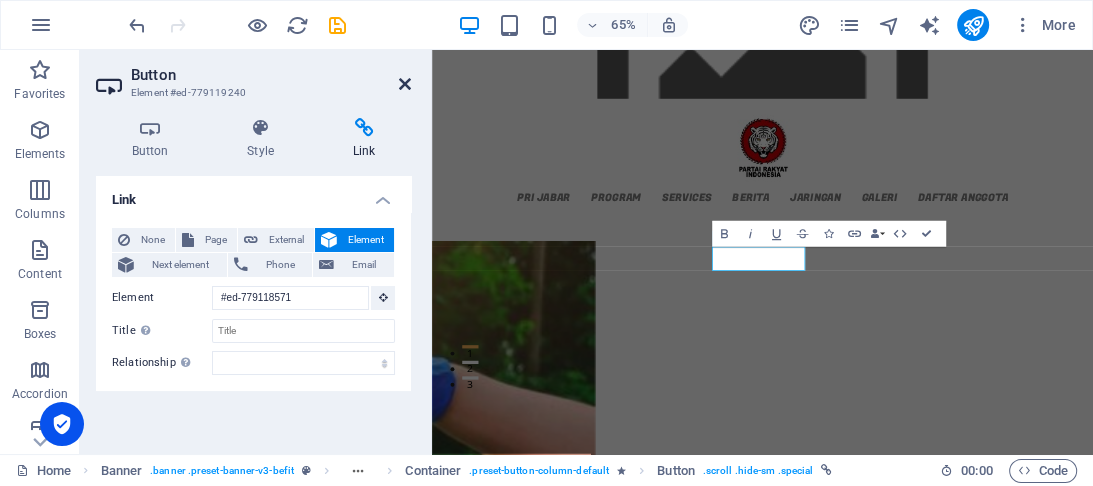 click at bounding box center (405, 84) 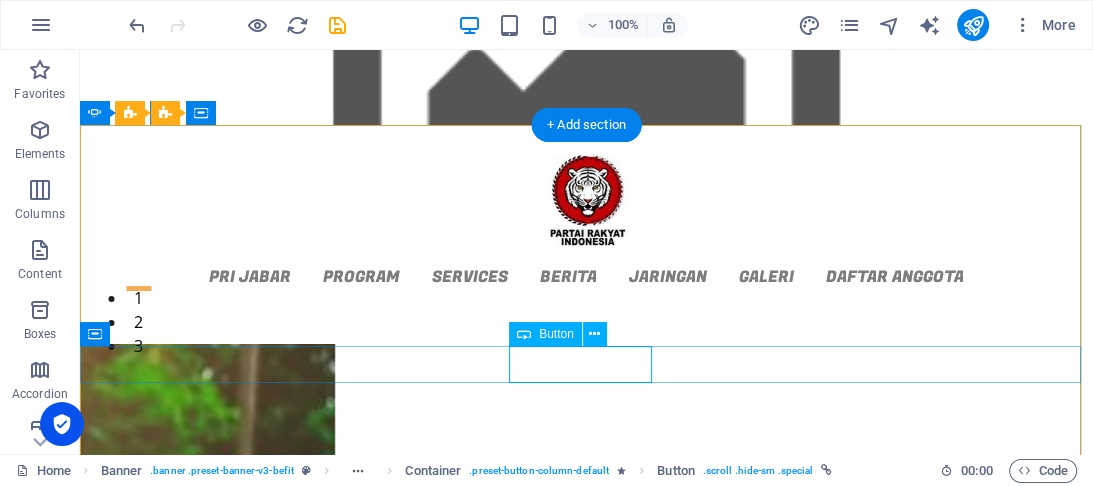 click on "SELENGKAPNYA" at bounding box center [-421, 1711] 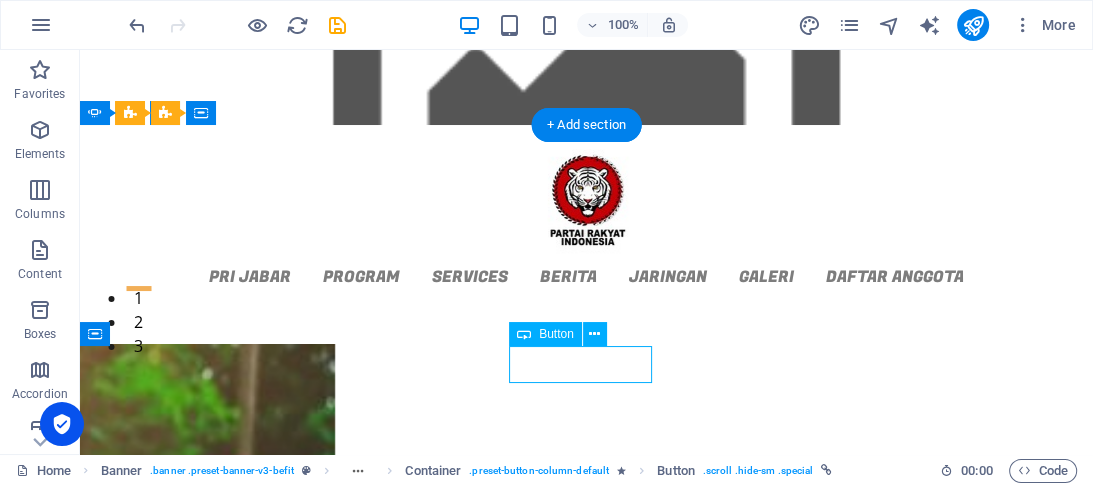 click on "SELENGKAPNYA" at bounding box center (-421, 1711) 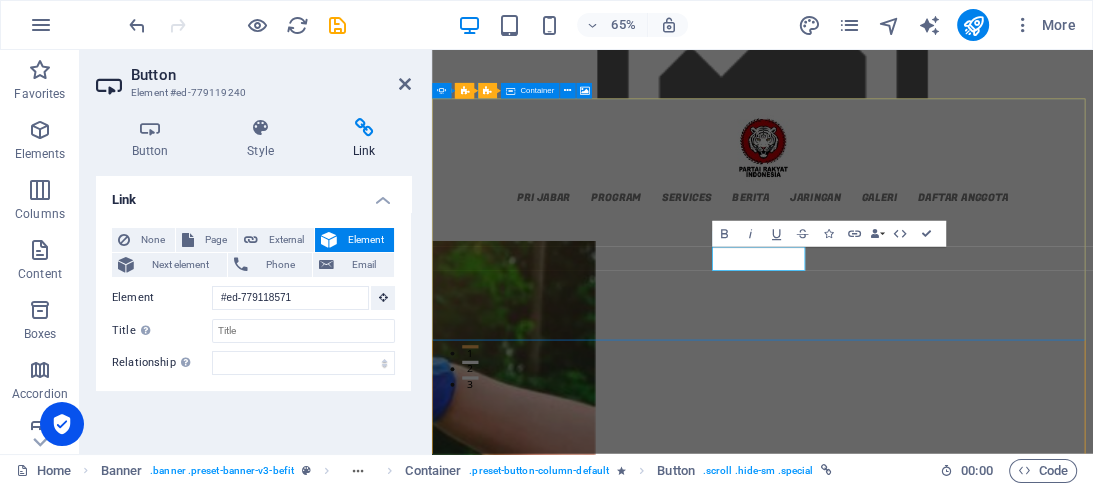 click at bounding box center (-71, 1284) 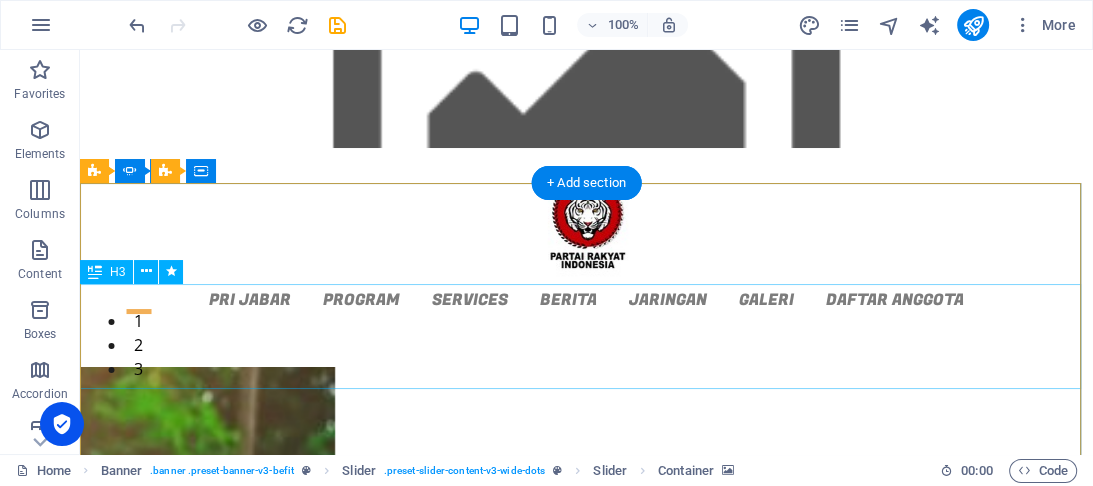 scroll, scrollTop: 80, scrollLeft: 0, axis: vertical 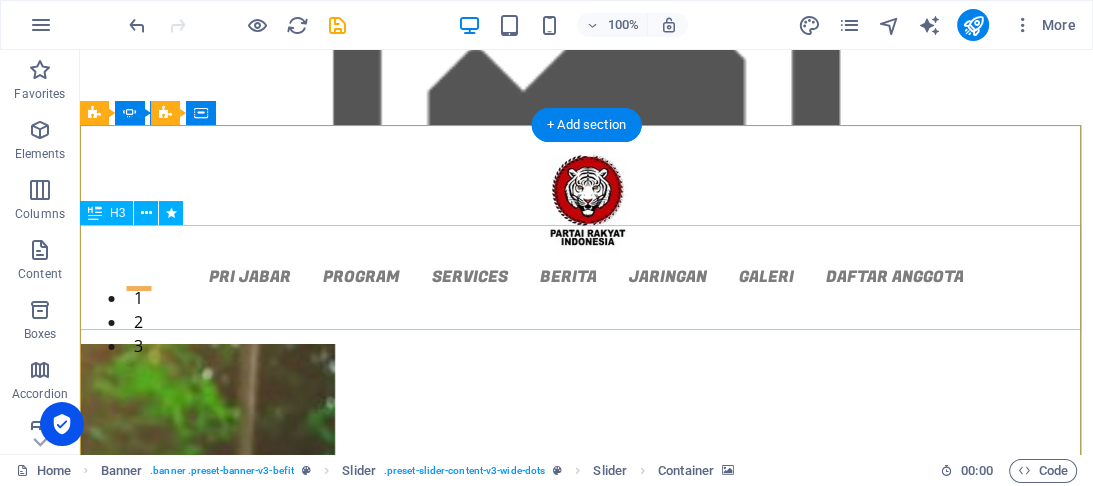 click on "selamat datang di website resmi partai rakyat indonesia jawa tengah" at bounding box center [-421, 1609] 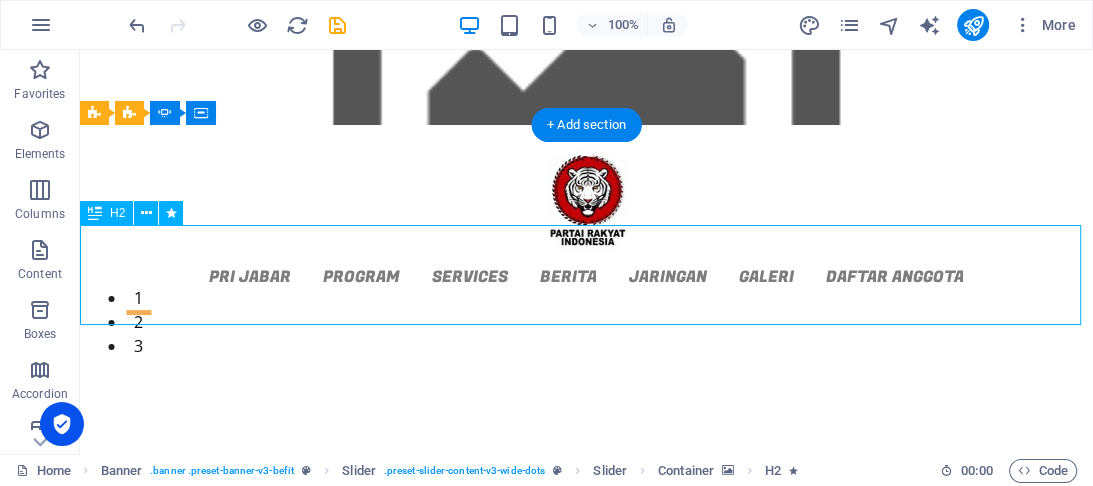 click on "selamat datang di website resmi  partai rakyat indonesia jawa tengah" at bounding box center [-1422, 2327] 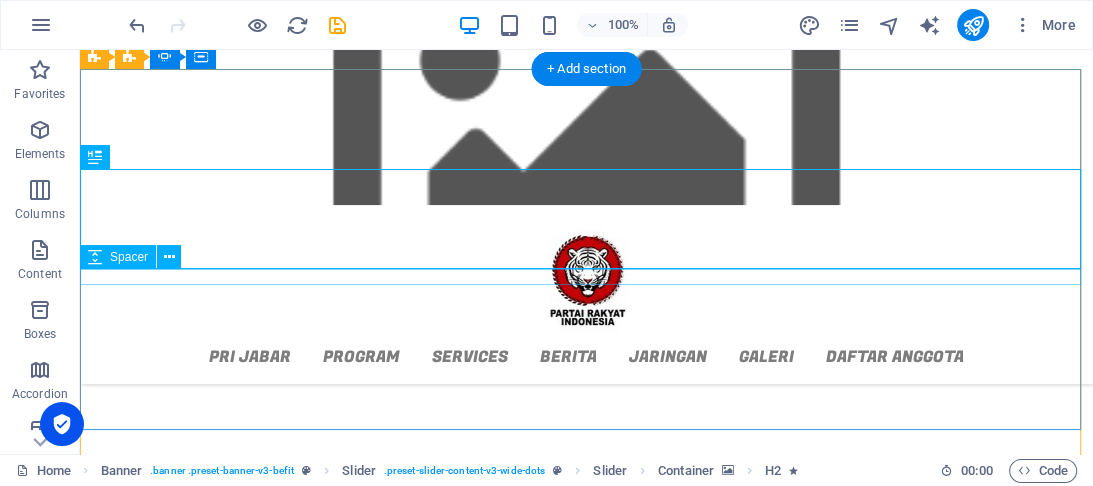 scroll, scrollTop: 320, scrollLeft: 0, axis: vertical 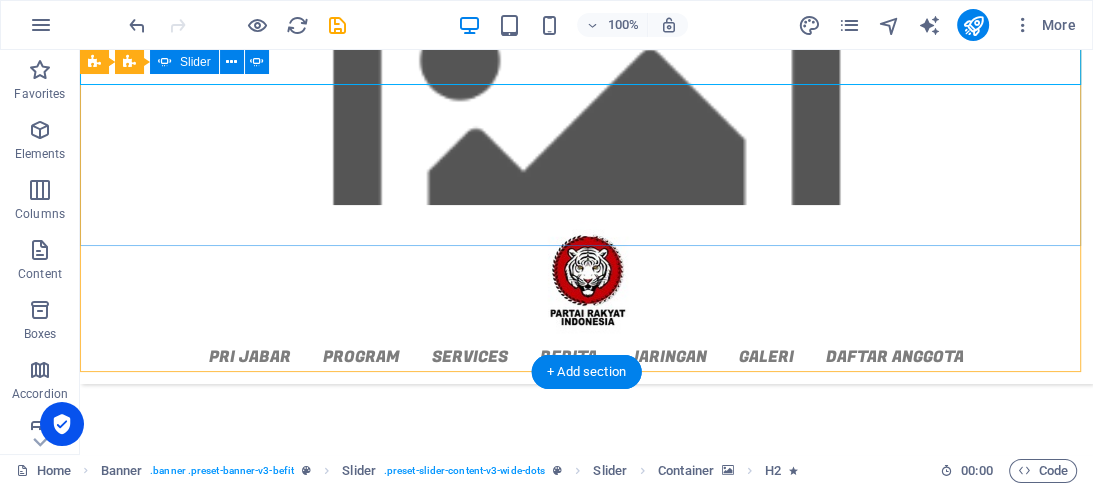 click on "1" at bounding box center (138, 48) 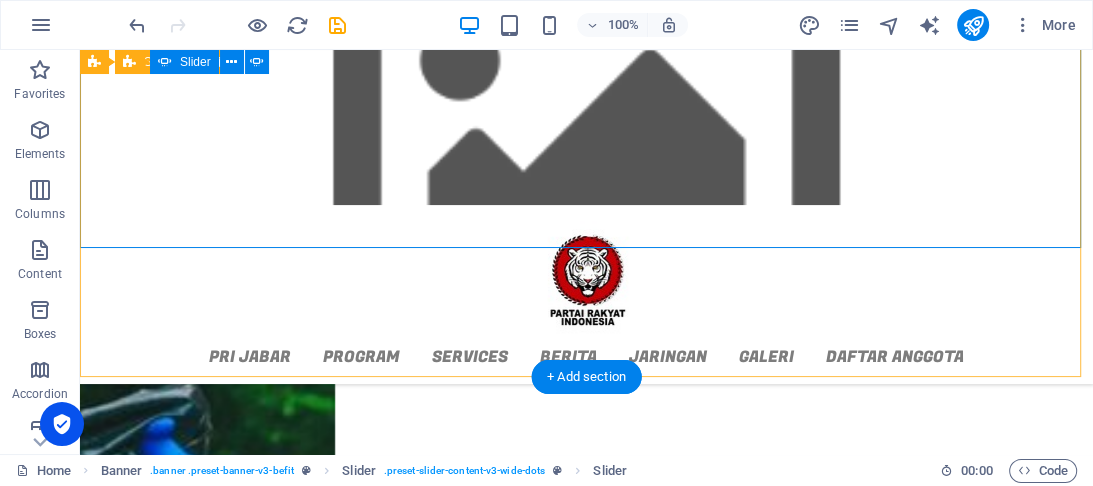 scroll, scrollTop: 0, scrollLeft: 0, axis: both 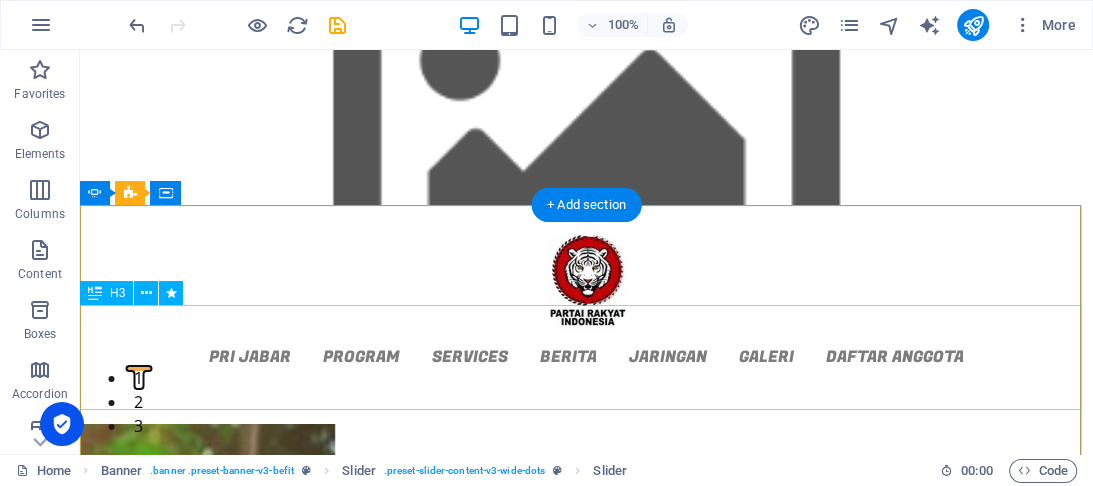 click on "selamat datang di website resmi partai rakyat indonesia jawa tengah" at bounding box center (-421, 1689) 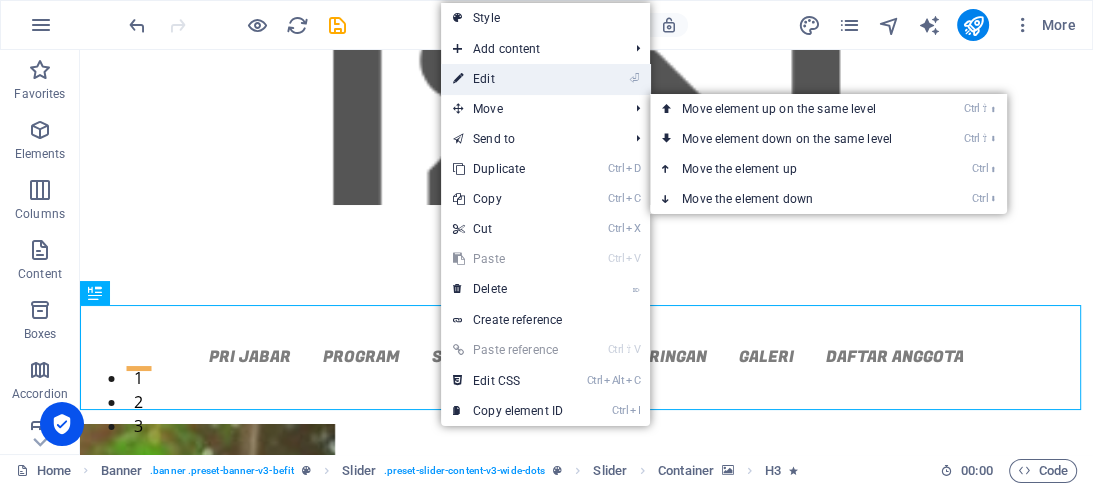 click on "⏎  Edit" at bounding box center (508, 79) 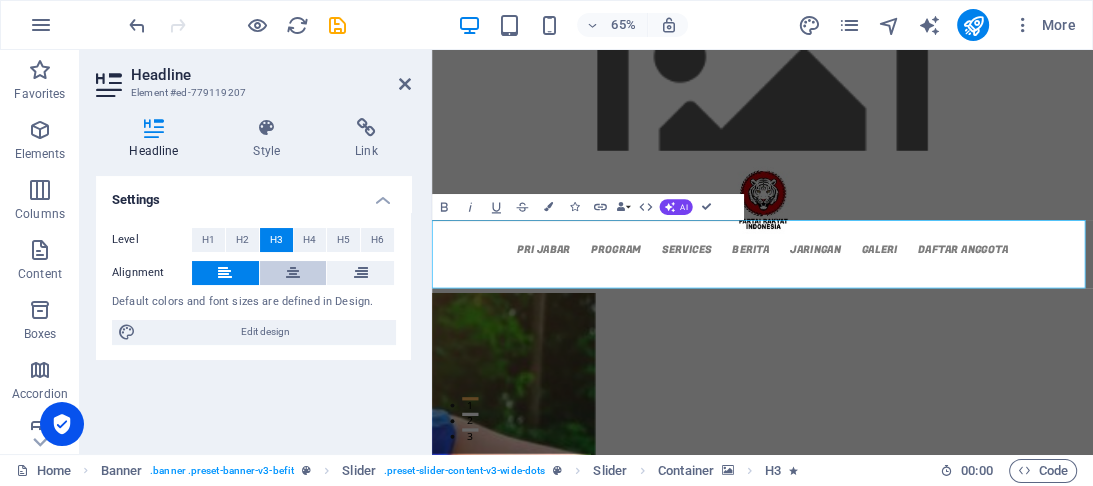 click at bounding box center (293, 273) 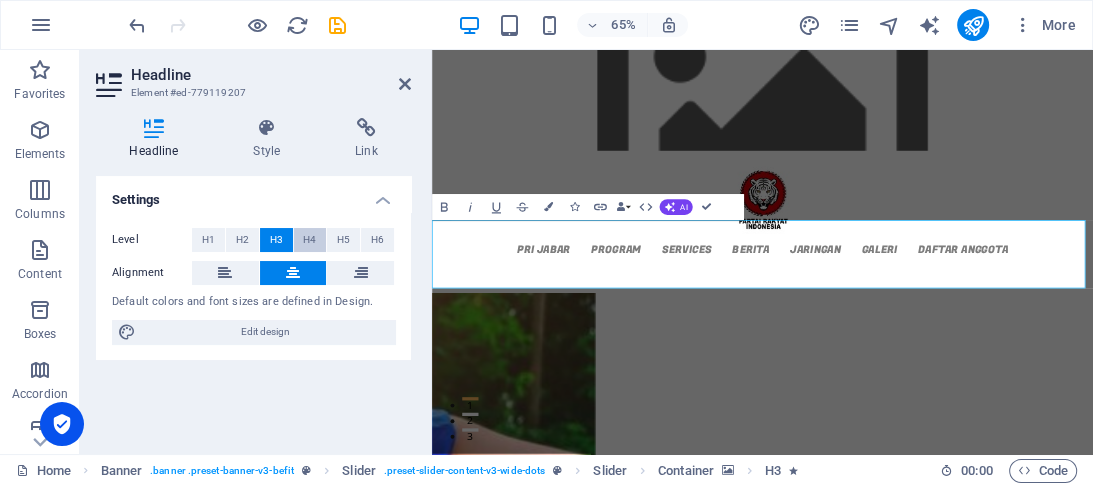 click on "H4" at bounding box center (309, 240) 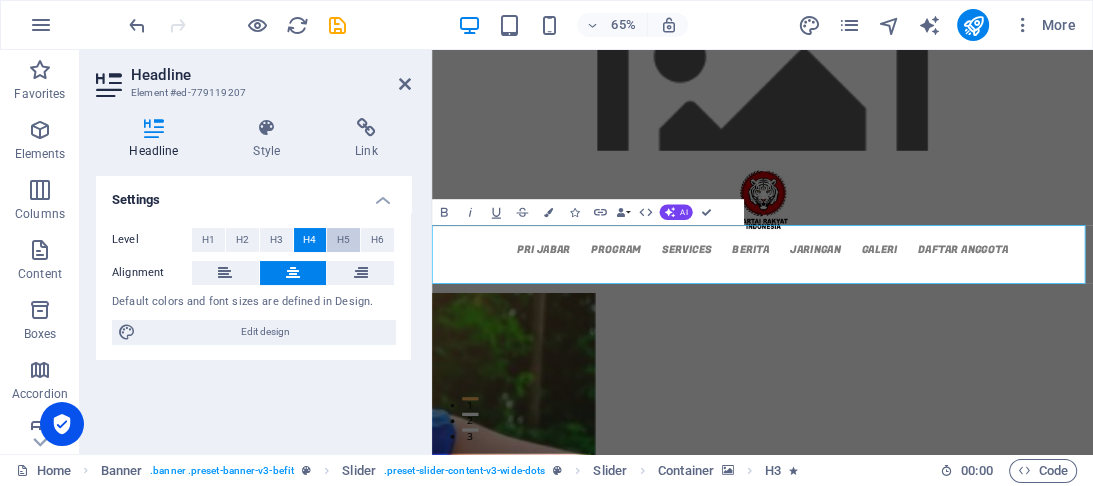 click on "H5" at bounding box center (343, 240) 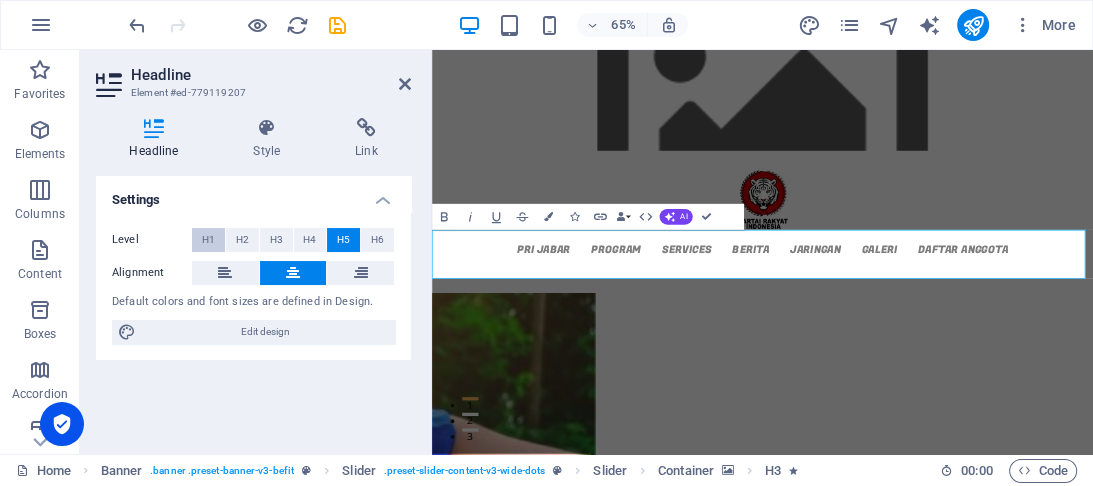 click on "H1" at bounding box center [208, 240] 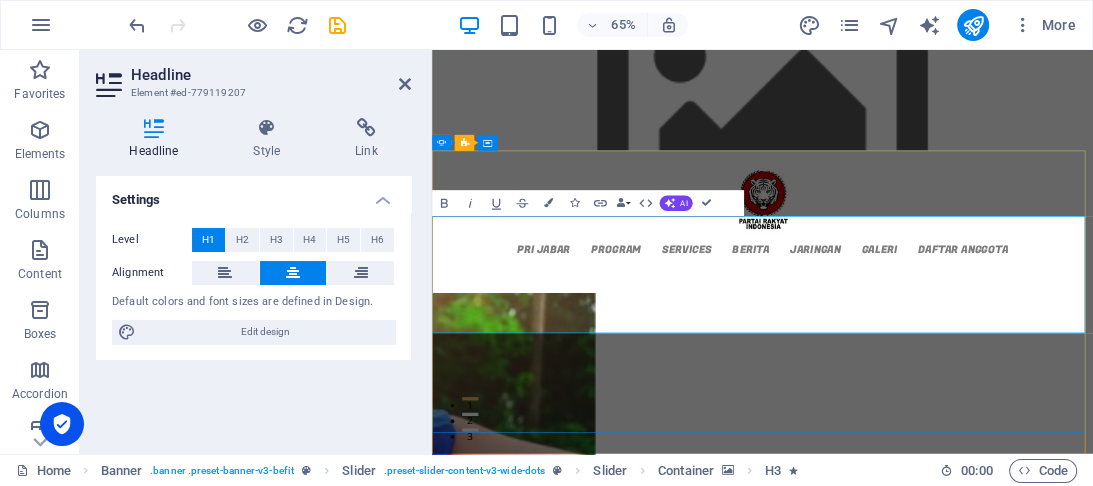 click on "selamat datang di website resmi partai rakyat indonesia jawa tengah" at bounding box center (-71, 1803) 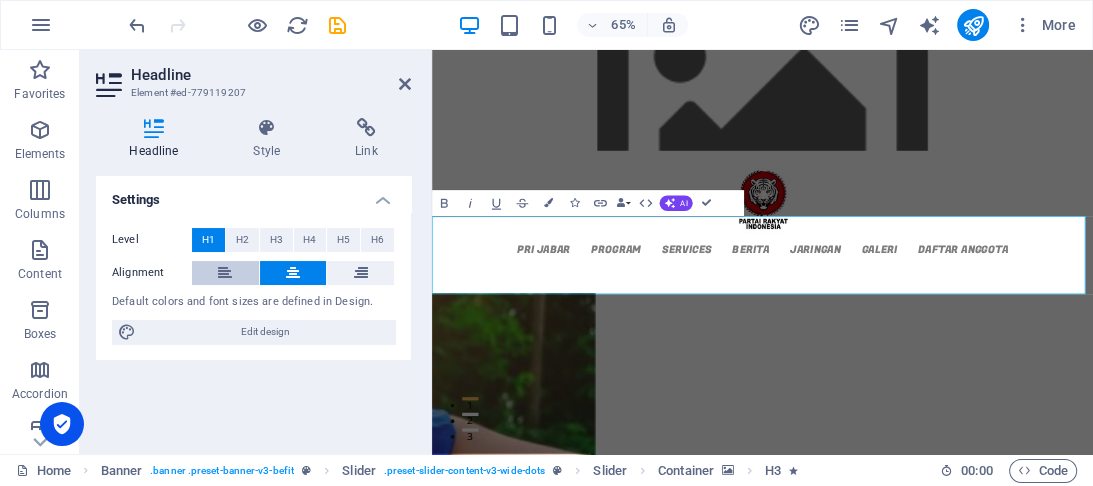 click at bounding box center [225, 273] 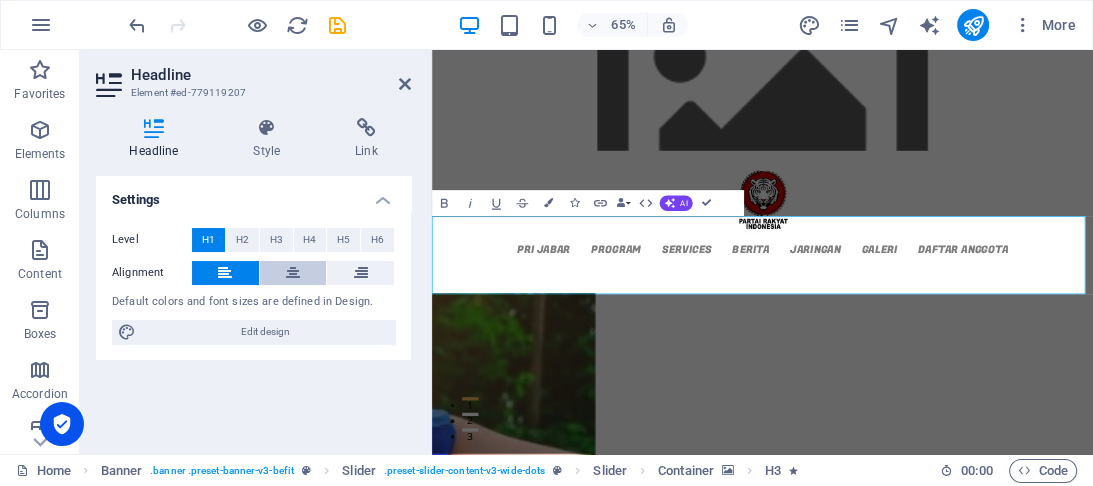 click at bounding box center (293, 273) 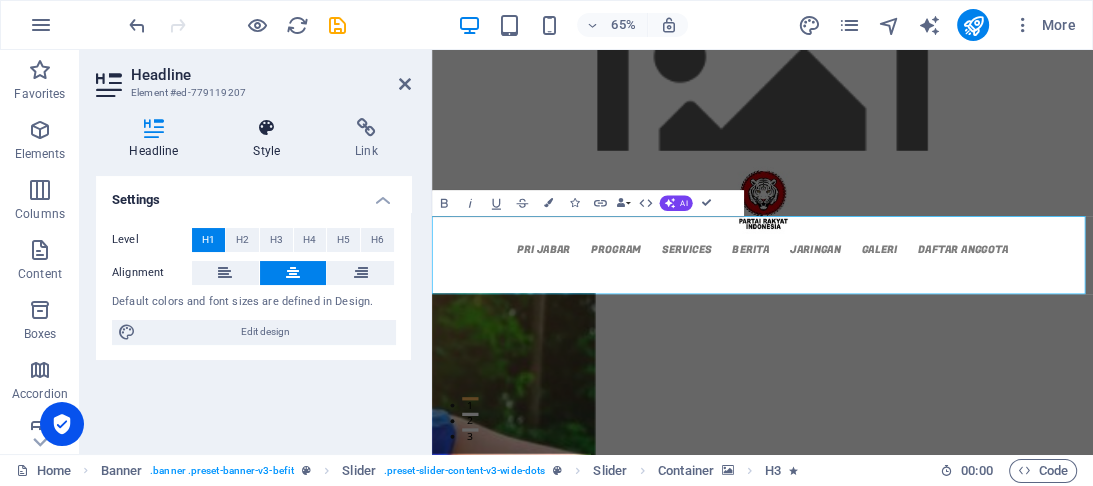 click at bounding box center [267, 128] 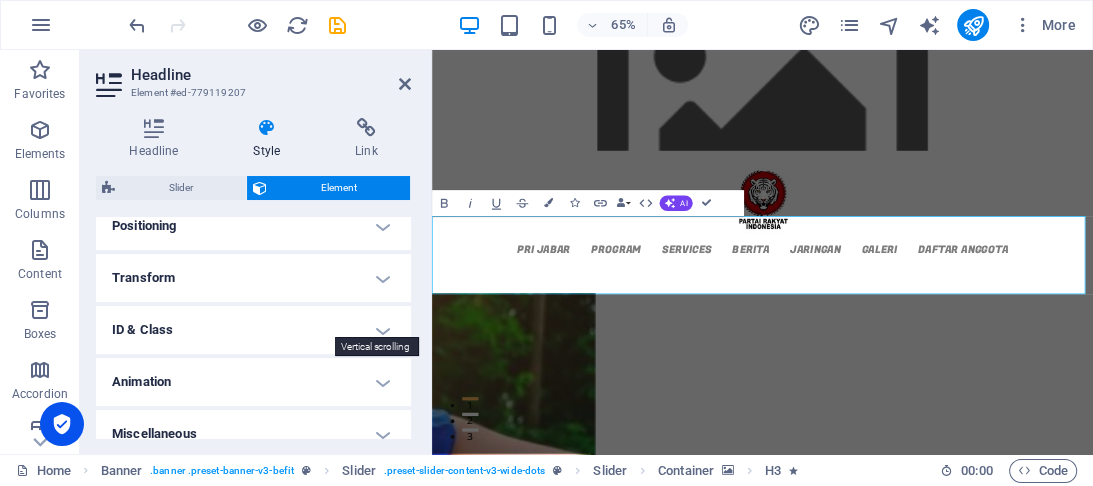 scroll, scrollTop: 624, scrollLeft: 0, axis: vertical 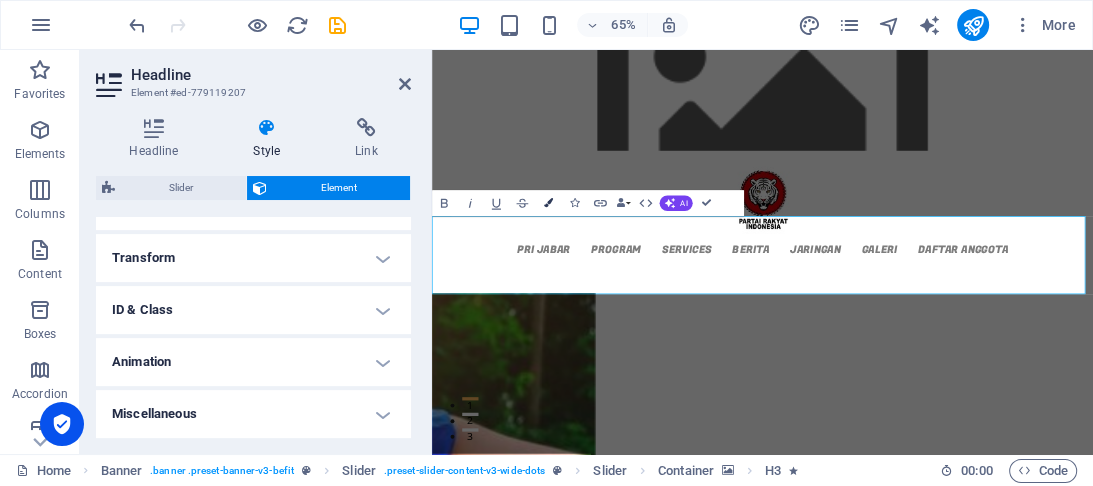 click at bounding box center [548, 203] 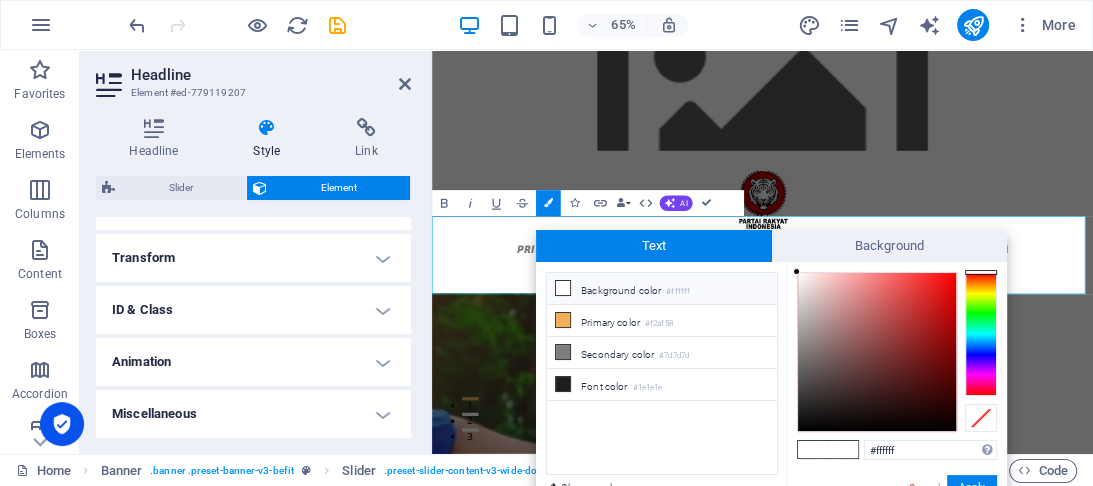 drag, startPoint x: 792, startPoint y: 268, endPoint x: 912, endPoint y: 292, distance: 122.376465 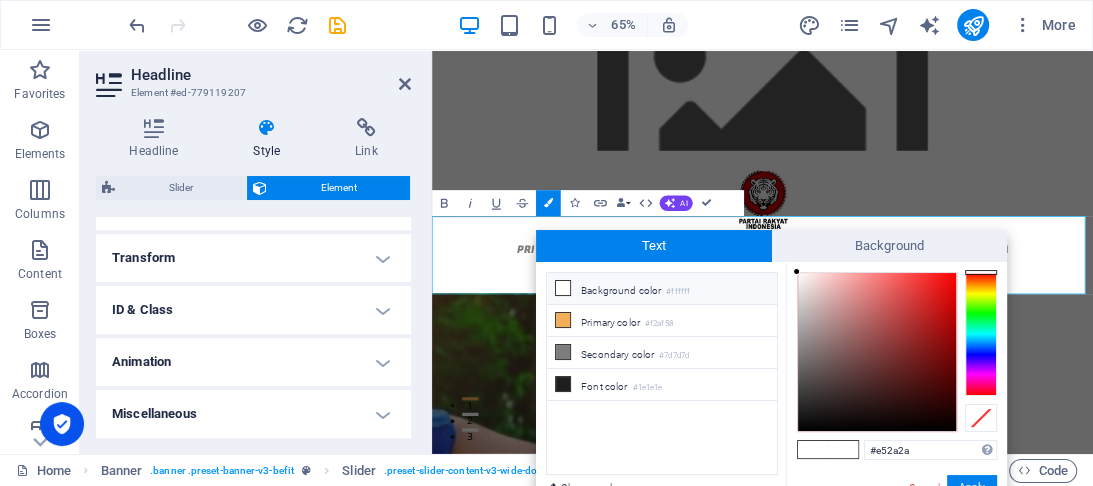 click at bounding box center (877, 352) 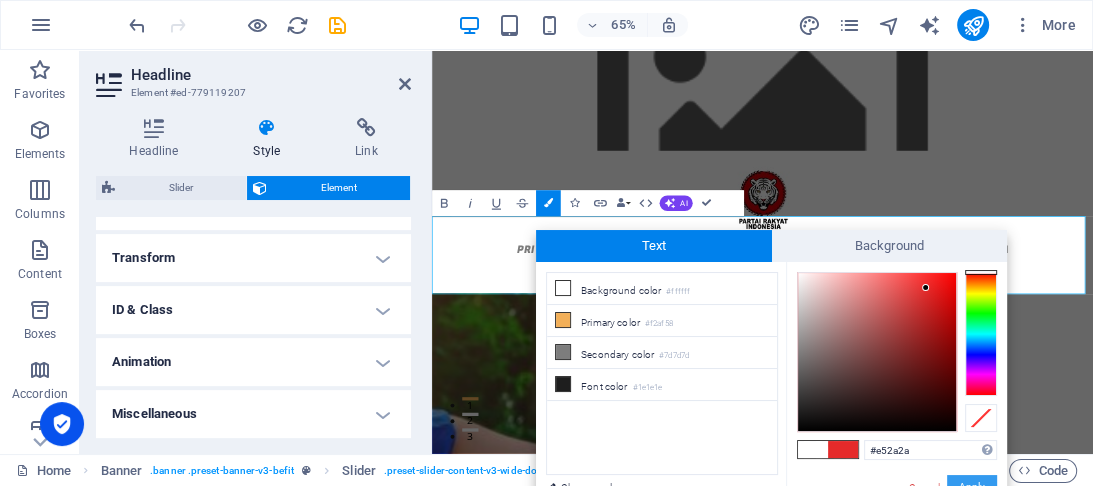 click on "Apply" at bounding box center [972, 487] 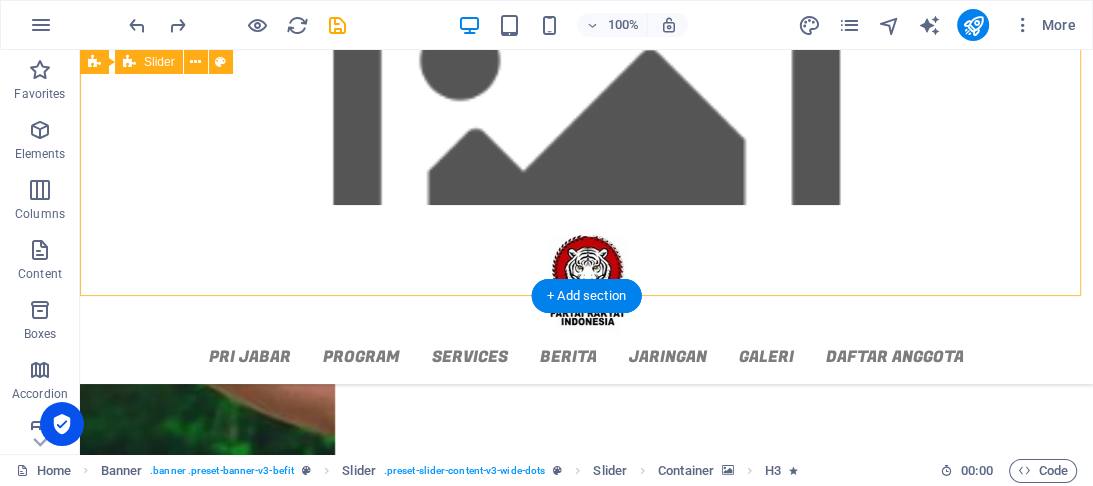 scroll, scrollTop: 117, scrollLeft: 0, axis: vertical 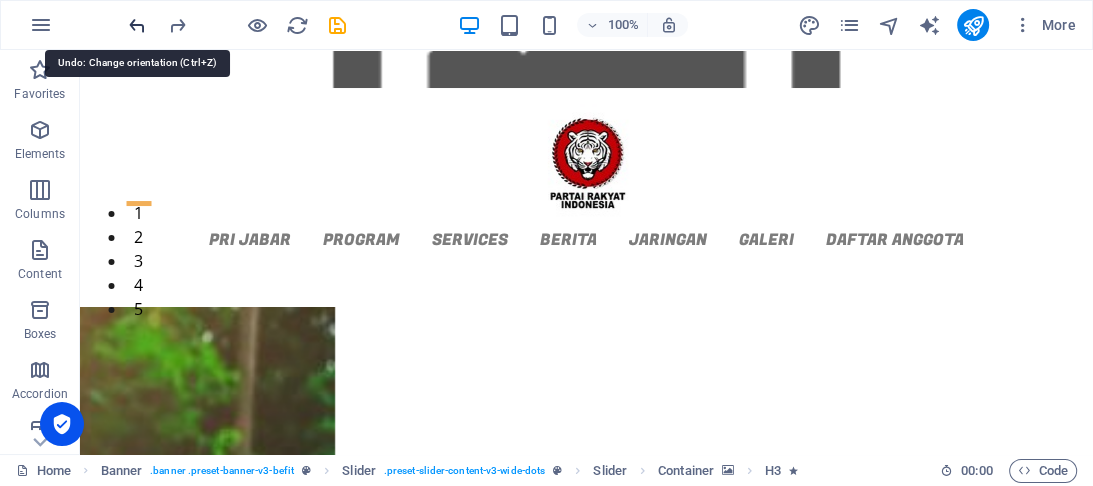 click at bounding box center [137, 25] 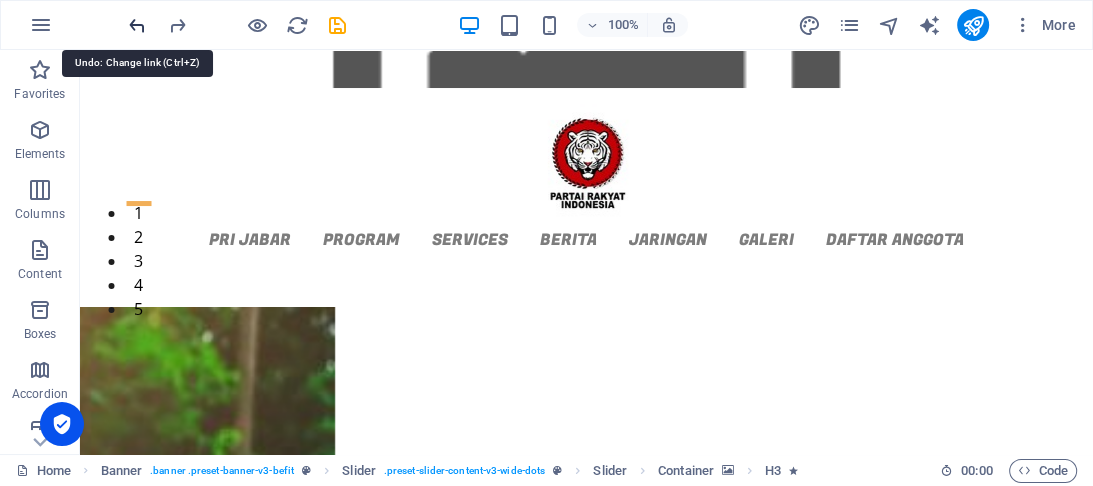 click at bounding box center [137, 25] 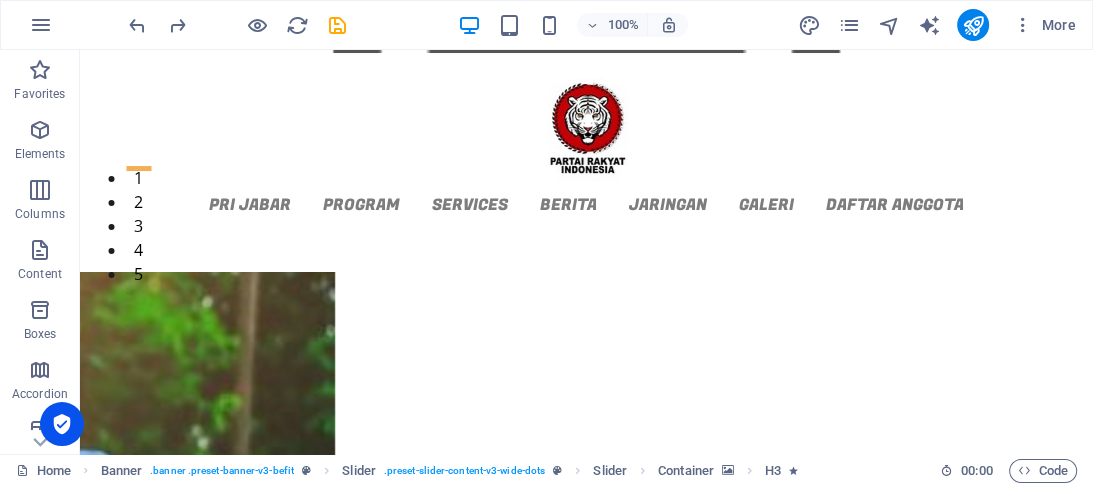 scroll, scrollTop: 0, scrollLeft: 0, axis: both 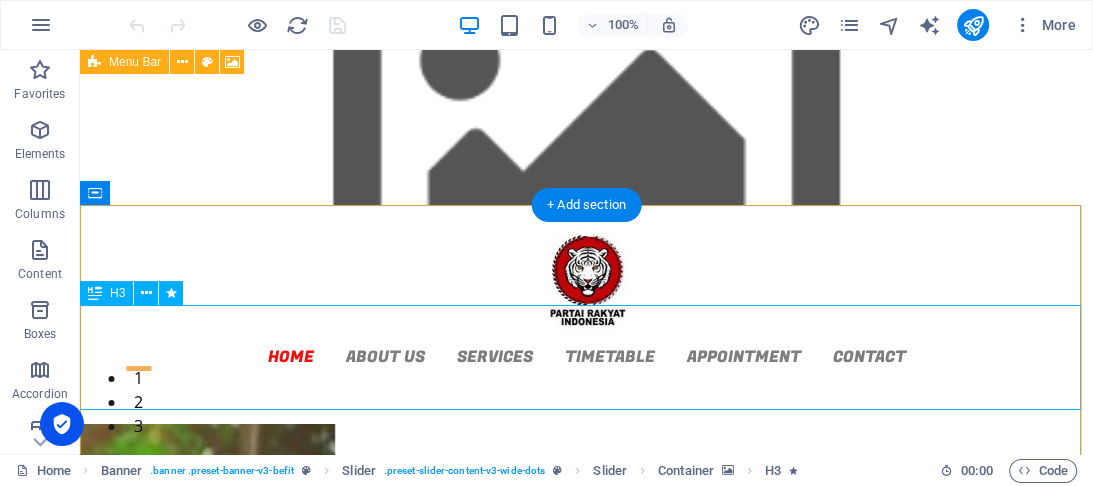 click on "selamat datang di website resmi partai rakyat indonesia jawa tengah" at bounding box center (-421, 1697) 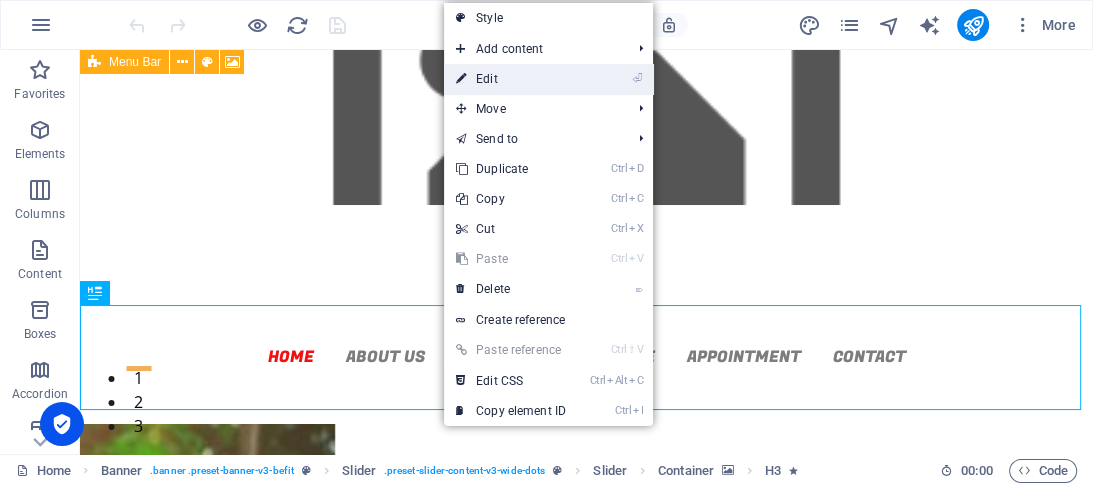 click on "⏎  Edit" at bounding box center [511, 79] 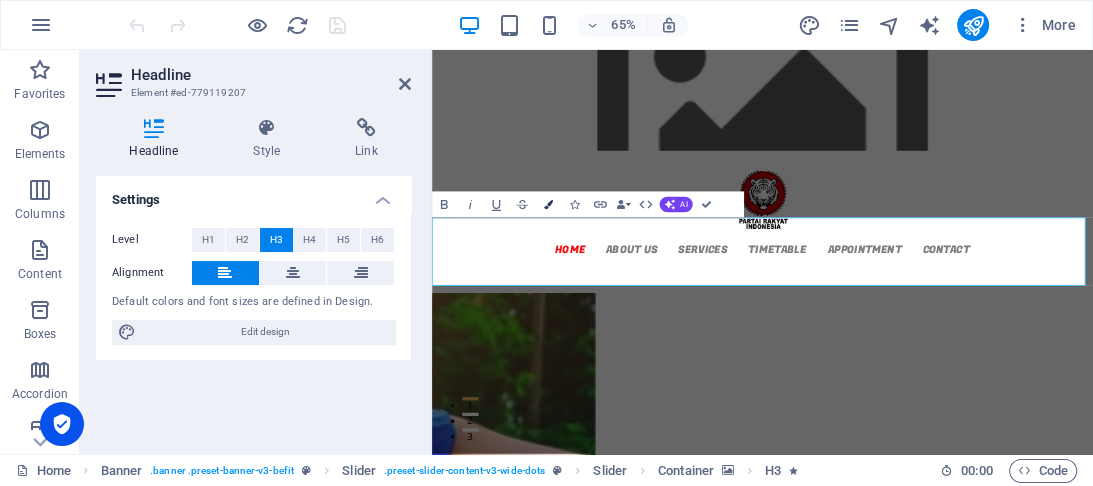 click at bounding box center (548, 204) 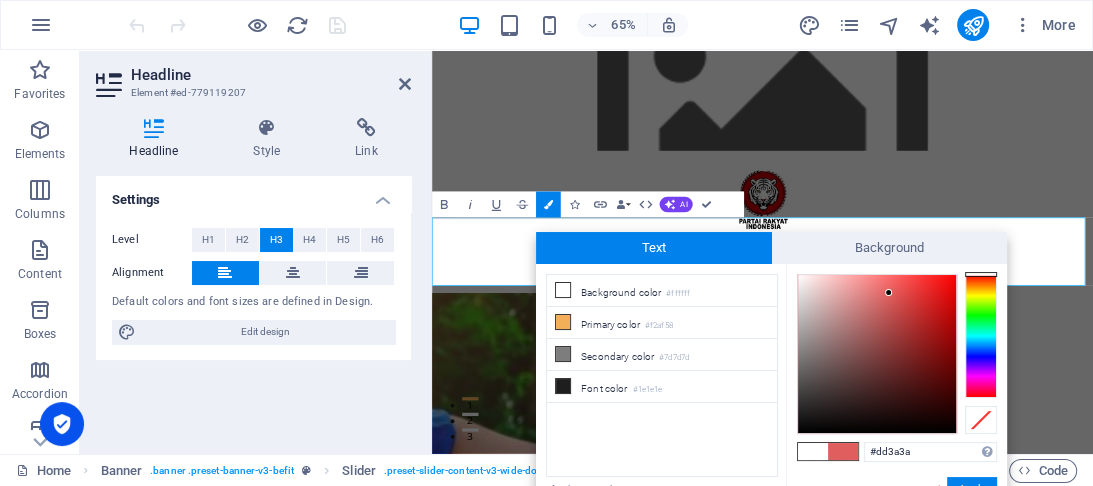 type on "#dd3737" 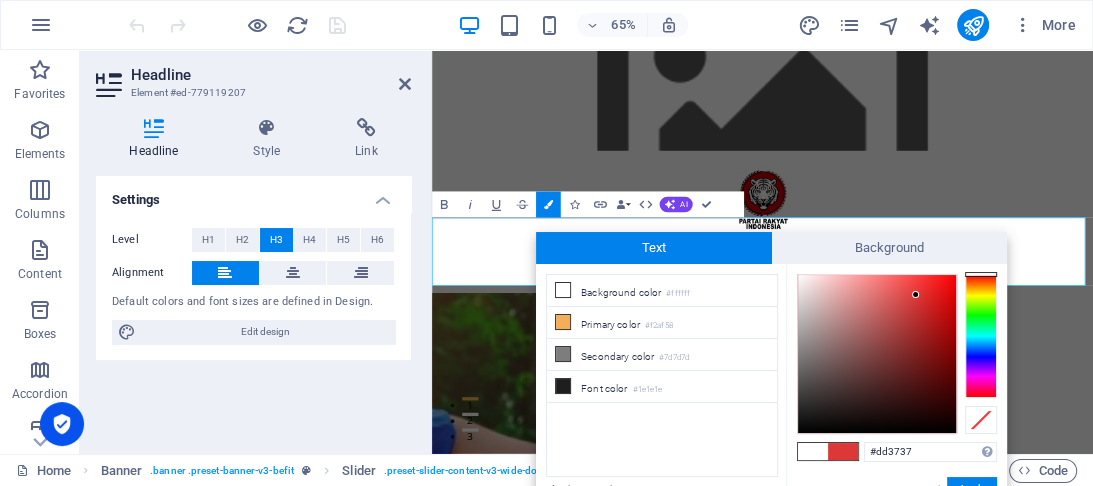 drag, startPoint x: 846, startPoint y: 293, endPoint x: 916, endPoint y: 295, distance: 70.028564 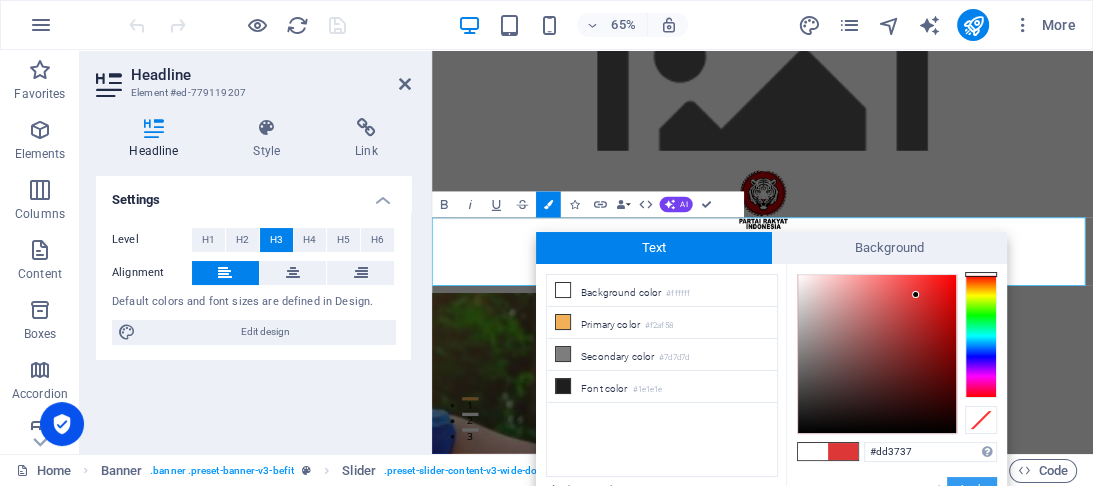 click on "Apply" at bounding box center (972, 489) 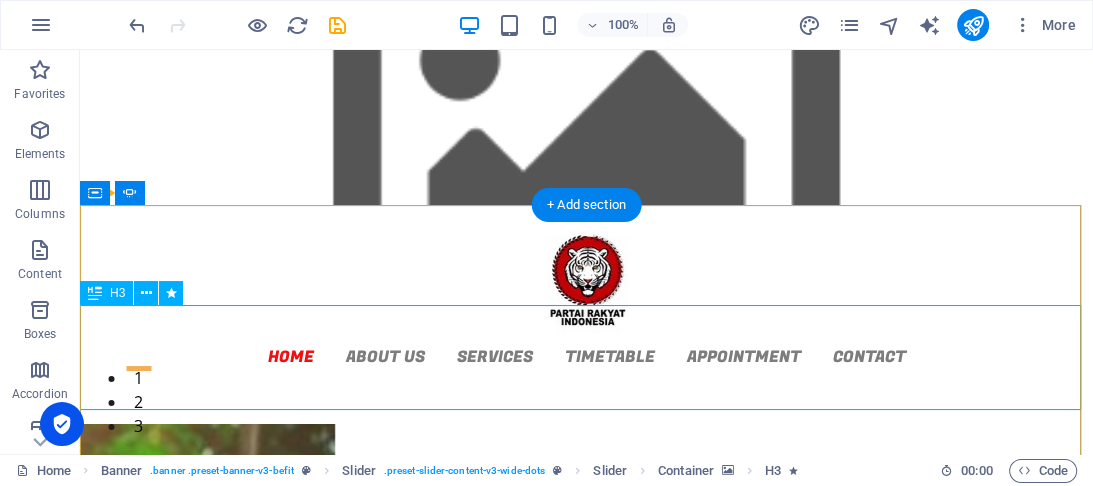 click on "selamat datang di website resmi partai rakyat indonesia jawa tengah" at bounding box center [-421, 1697] 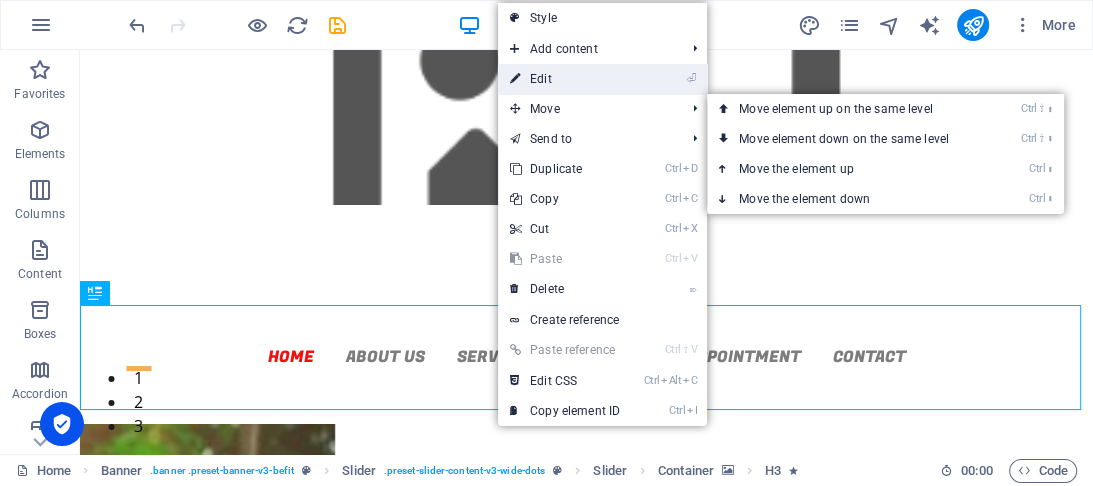 click on "⏎  Edit" at bounding box center [565, 79] 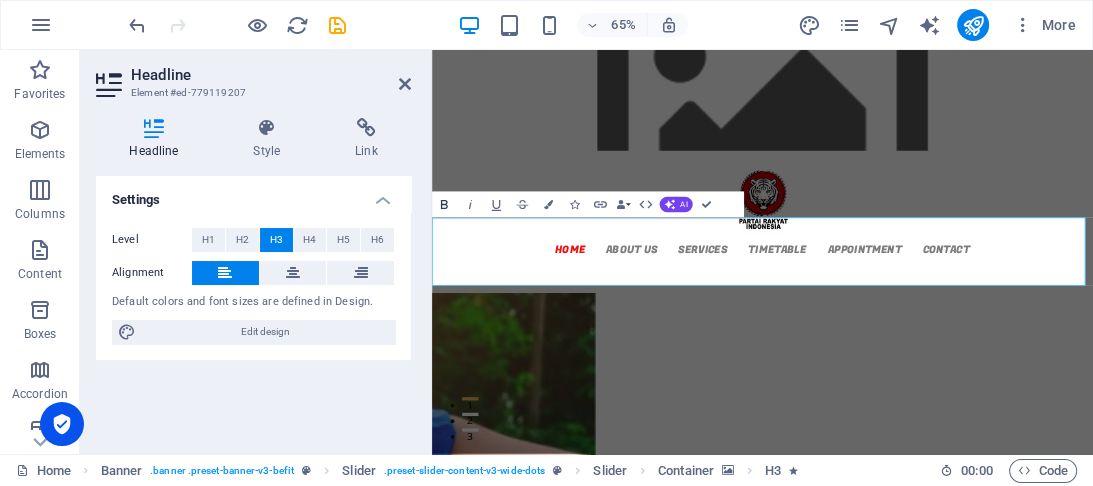 click 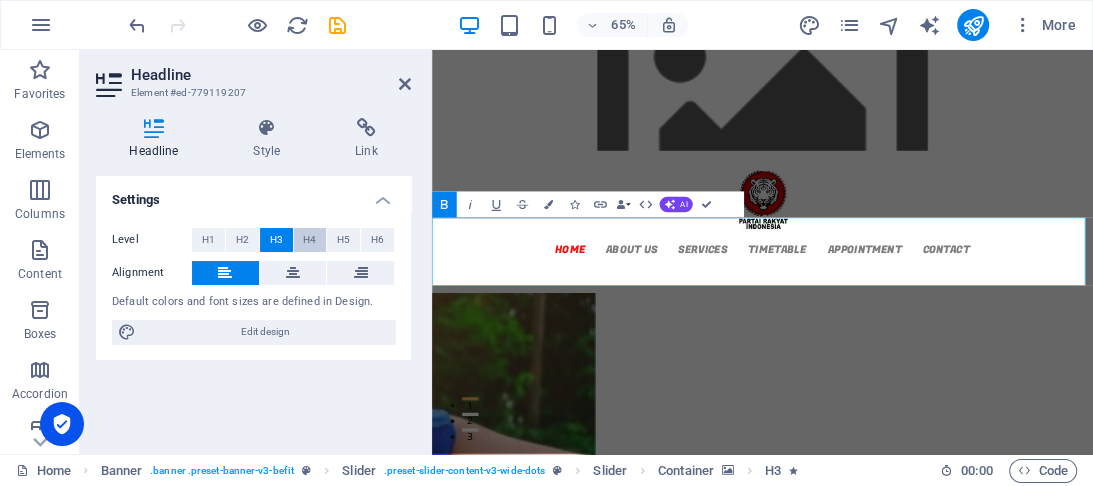 click on "H4" at bounding box center [310, 240] 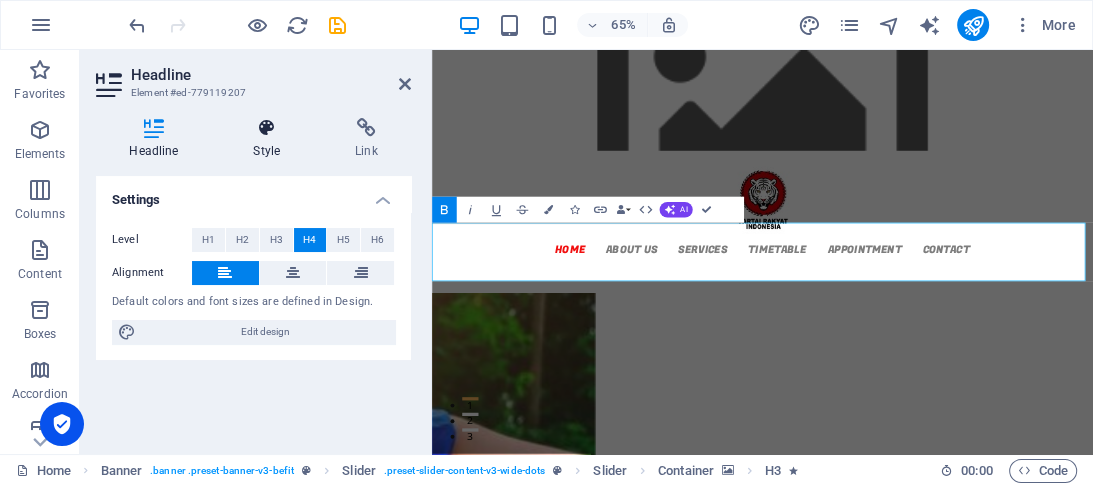click on "Style" at bounding box center (271, 139) 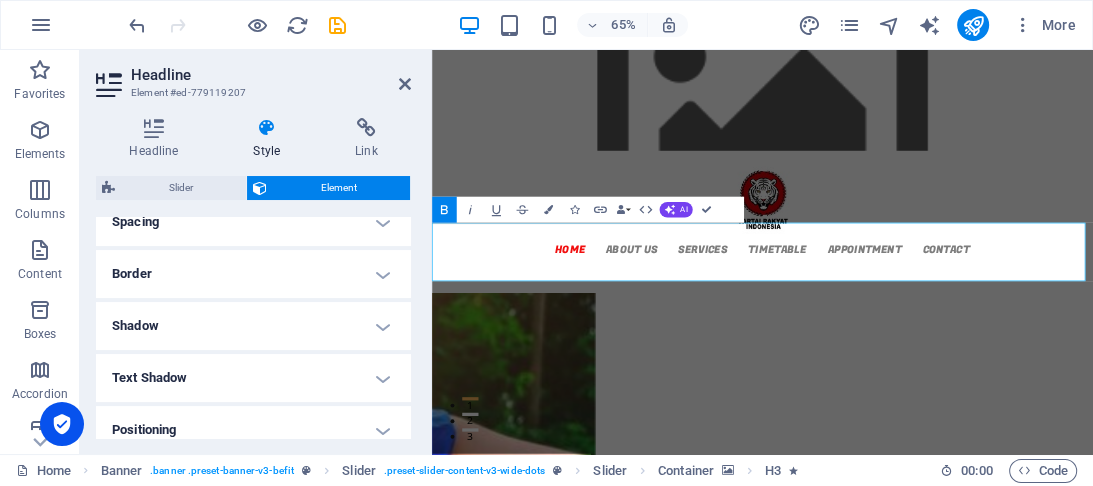 scroll, scrollTop: 480, scrollLeft: 0, axis: vertical 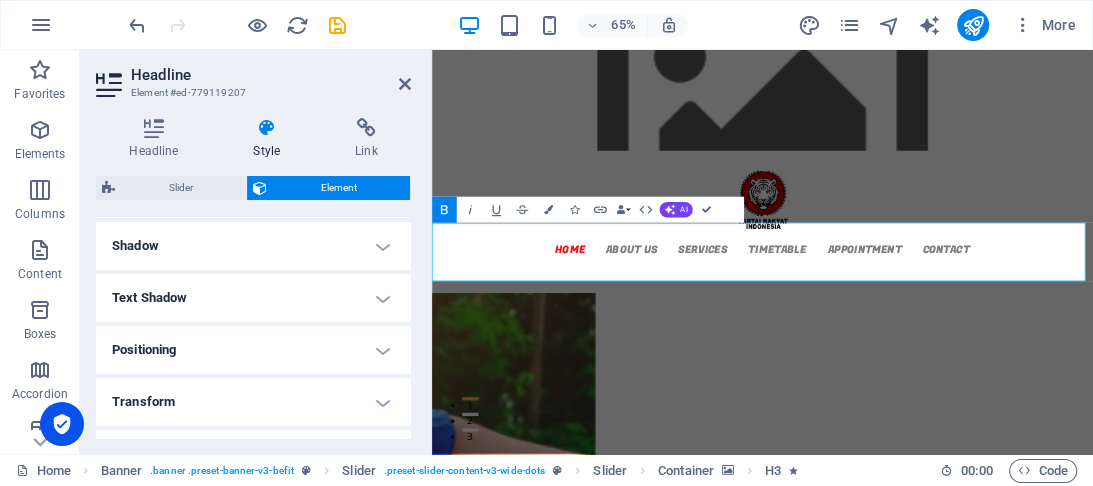 click on "Text Shadow" at bounding box center (253, 298) 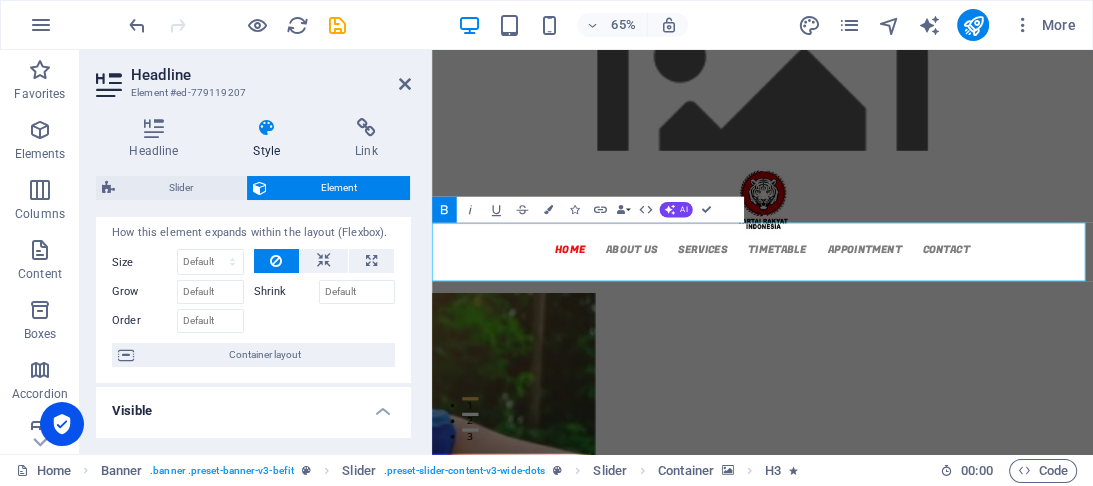 scroll, scrollTop: 0, scrollLeft: 0, axis: both 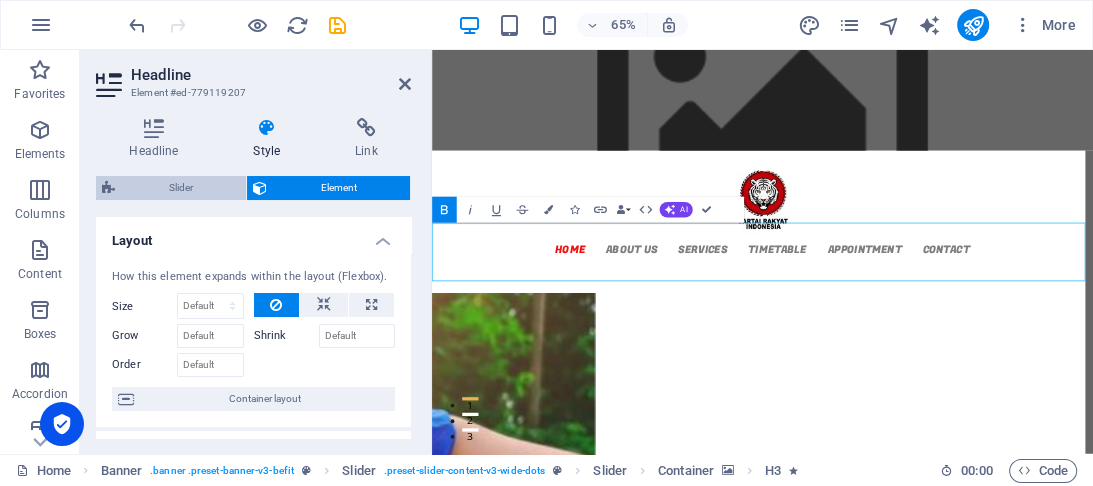 click on "Slider" at bounding box center (180, 188) 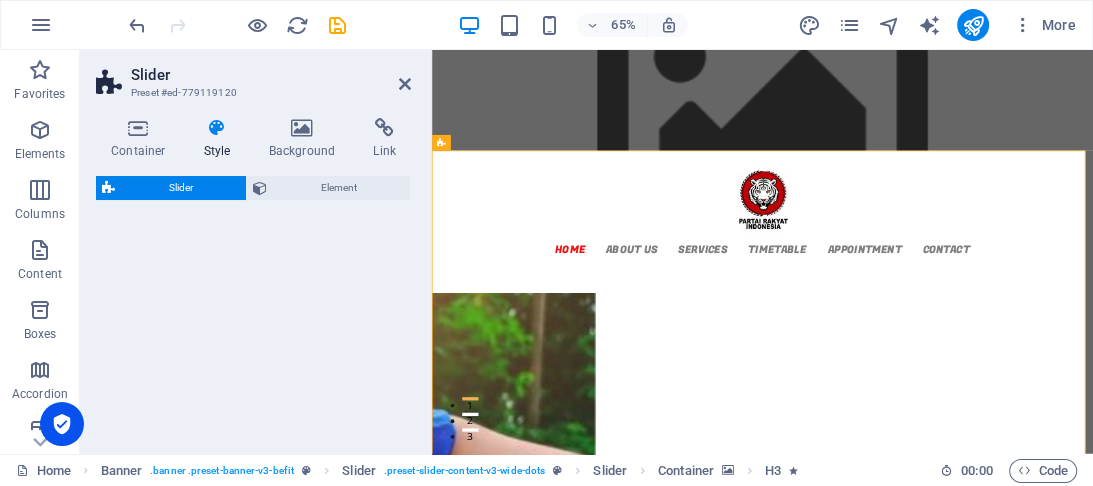 select on "rem" 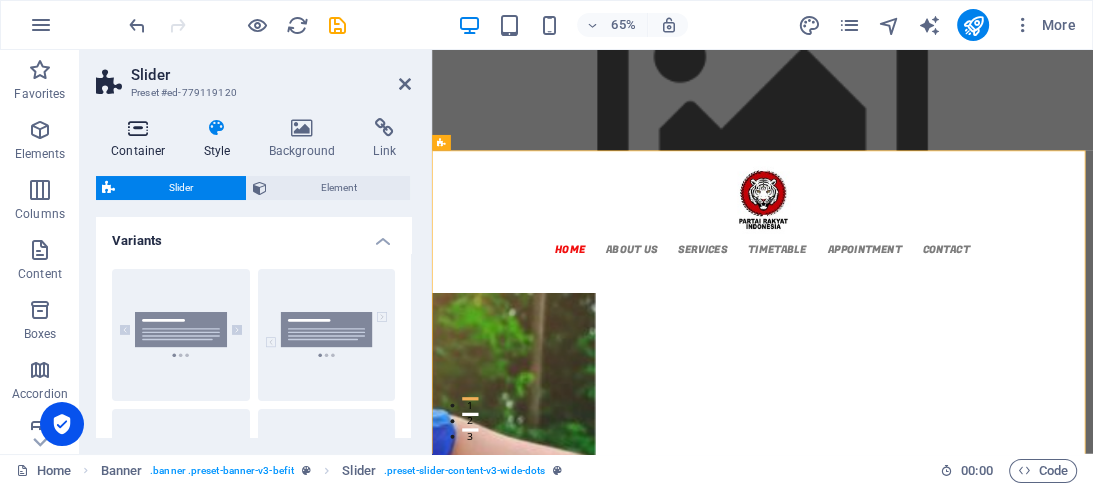 click on "Container" at bounding box center [142, 139] 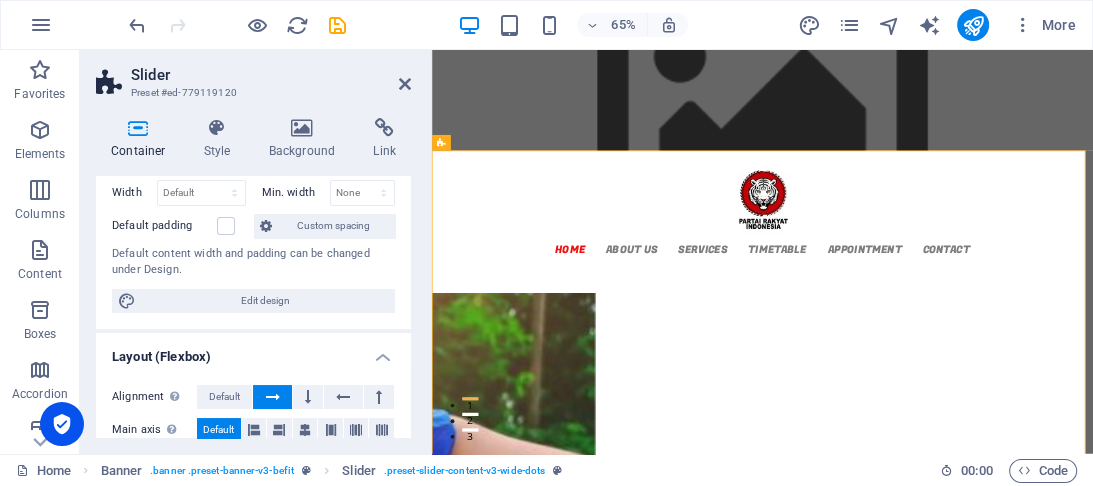 scroll, scrollTop: 0, scrollLeft: 0, axis: both 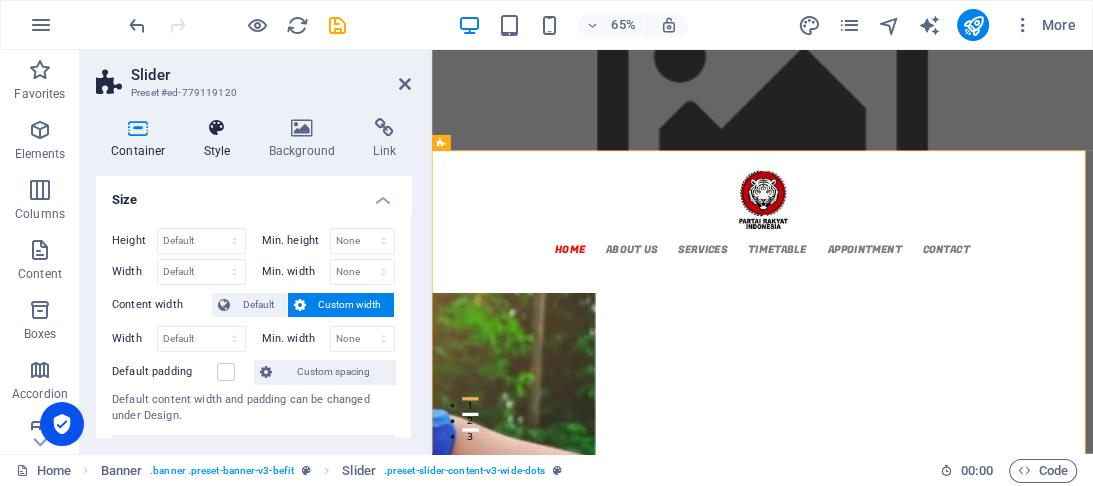click at bounding box center [217, 128] 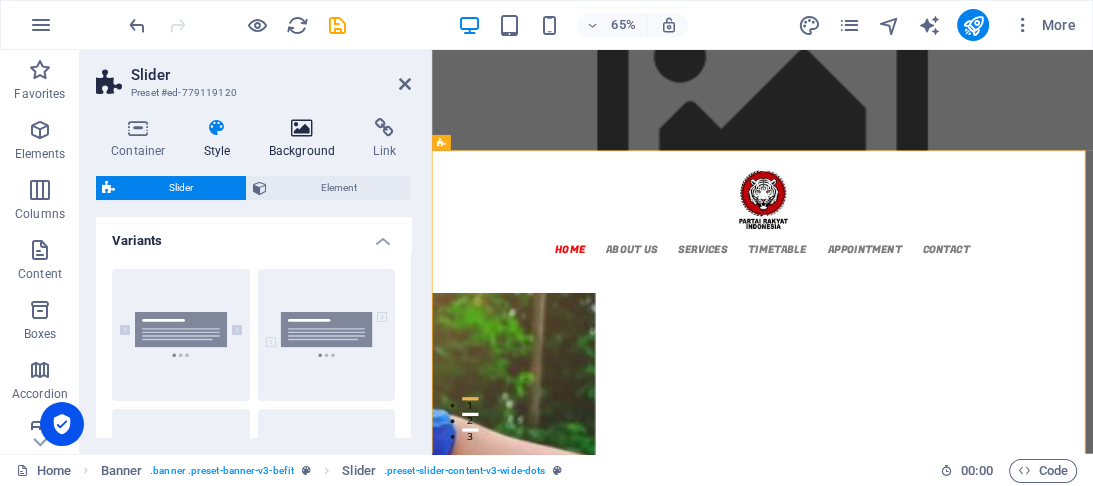 click at bounding box center [302, 128] 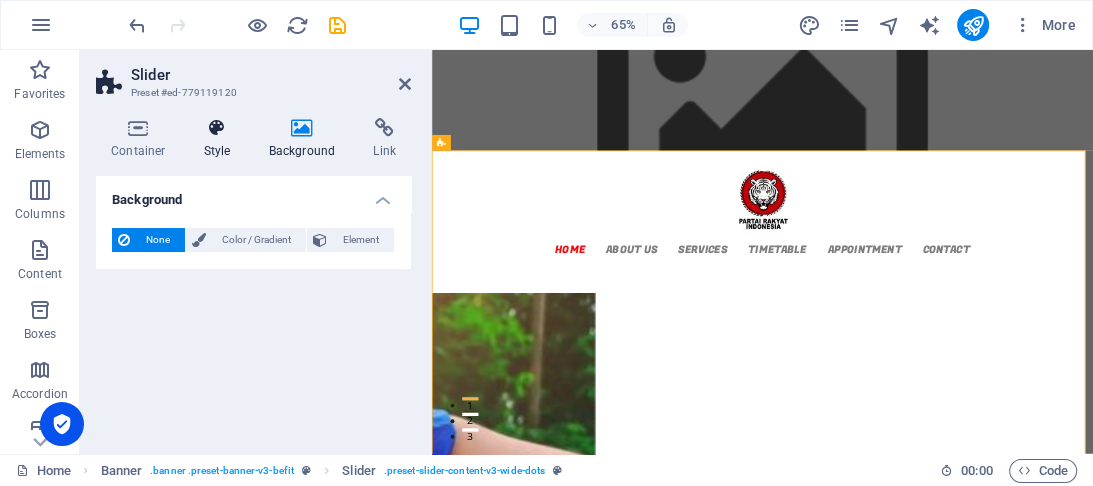 click at bounding box center [217, 128] 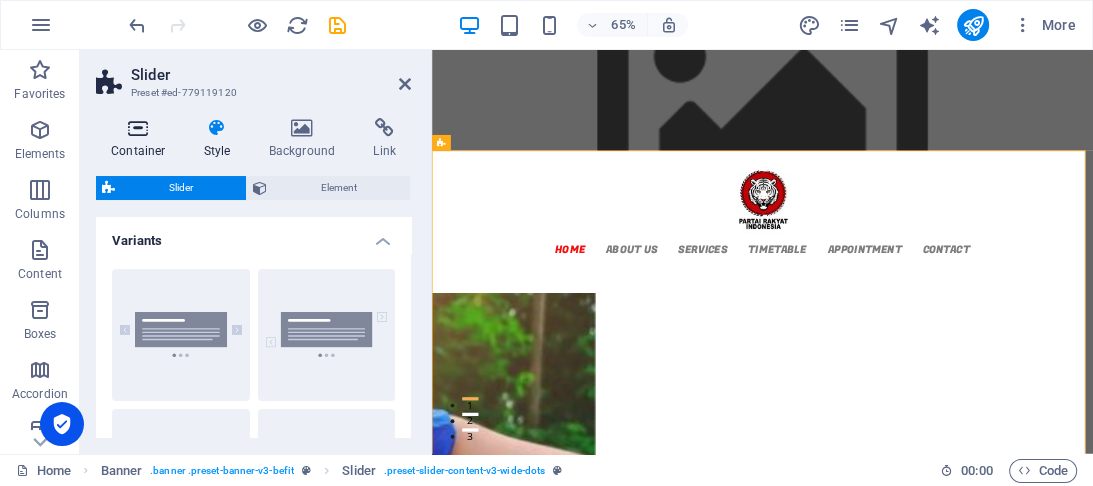 click at bounding box center (138, 128) 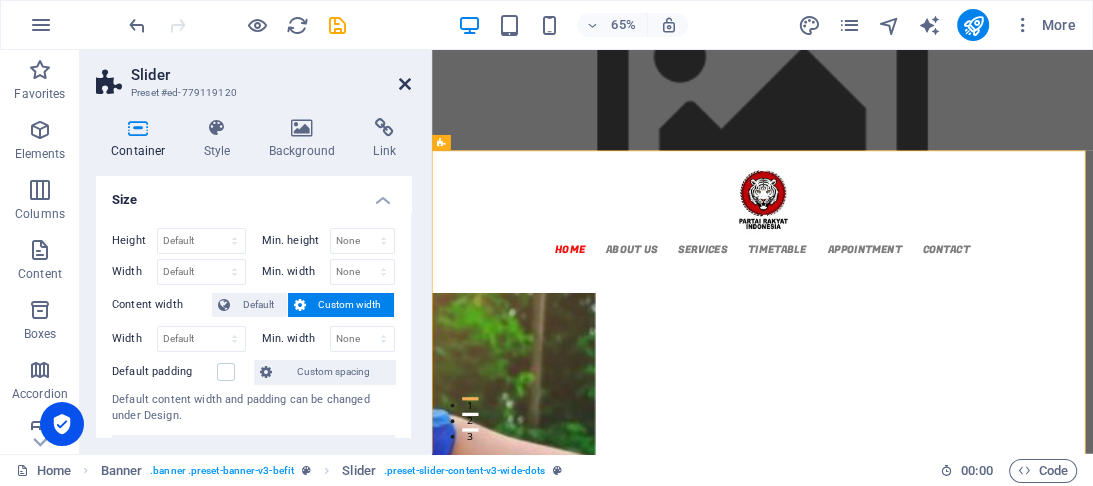 click at bounding box center [405, 84] 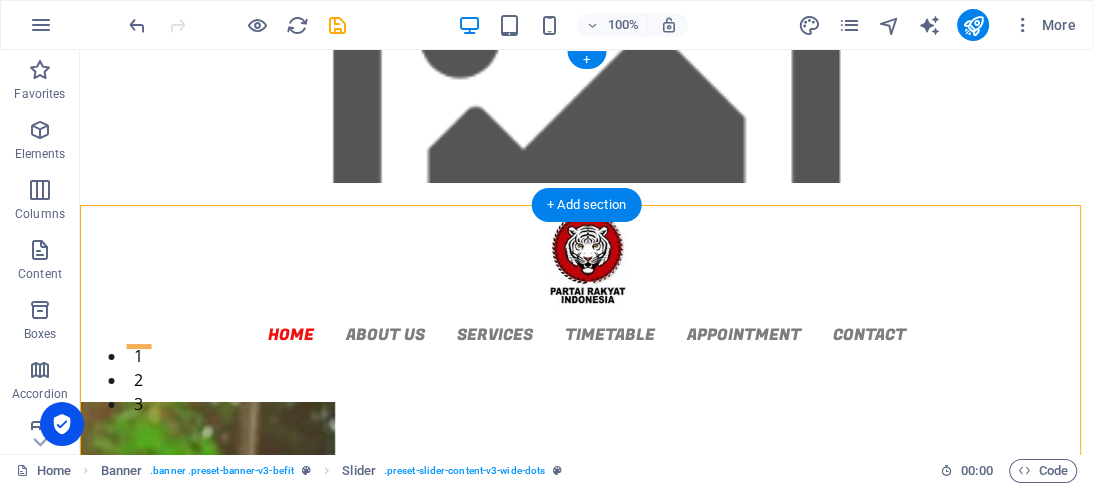 scroll, scrollTop: 0, scrollLeft: 0, axis: both 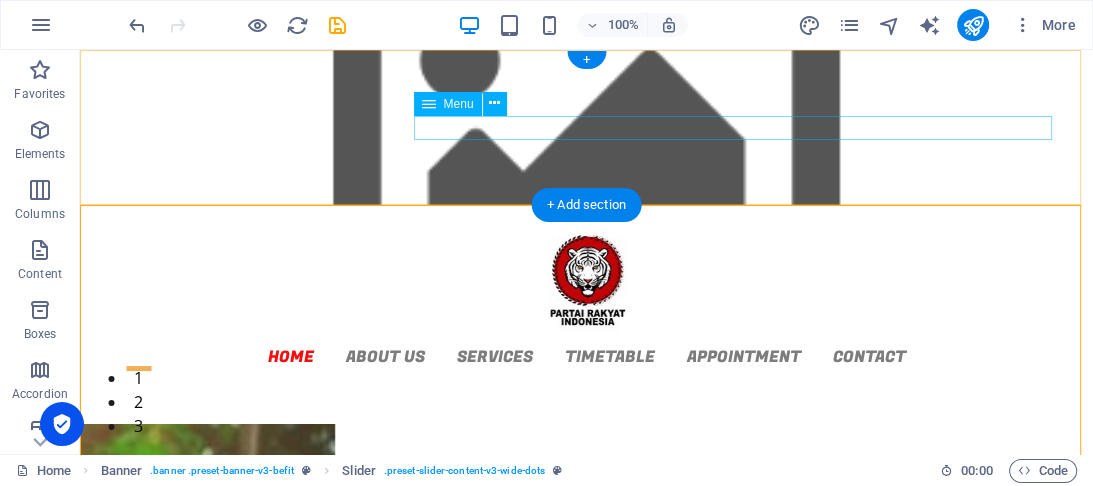 click on "Home About us Services Timetable Appointment Contact" at bounding box center [587, 356] 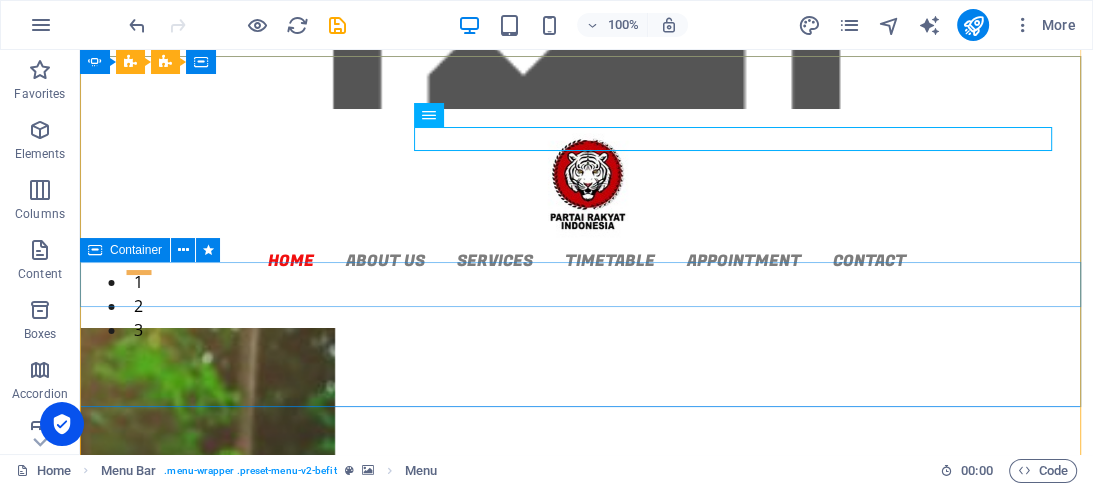 scroll, scrollTop: 80, scrollLeft: 0, axis: vertical 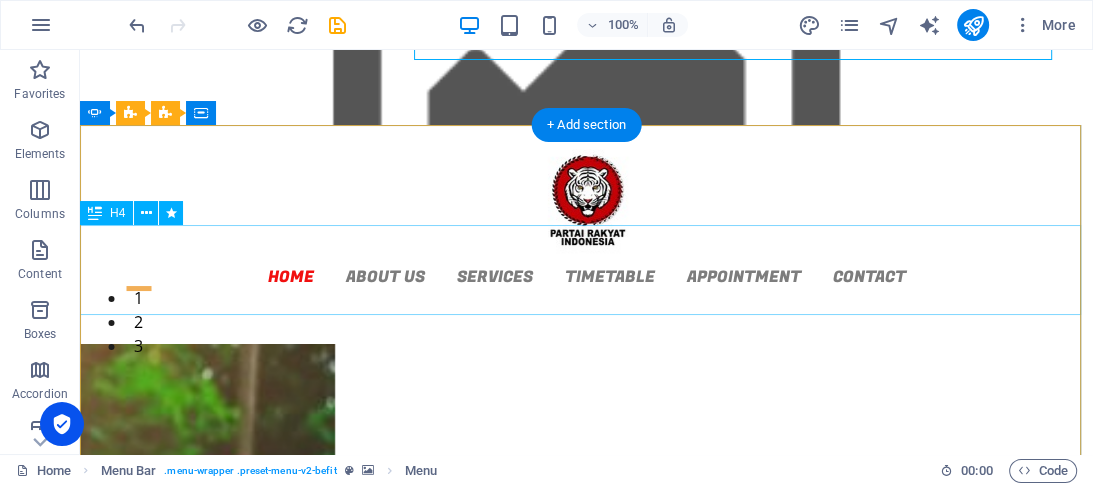 click on "selamat datang di website resmi partai rakyat indonesia jawa tengah" at bounding box center (-421, 1595) 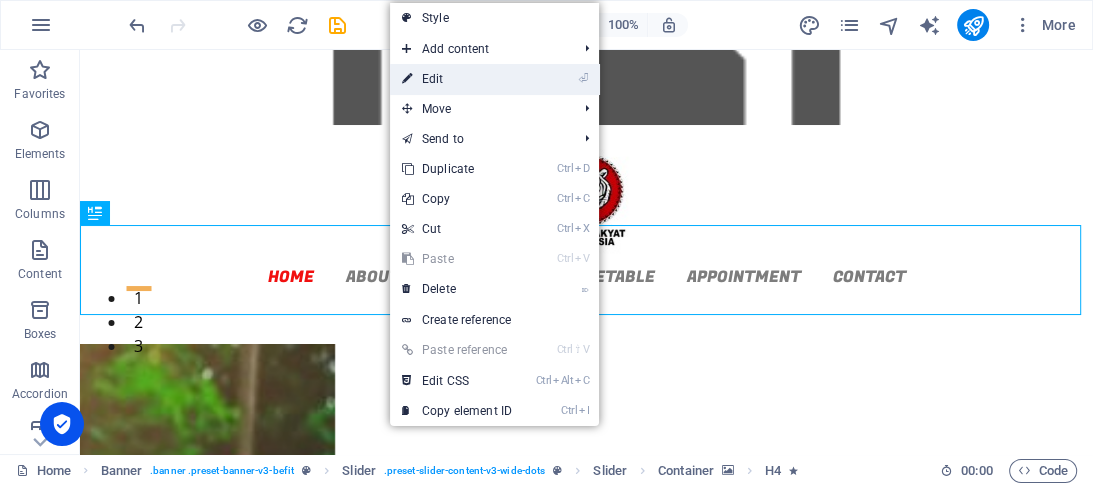 click on "⏎  Edit" at bounding box center [457, 79] 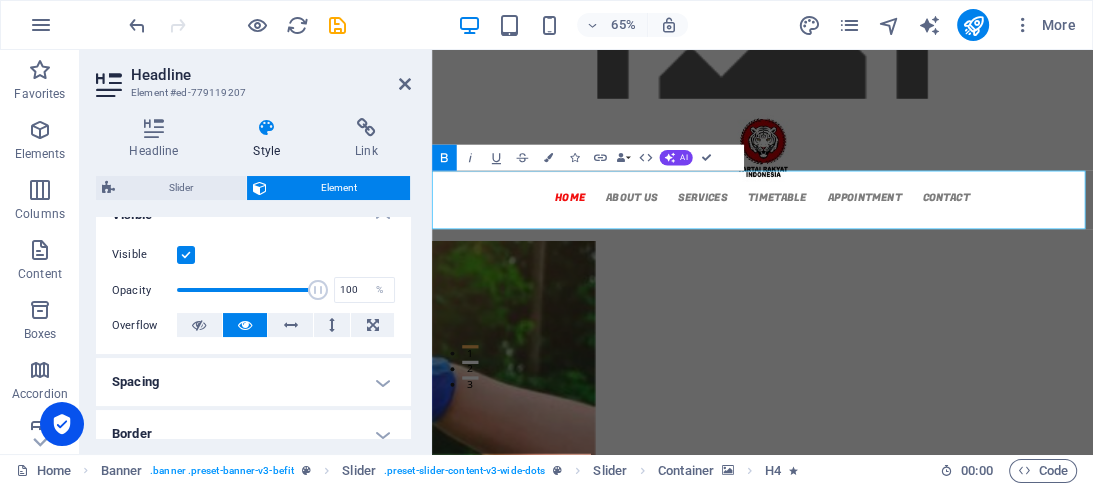 scroll, scrollTop: 320, scrollLeft: 0, axis: vertical 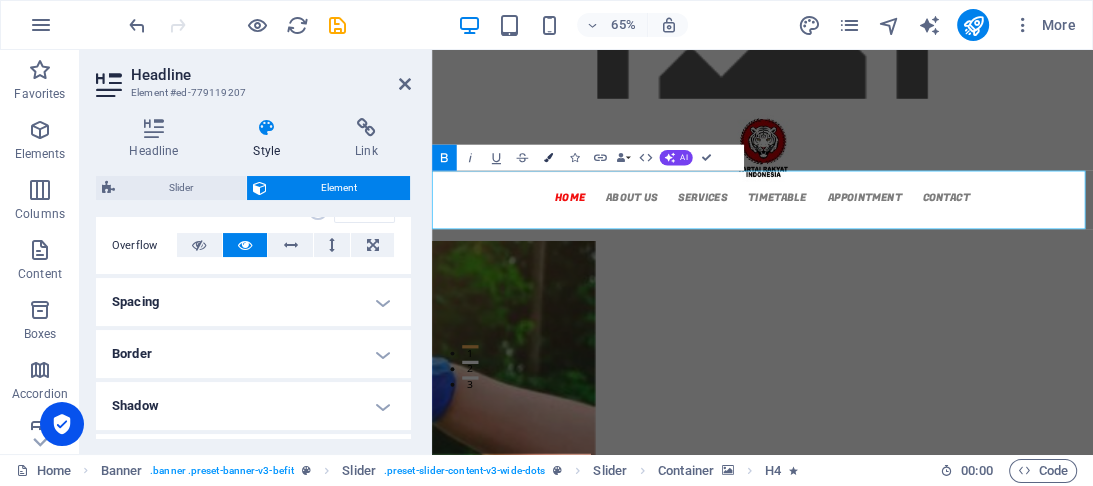click at bounding box center (548, 157) 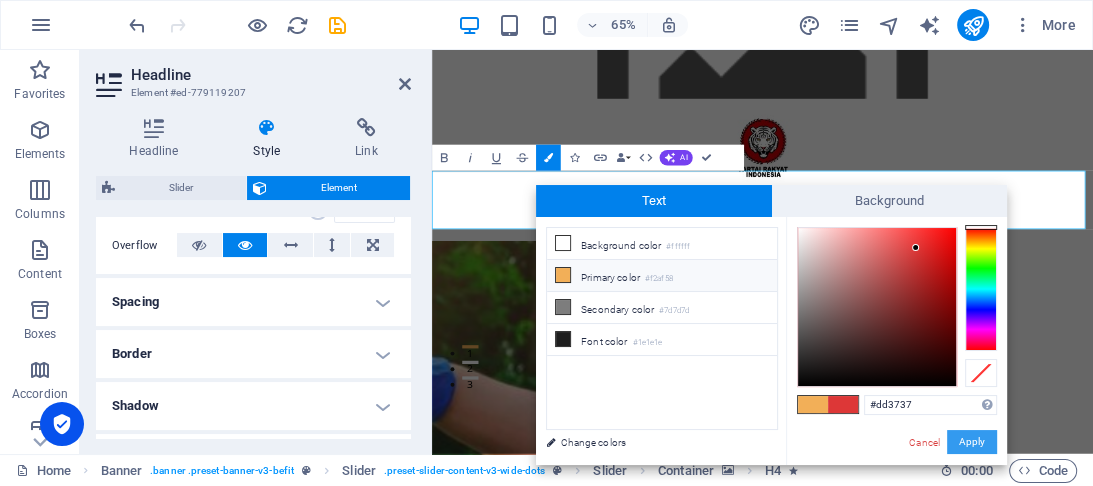 click on "Apply" at bounding box center (972, 442) 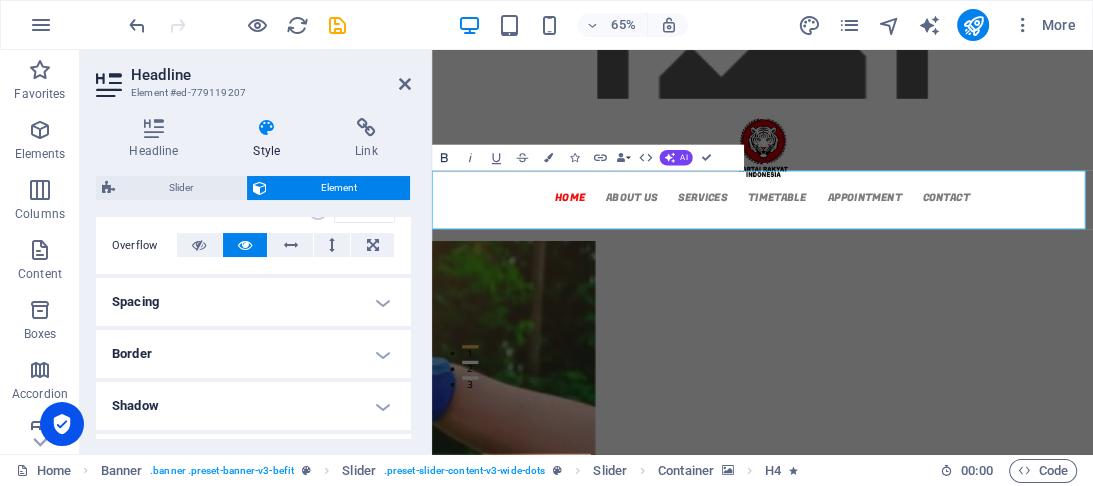 click 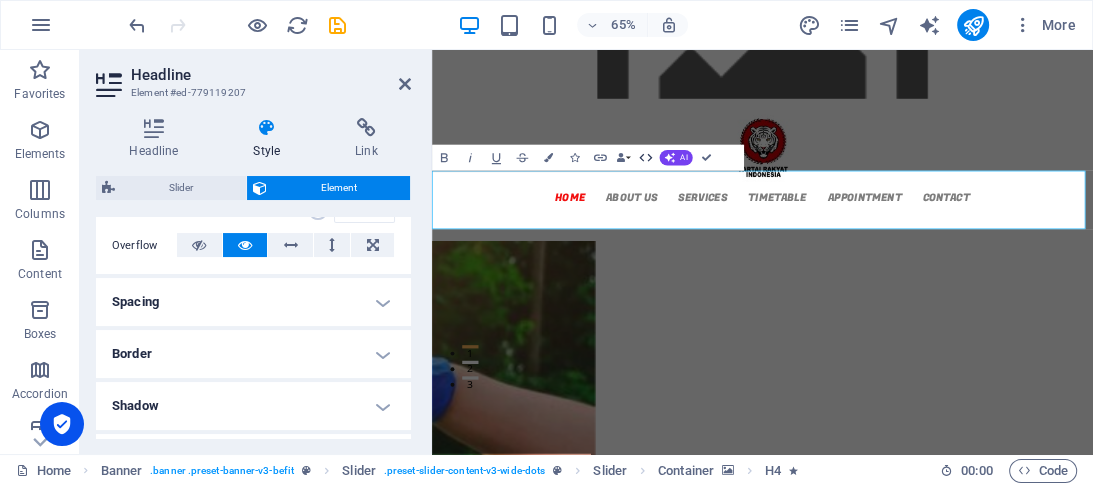click 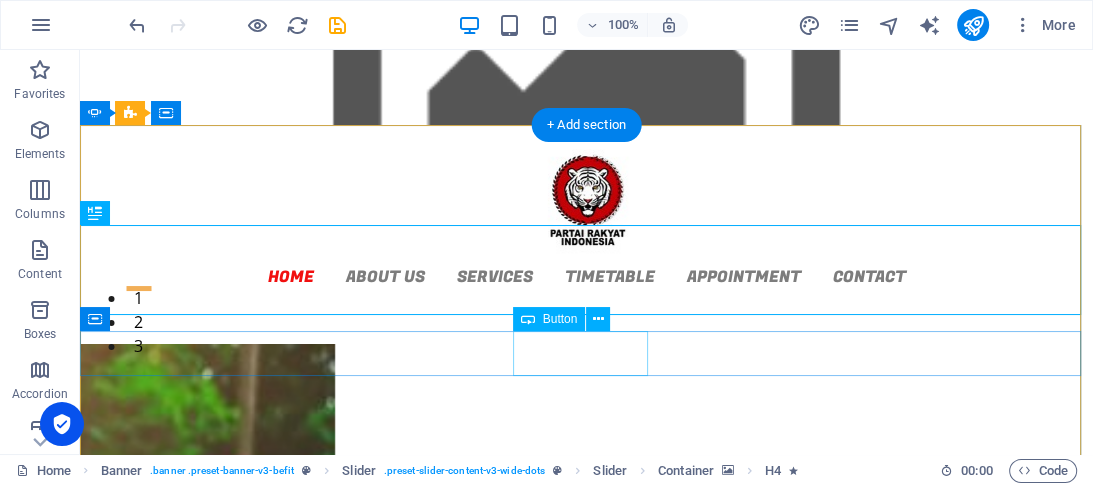 click on "Learn more" at bounding box center [-421, 1679] 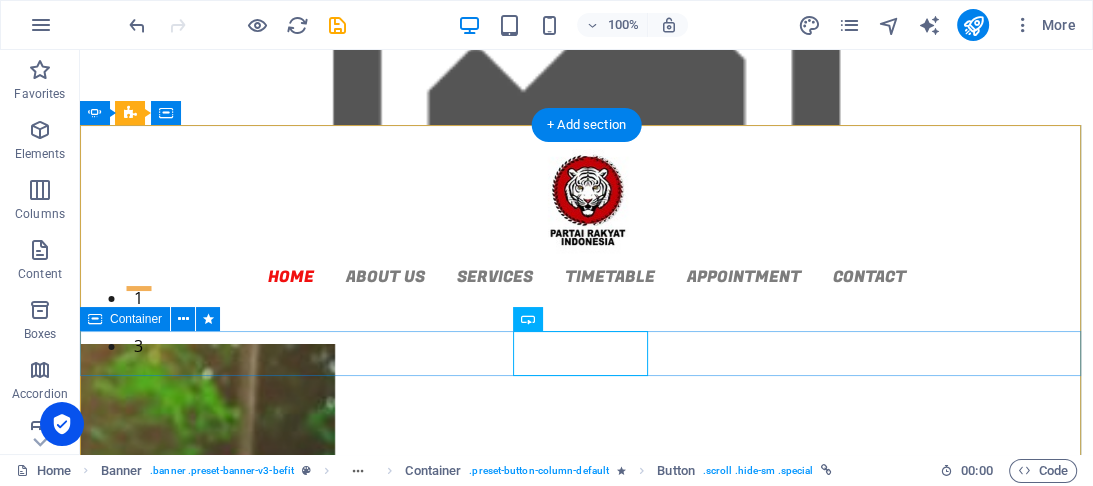 click on "Learn more" at bounding box center (-421, 1679) 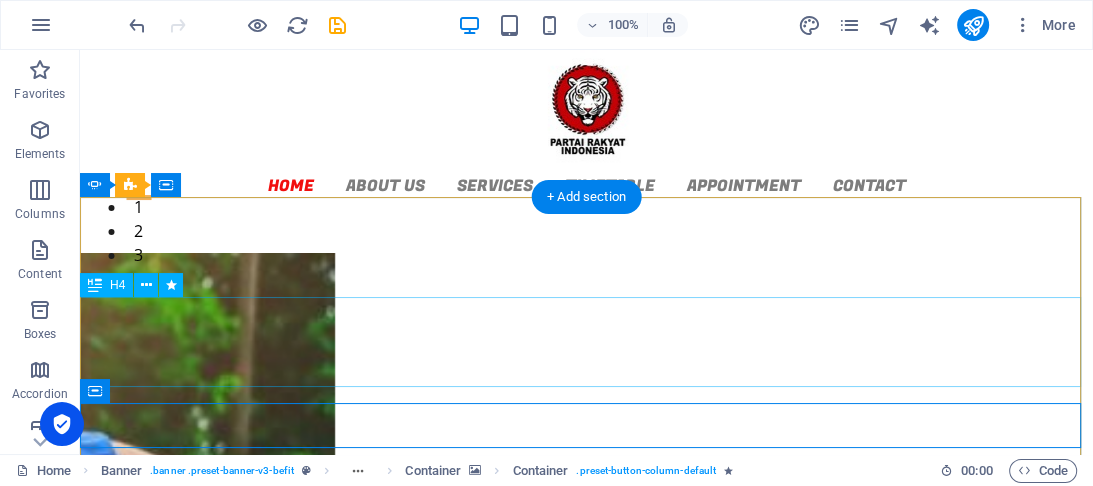 scroll, scrollTop: 0, scrollLeft: 0, axis: both 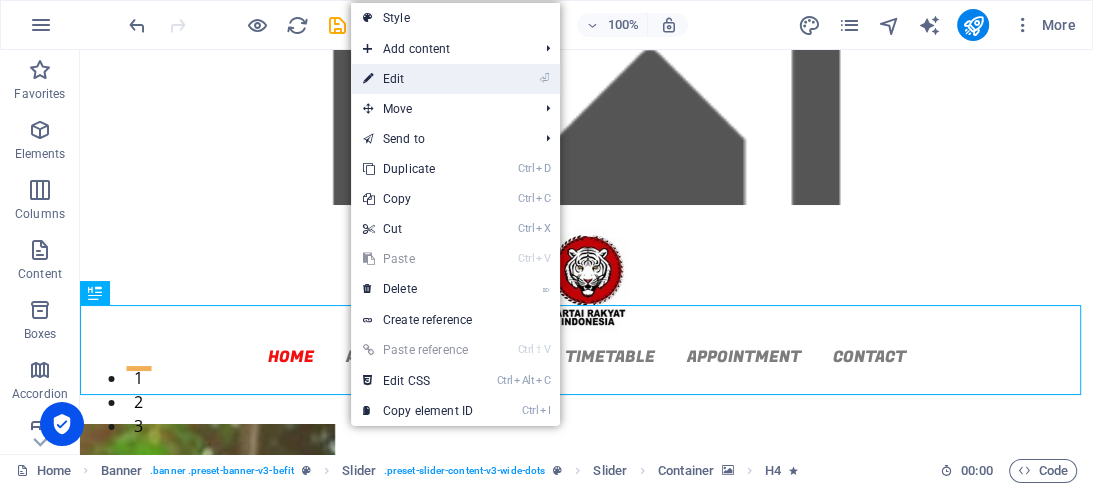 click on "⏎  Edit" at bounding box center [418, 79] 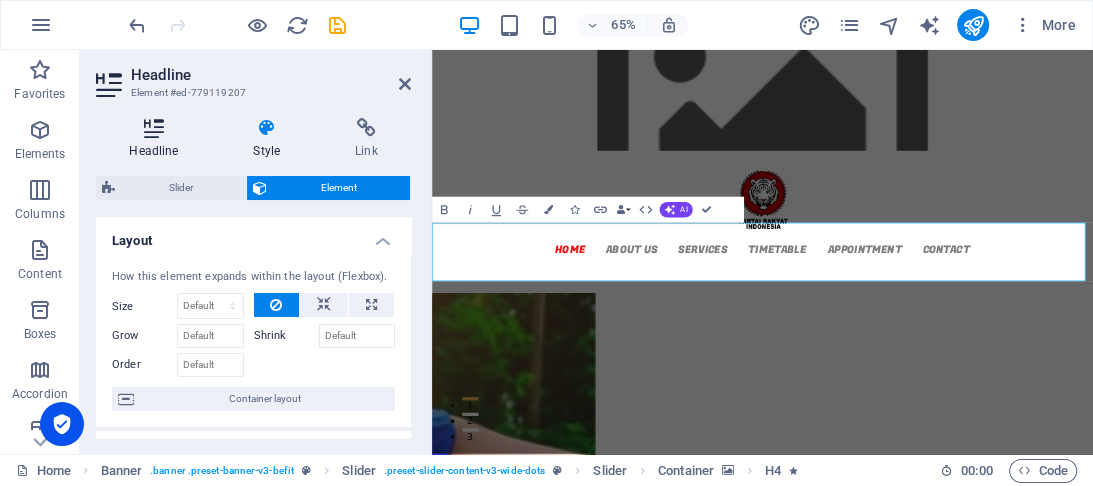 click on "Headline" at bounding box center (158, 139) 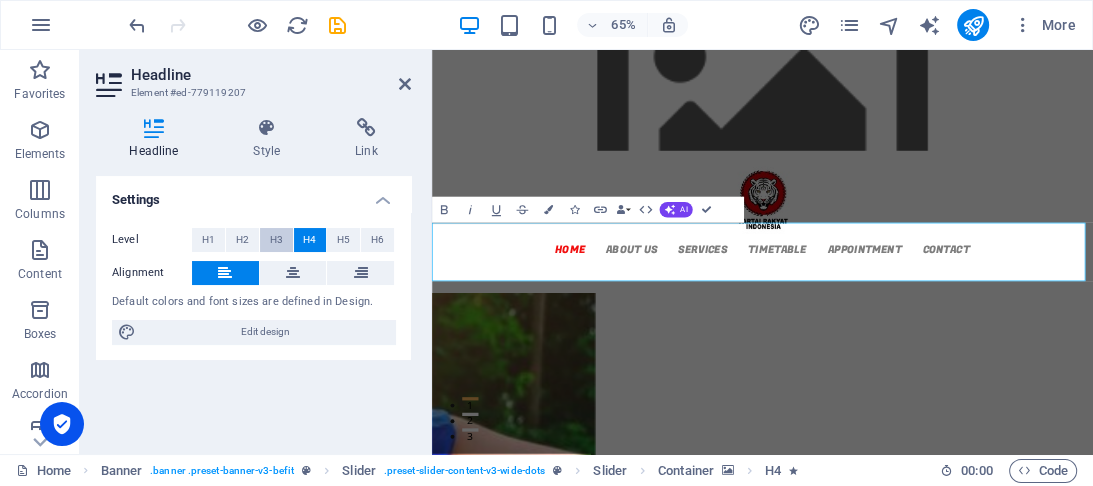 click on "H3" at bounding box center (276, 240) 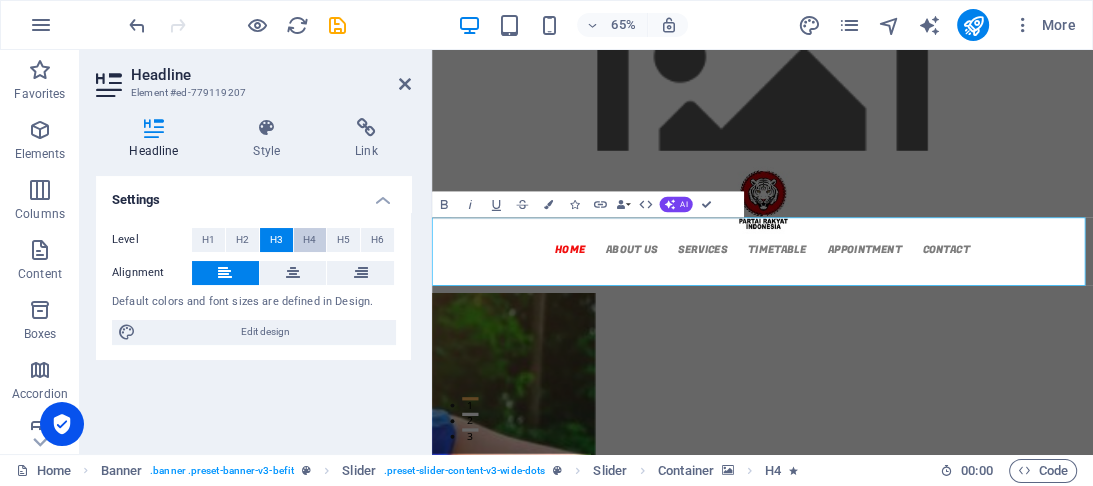 click on "H4" at bounding box center [309, 240] 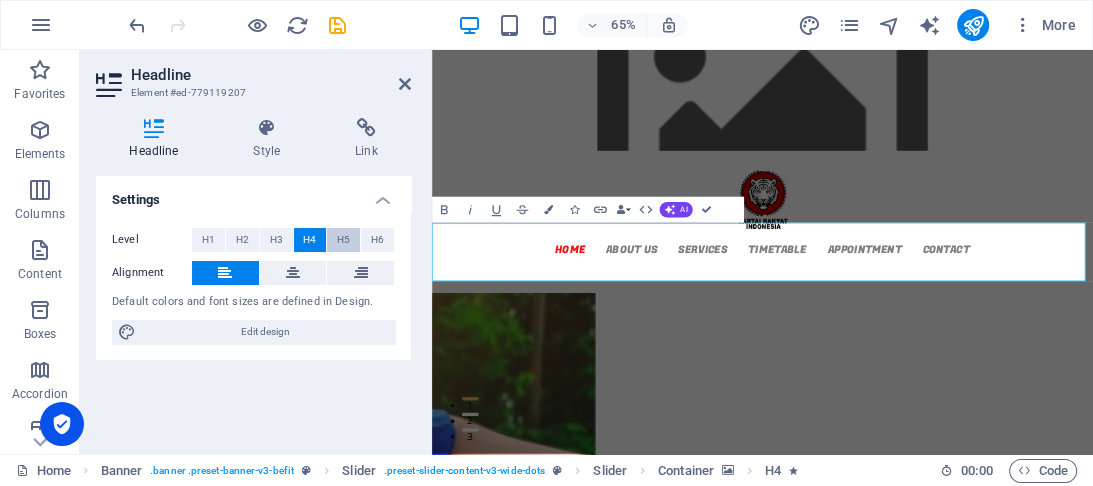 click on "H5" at bounding box center (343, 240) 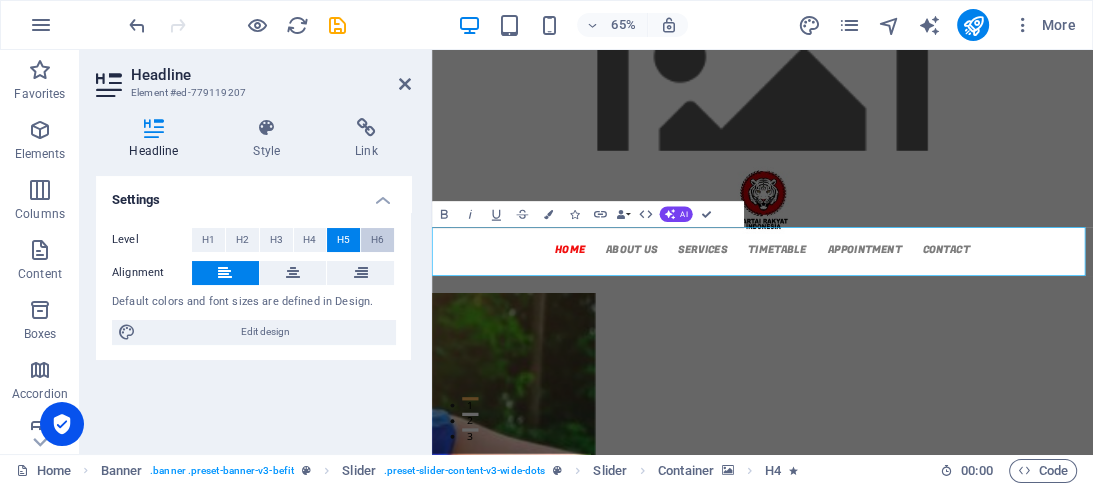 click on "H6" at bounding box center [377, 240] 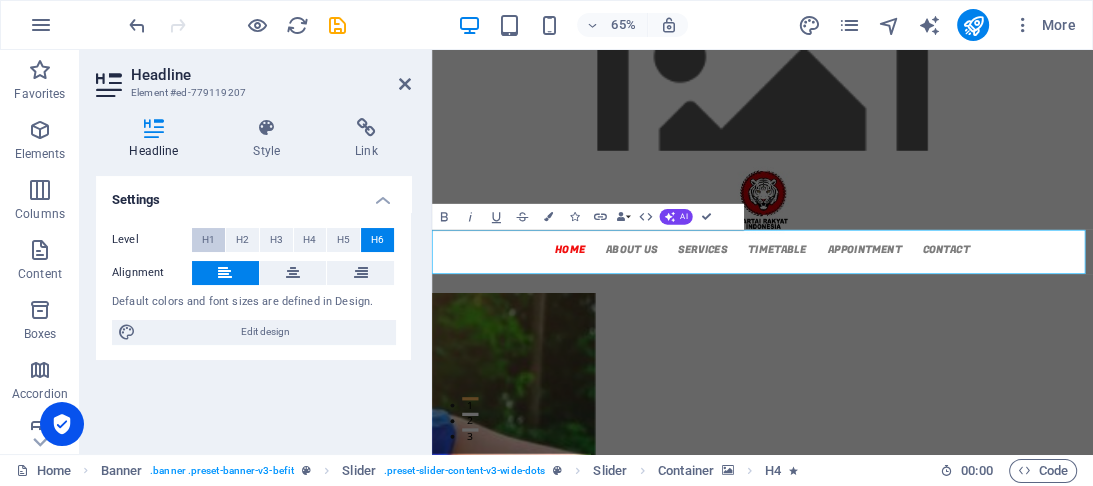click on "H1" at bounding box center (208, 240) 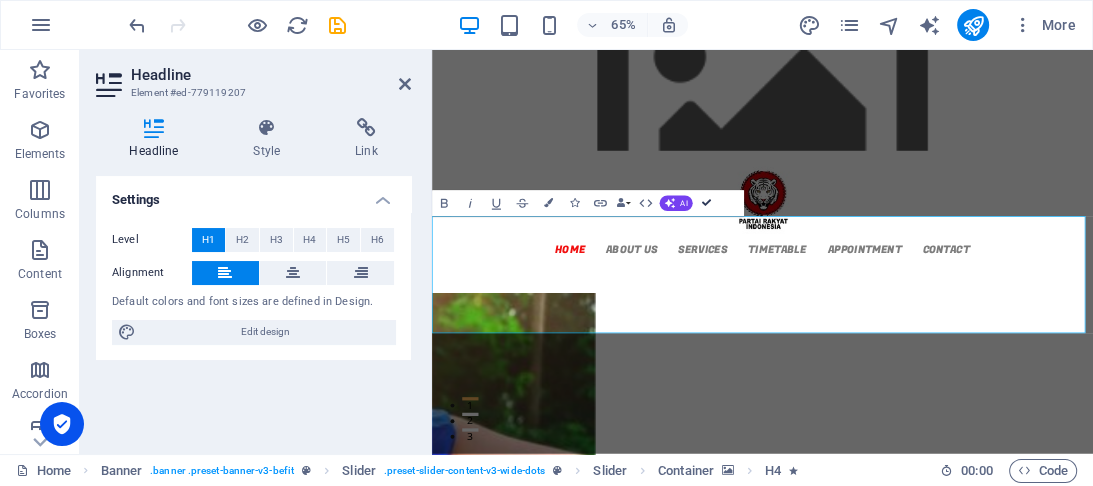 drag, startPoint x: 706, startPoint y: 202, endPoint x: 624, endPoint y: 153, distance: 95.524864 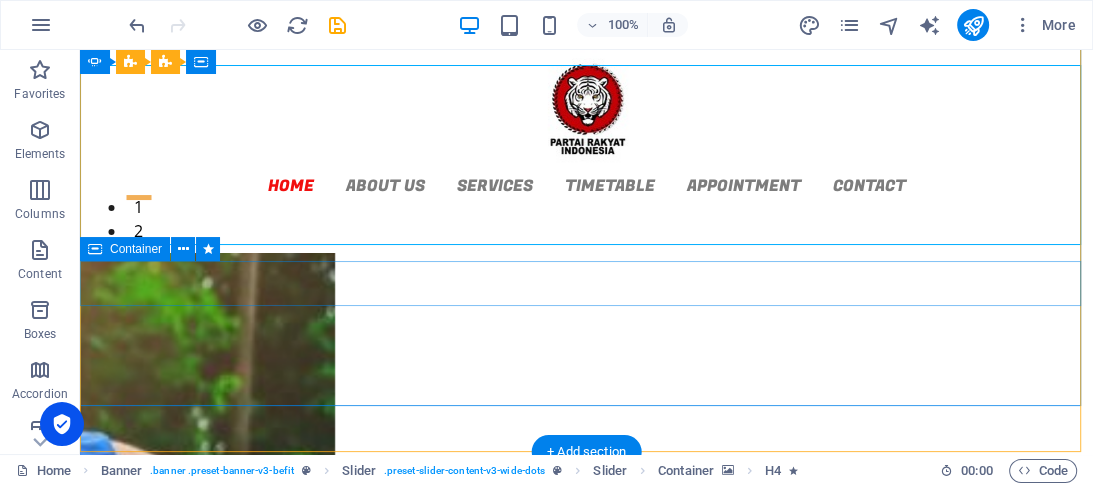scroll, scrollTop: 80, scrollLeft: 0, axis: vertical 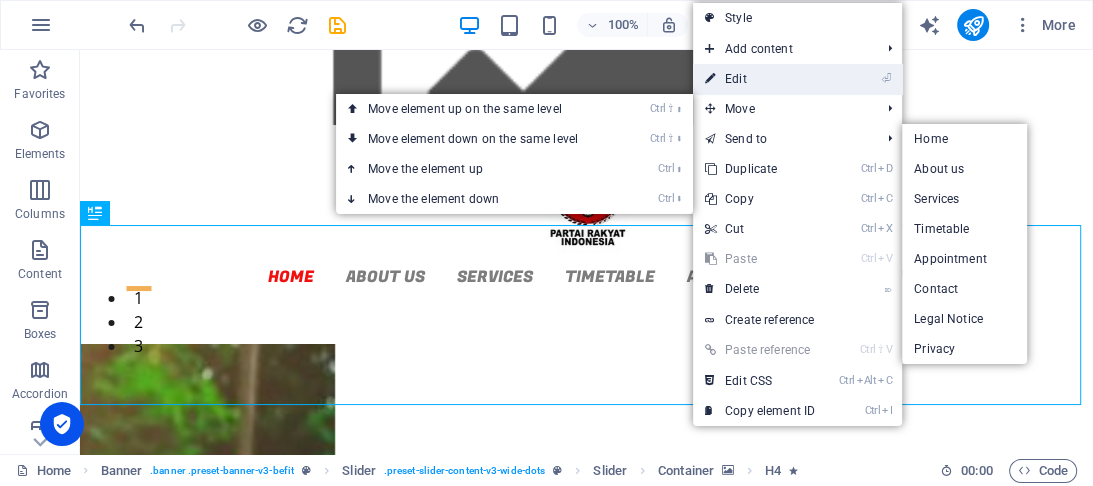 click on "⏎  Edit" at bounding box center [760, 79] 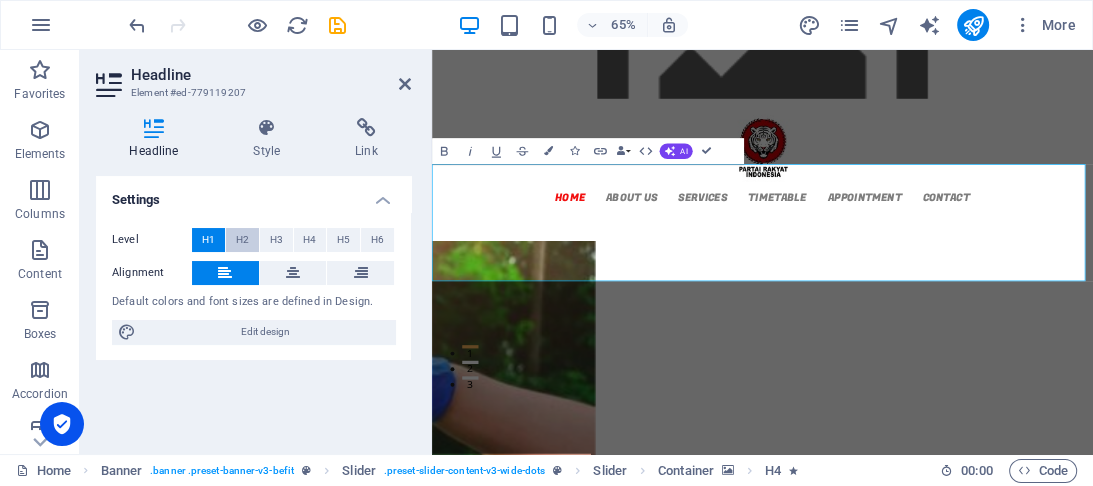 click on "H2" at bounding box center [242, 240] 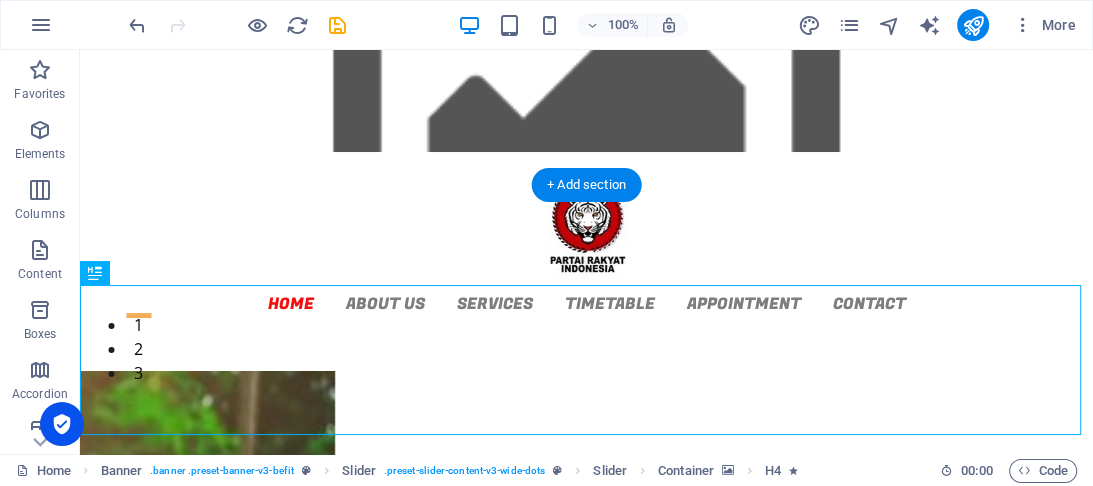 scroll, scrollTop: 80, scrollLeft: 0, axis: vertical 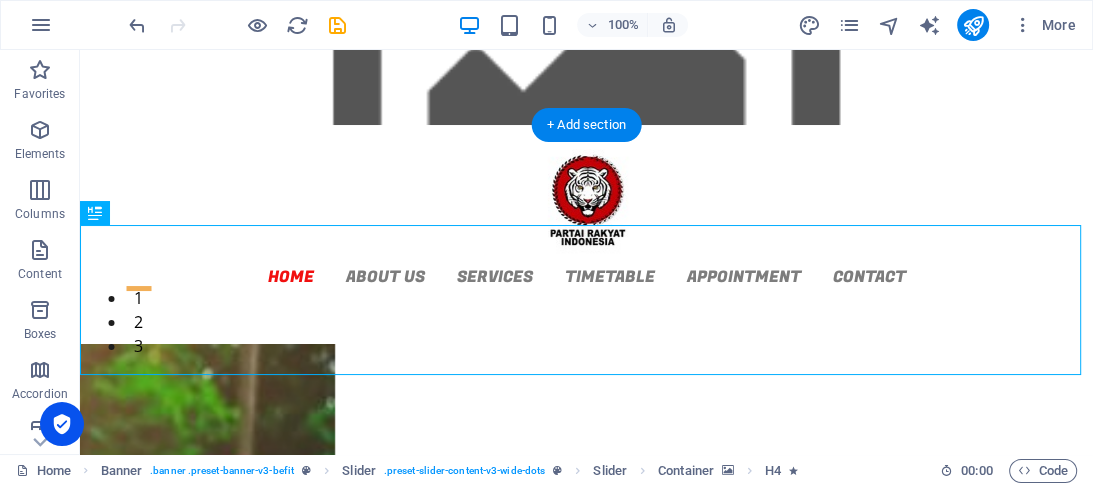 click at bounding box center (-421, 1303) 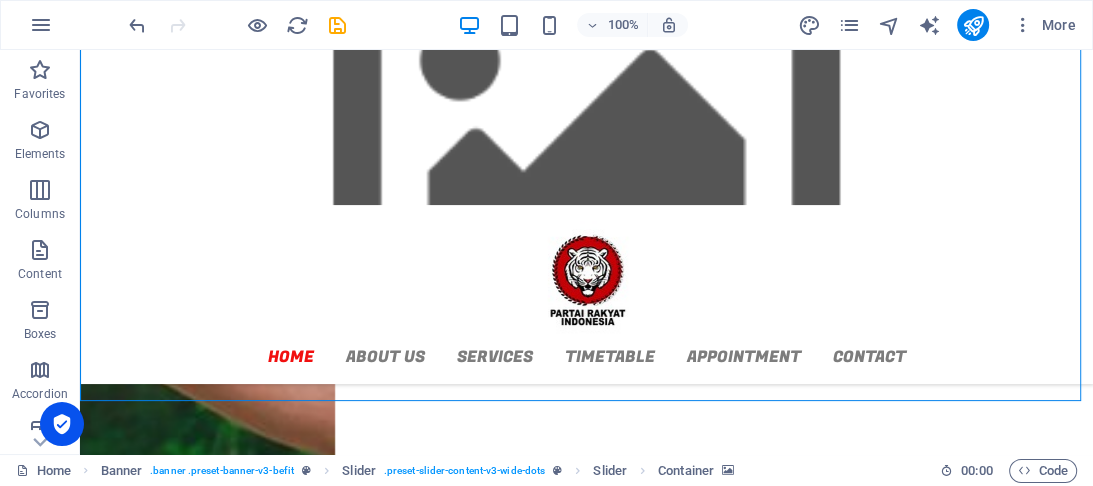 scroll, scrollTop: 240, scrollLeft: 0, axis: vertical 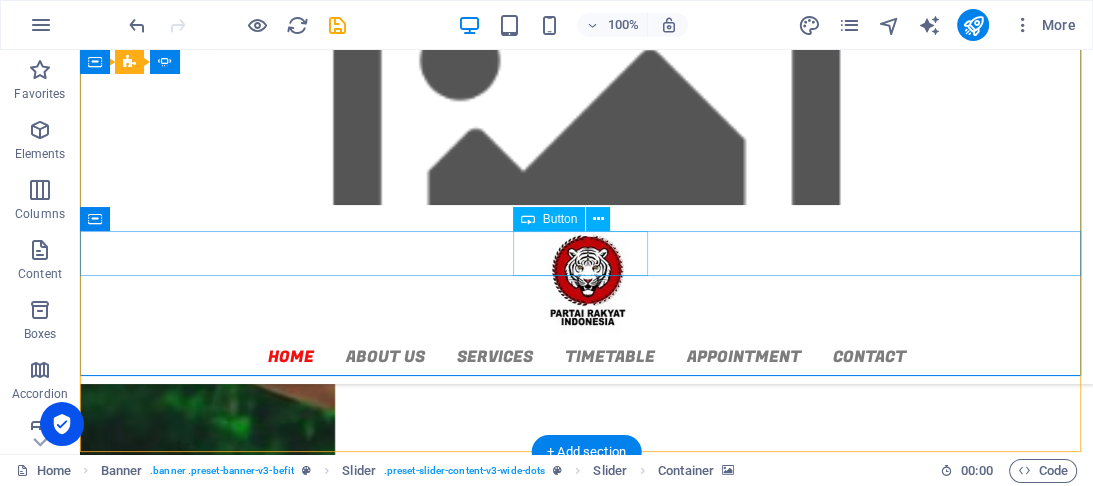 click on "Learn more" at bounding box center (-421, 1460) 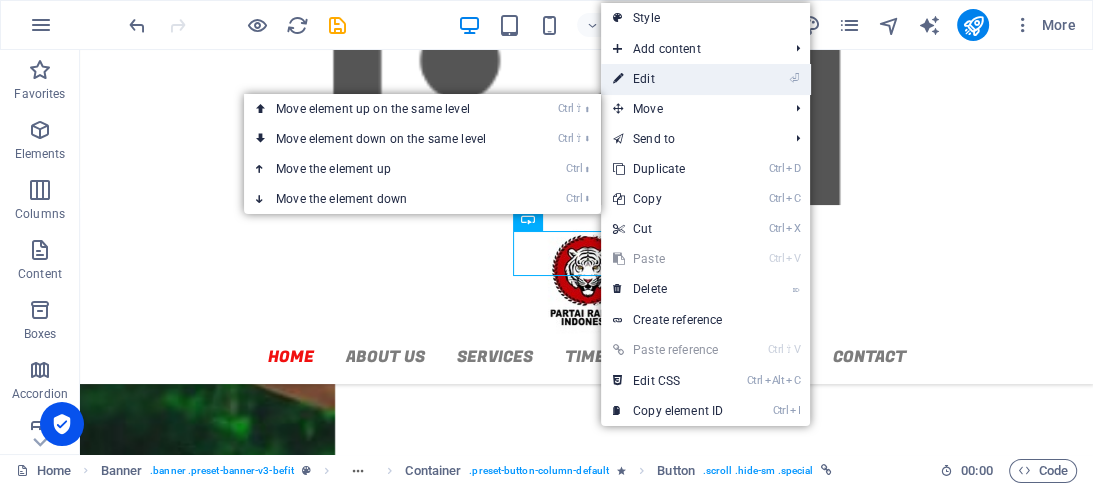 click on "⏎  Edit" at bounding box center (668, 79) 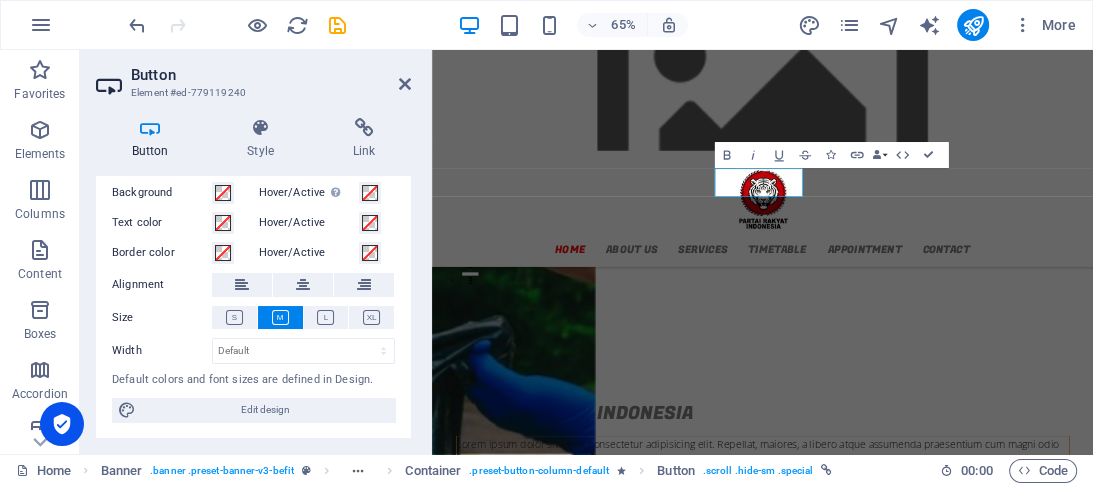 scroll, scrollTop: 0, scrollLeft: 0, axis: both 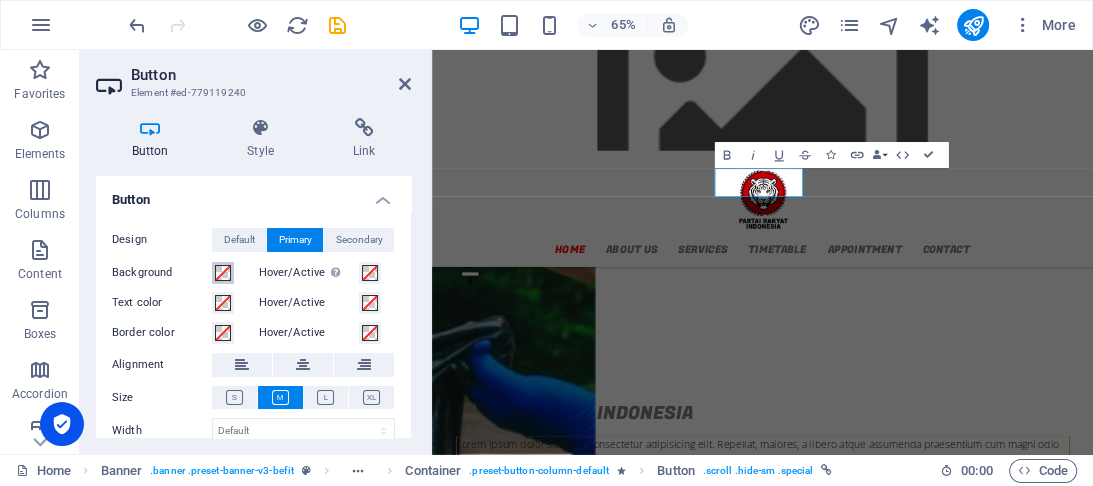 click at bounding box center (223, 273) 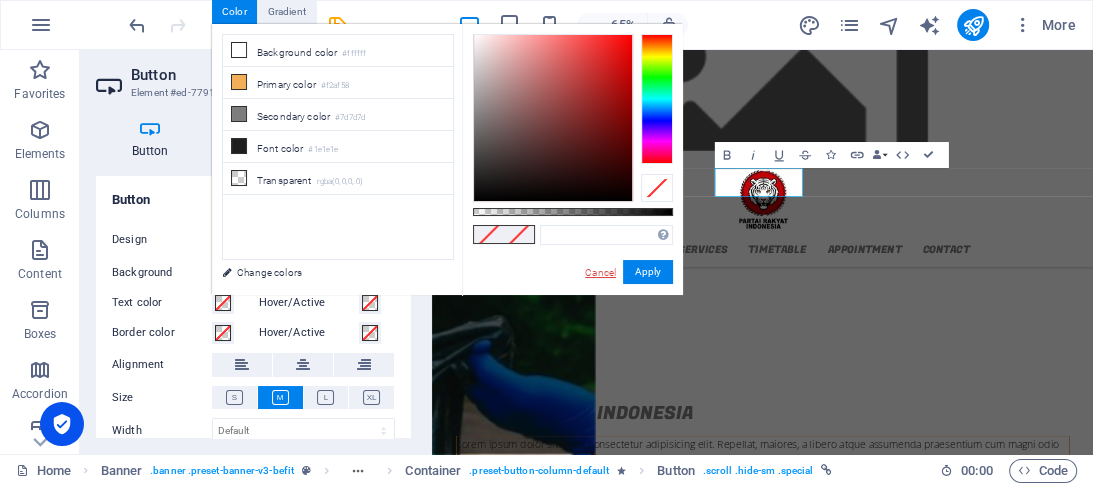 click on "Cancel" at bounding box center [600, 272] 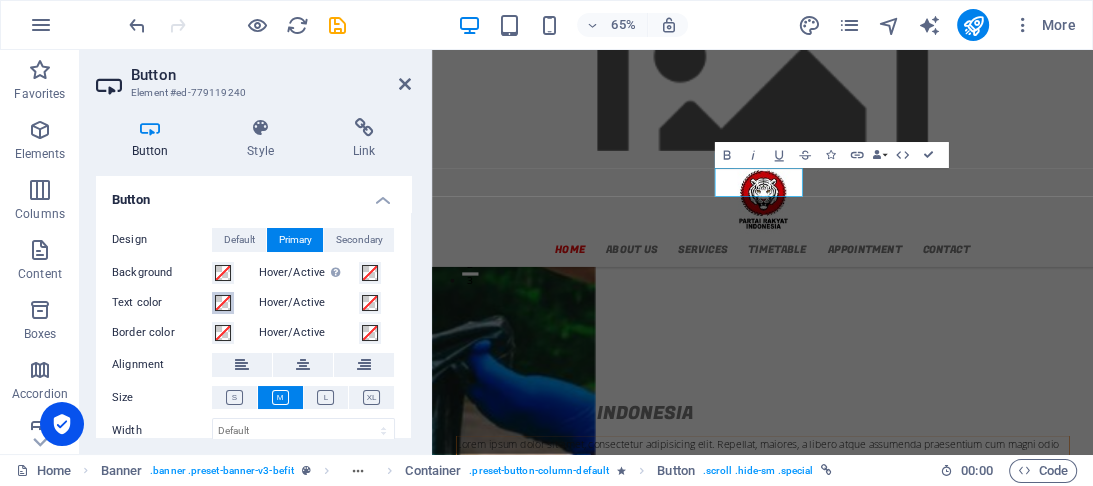 click on "Text color" at bounding box center [223, 303] 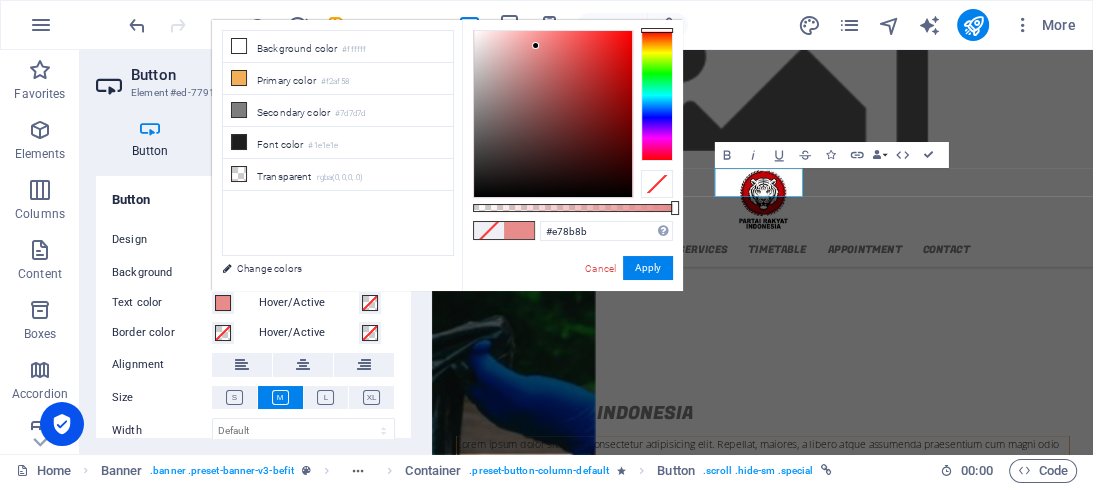 drag, startPoint x: 508, startPoint y: 40, endPoint x: 536, endPoint y: 46, distance: 28.635643 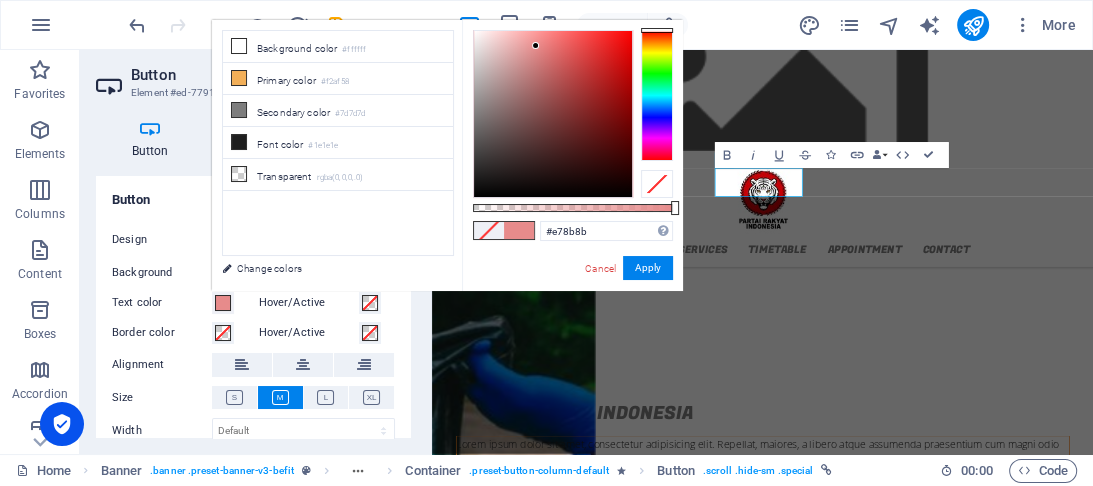 click at bounding box center (553, 114) 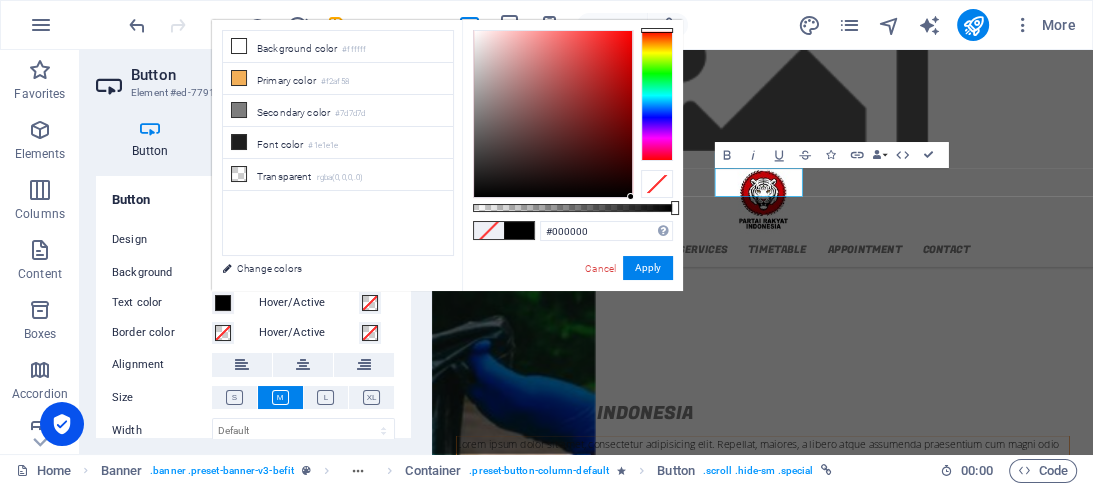 drag, startPoint x: 534, startPoint y: 39, endPoint x: 642, endPoint y: 185, distance: 181.60396 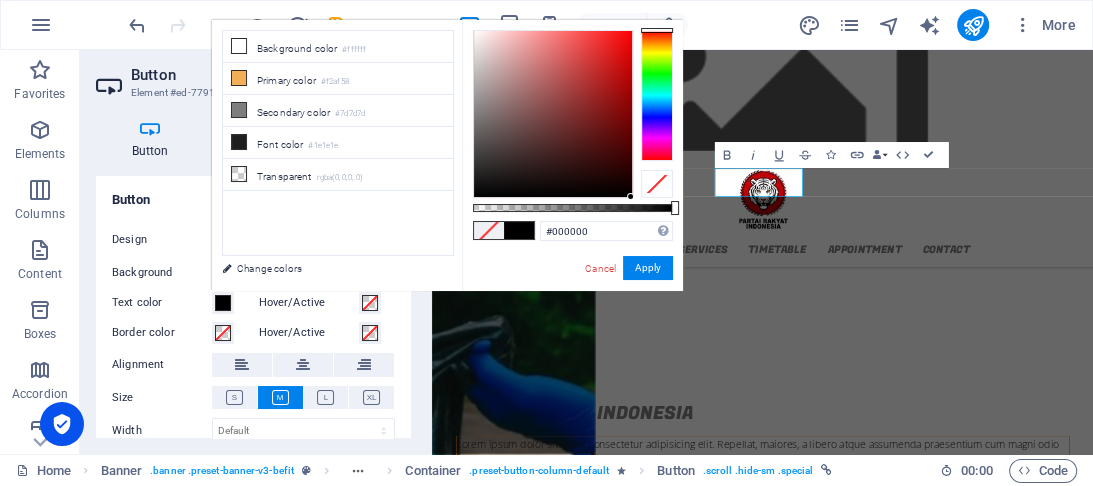 click on "#000000 Supported formats #0852ed rgb(8, 82, 237) rgba(8, 82, 237, 90%) hsv(221,97,93) hsl(221, 93%, 48%) Cancel Apply" at bounding box center [572, 300] 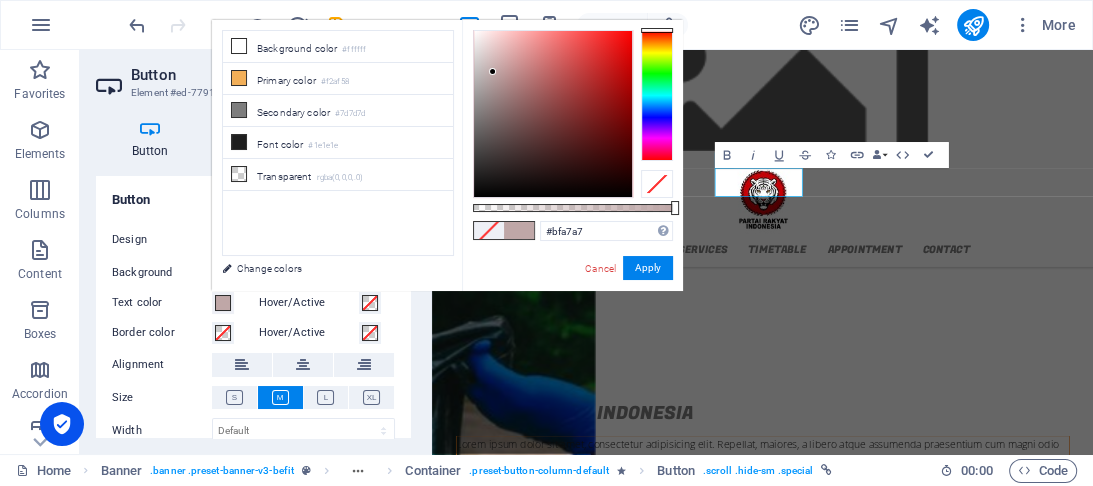 drag, startPoint x: 624, startPoint y: 191, endPoint x: 493, endPoint y: 72, distance: 176.98022 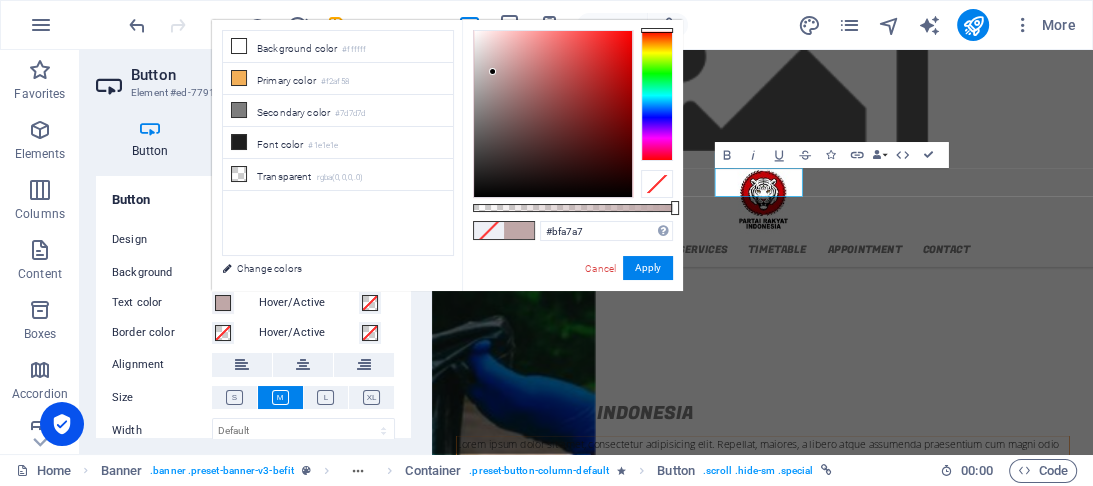 click at bounding box center (553, 114) 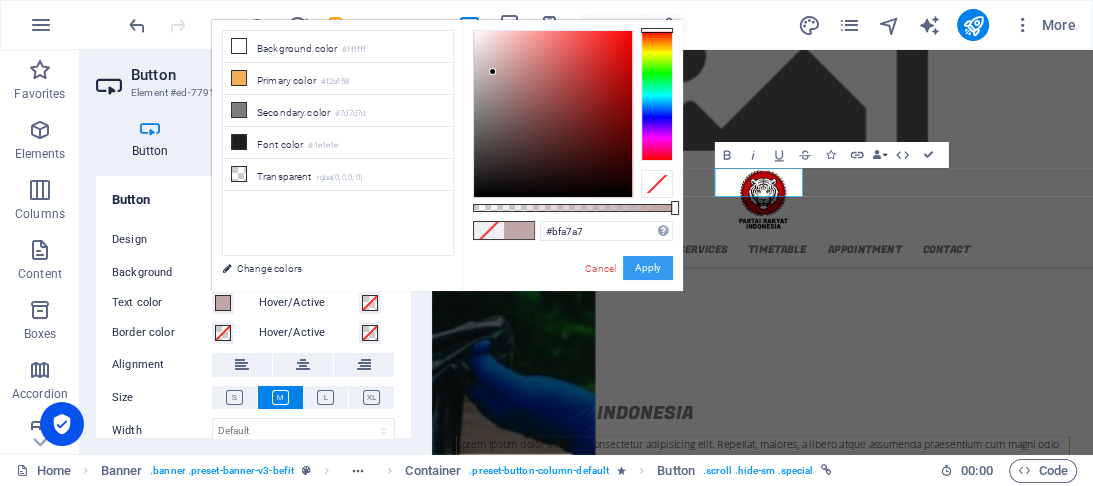 click on "Apply" at bounding box center (648, 268) 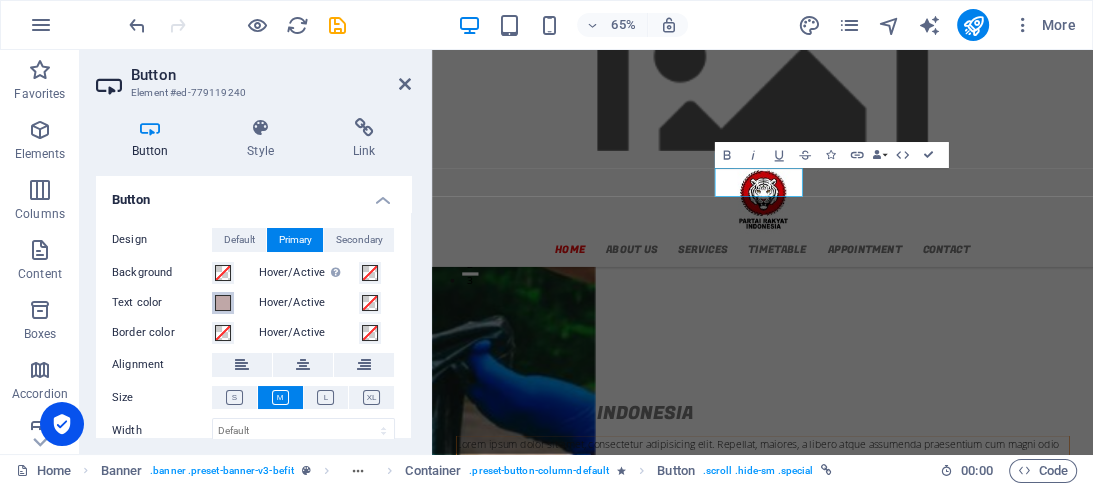 click at bounding box center [223, 303] 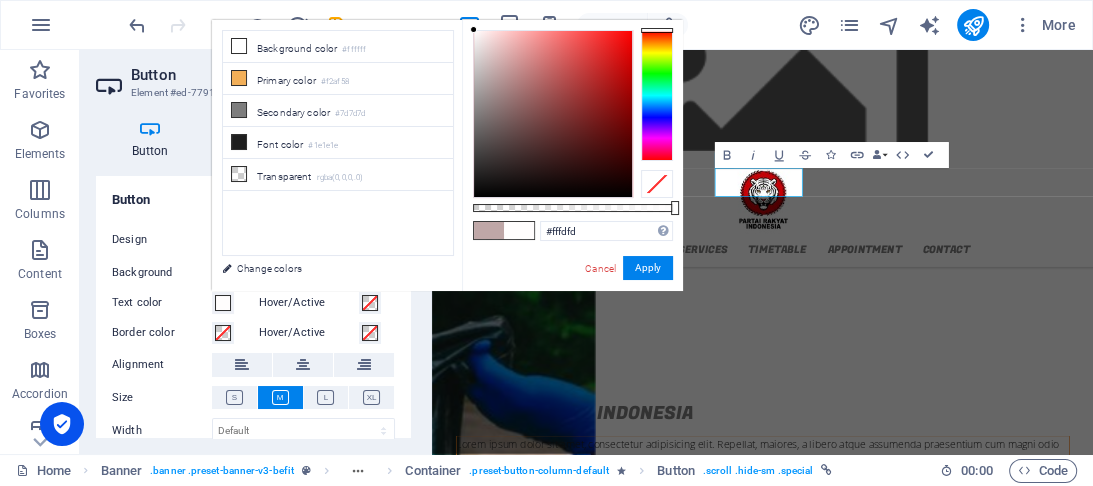 type on "#ffffff" 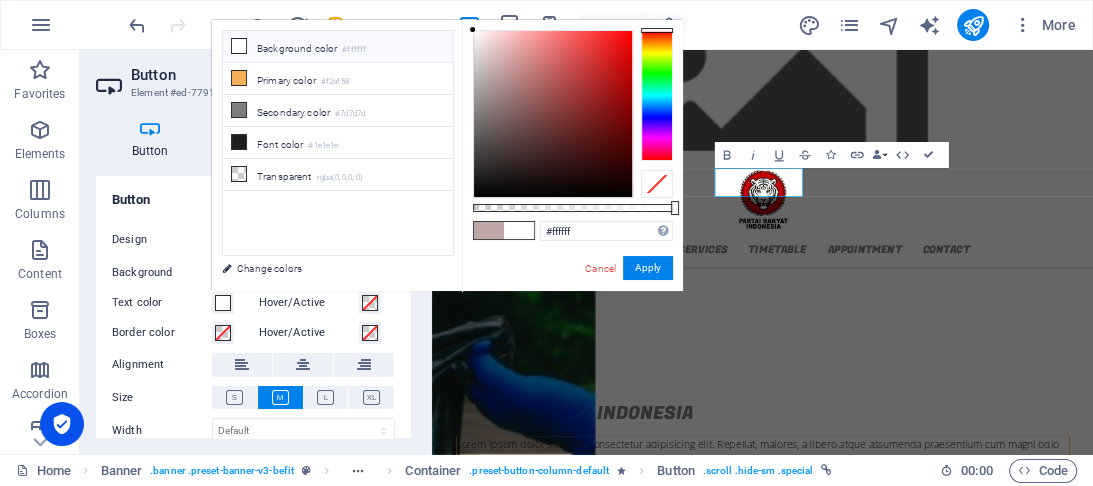 drag, startPoint x: 496, startPoint y: 66, endPoint x: 473, endPoint y: 24, distance: 47.88528 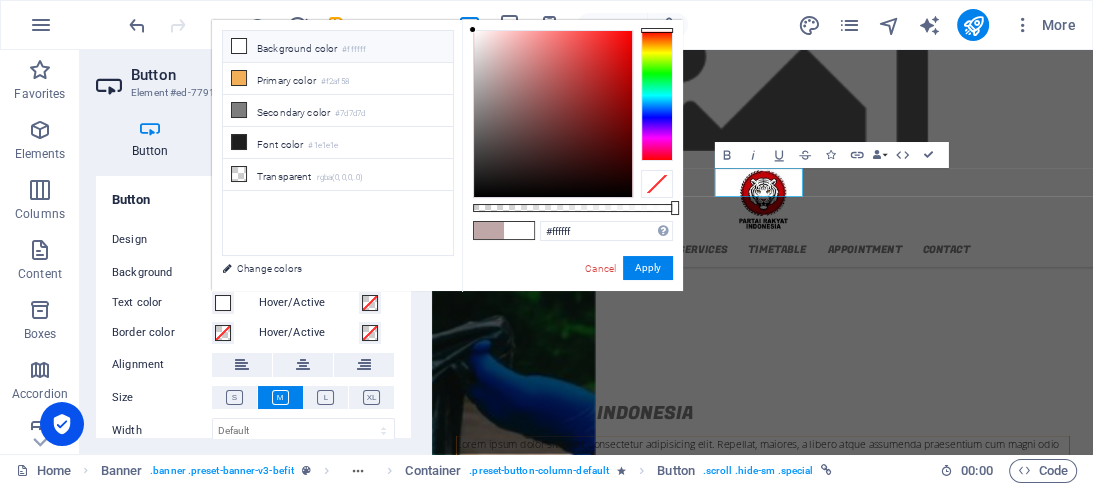 click on "#ffffff Supported formats #0852ed rgb(8, 82, 237) rgba(8, 82, 237, 90%) hsv(221,97,93) hsl(221, 93%, 48%) Cancel Apply" at bounding box center (572, 300) 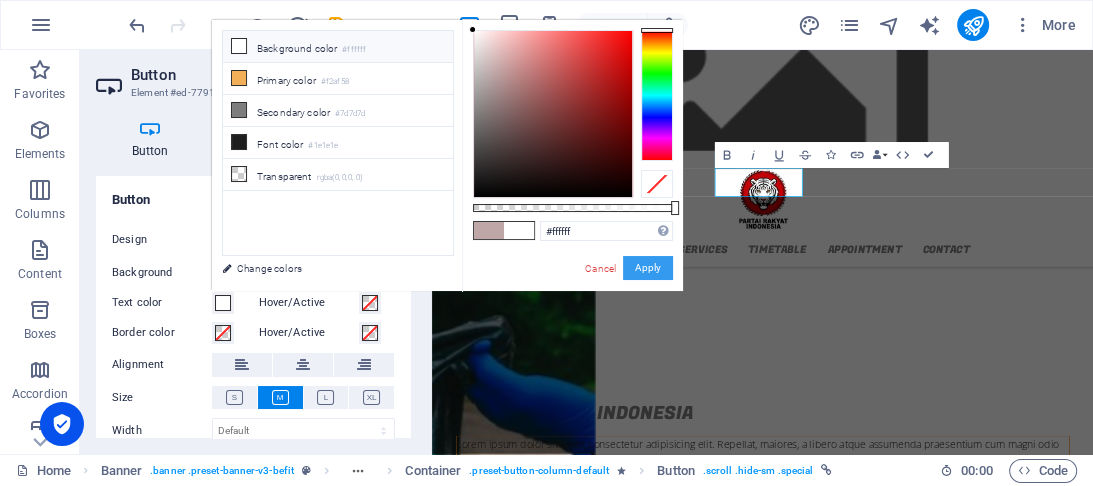 click on "Apply" at bounding box center (648, 268) 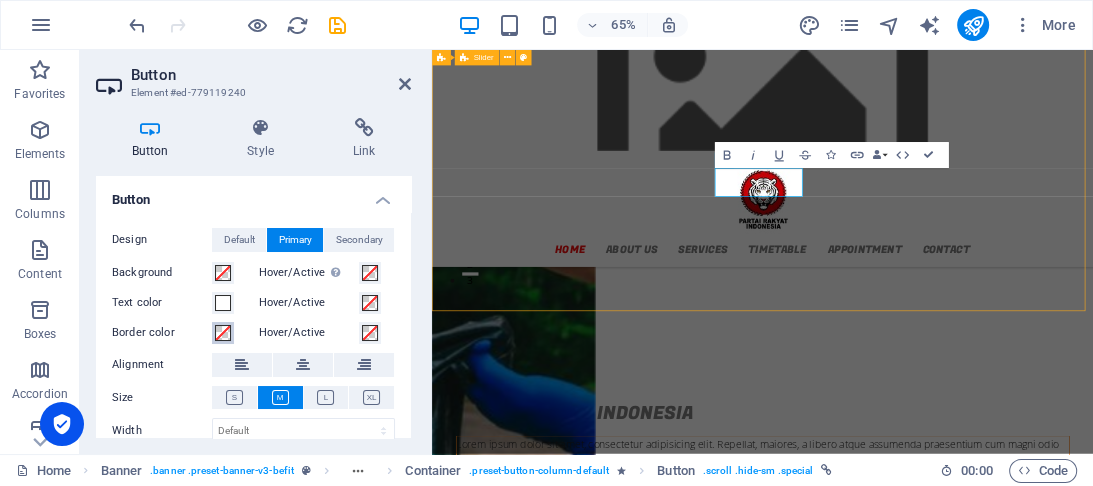 click at bounding box center [223, 333] 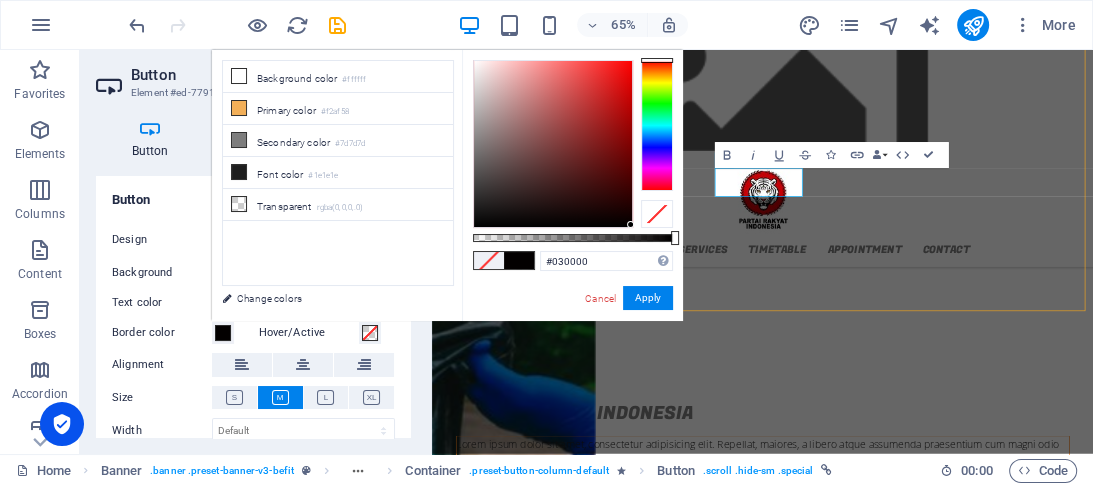 drag, startPoint x: 556, startPoint y: 156, endPoint x: 646, endPoint y: 225, distance: 113.40635 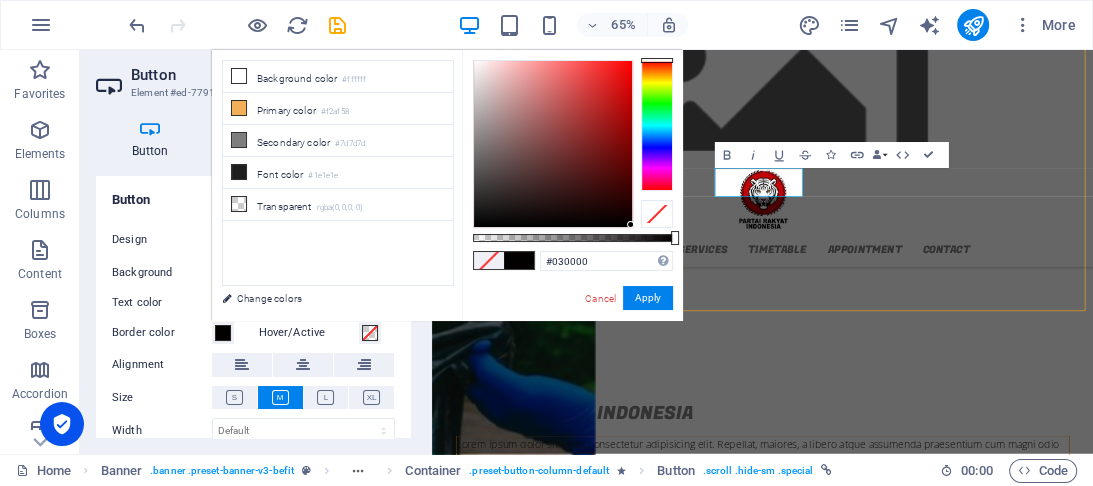 click at bounding box center (573, 144) 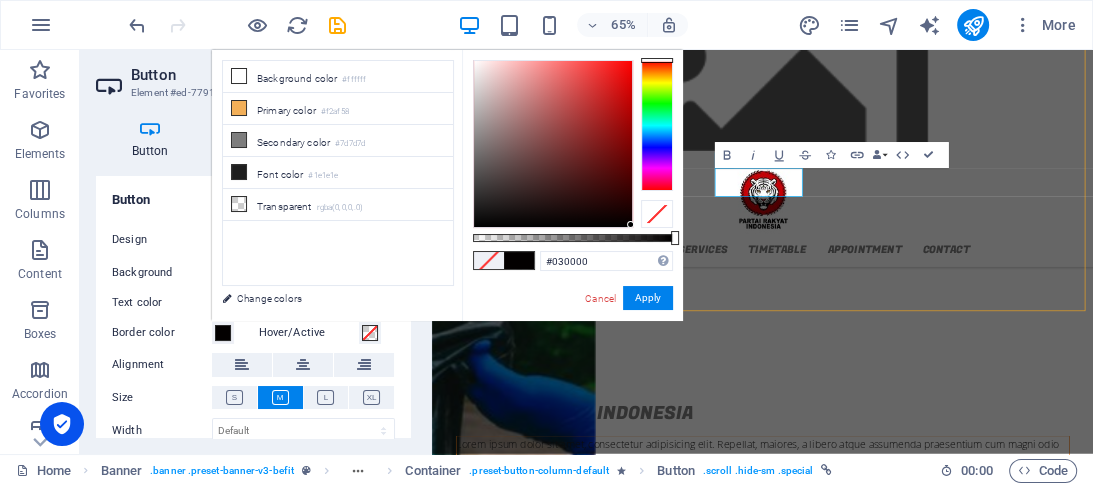 drag, startPoint x: 633, startPoint y: 223, endPoint x: 619, endPoint y: 105, distance: 118.82761 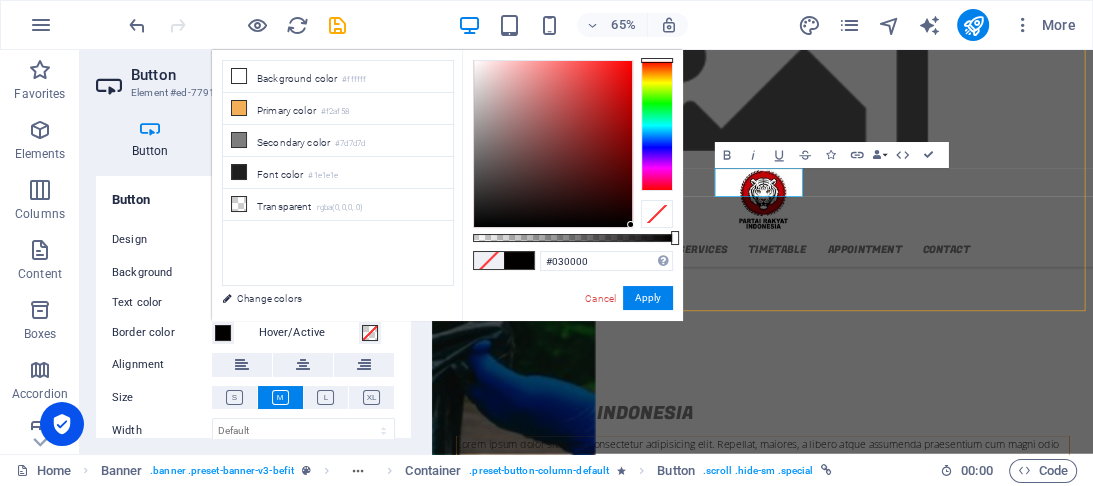 click at bounding box center (573, 144) 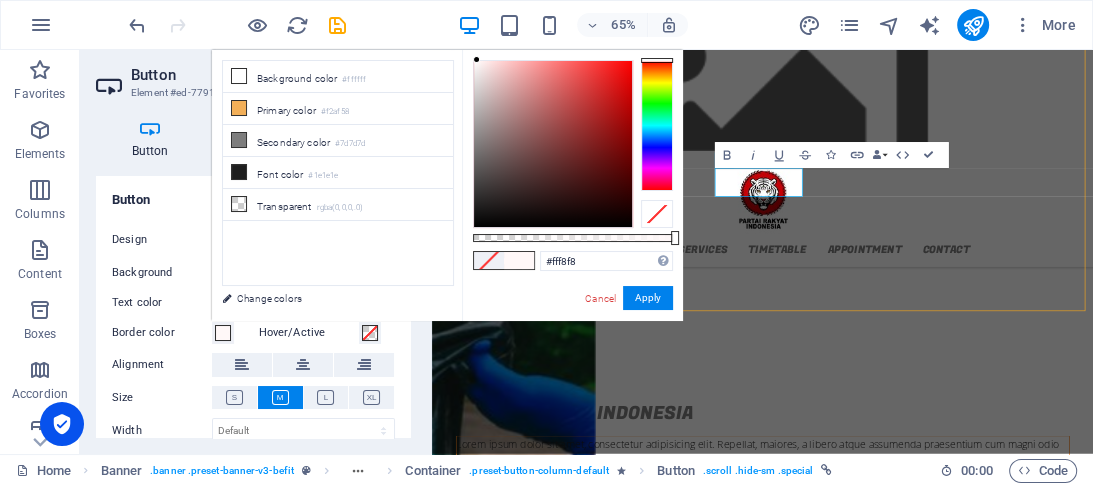 type on "#fffafa" 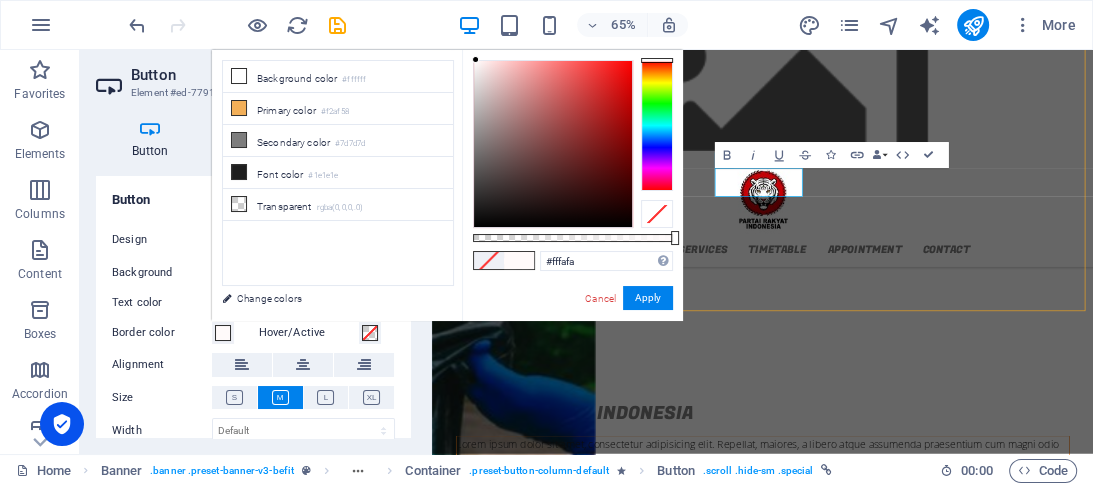 drag, startPoint x: 626, startPoint y: 219, endPoint x: 476, endPoint y: 59, distance: 219.31712 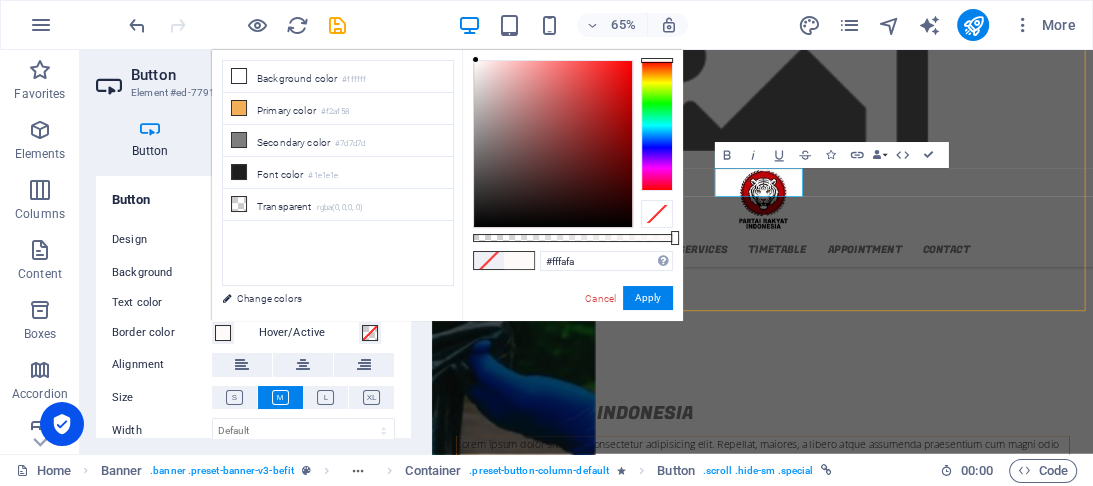 click at bounding box center (553, 144) 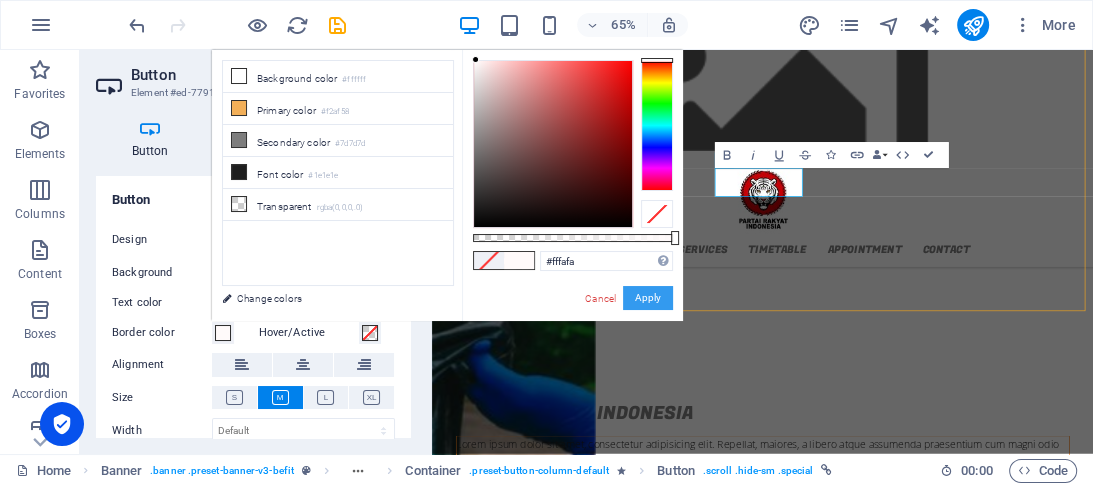 click on "Apply" at bounding box center [648, 298] 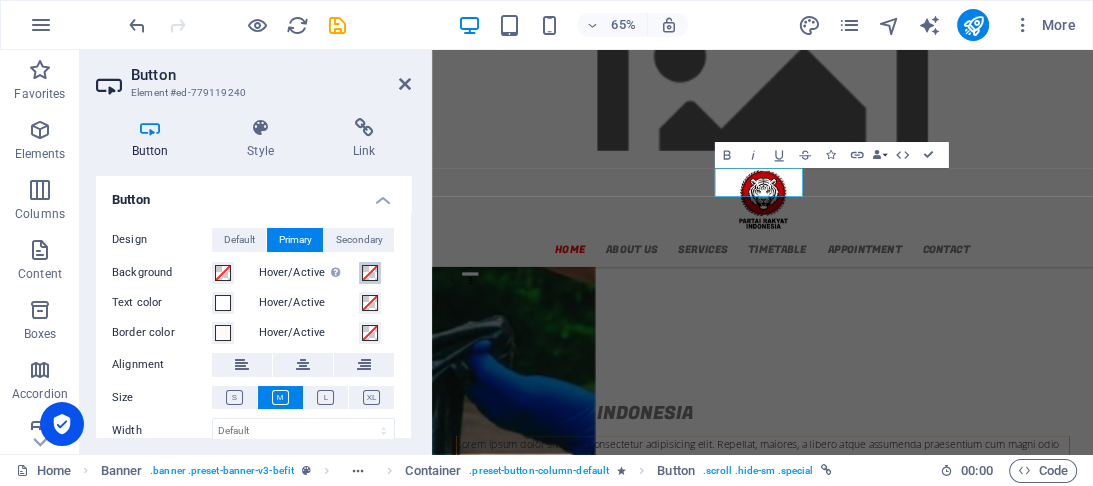 click at bounding box center [370, 273] 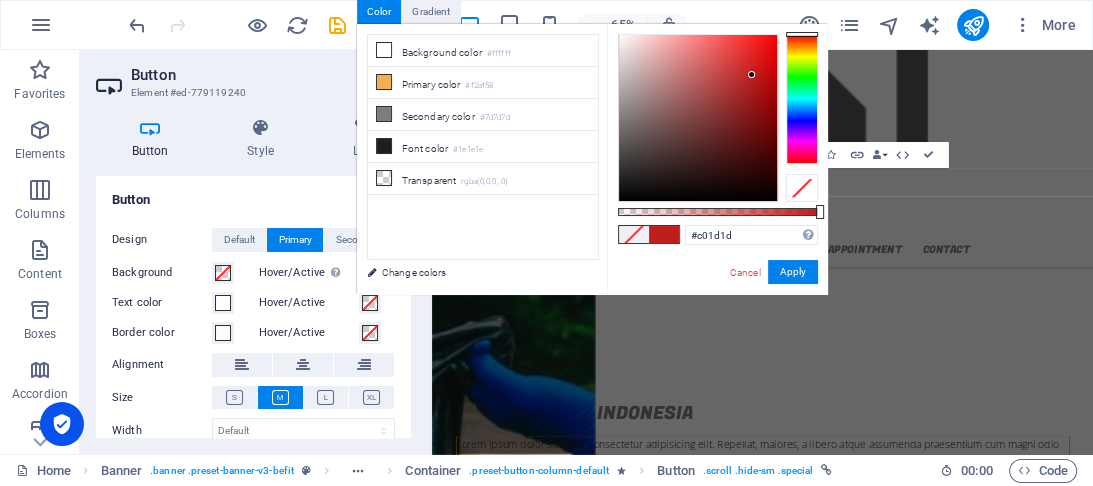 type on "#c31d1d" 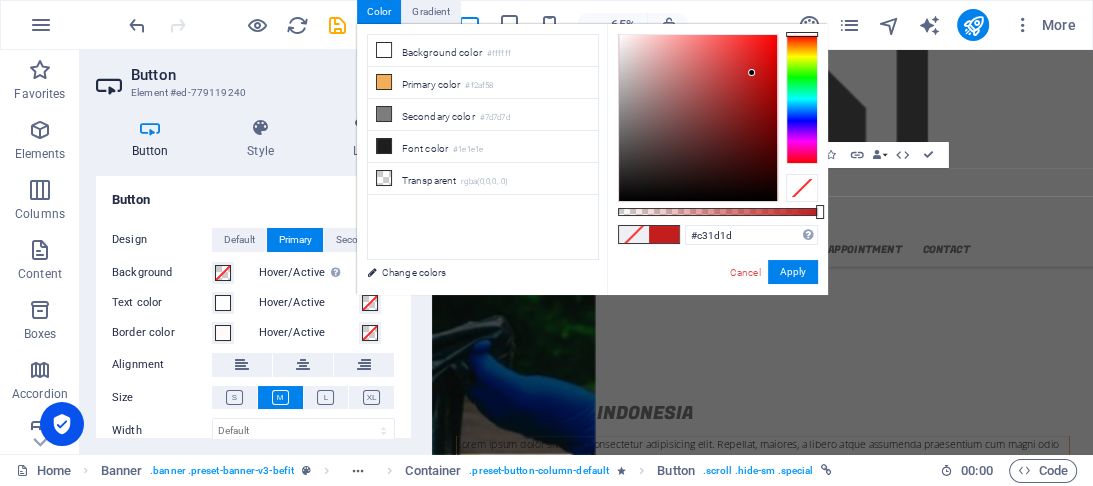 drag, startPoint x: 691, startPoint y: 150, endPoint x: 752, endPoint y: 73, distance: 98.23441 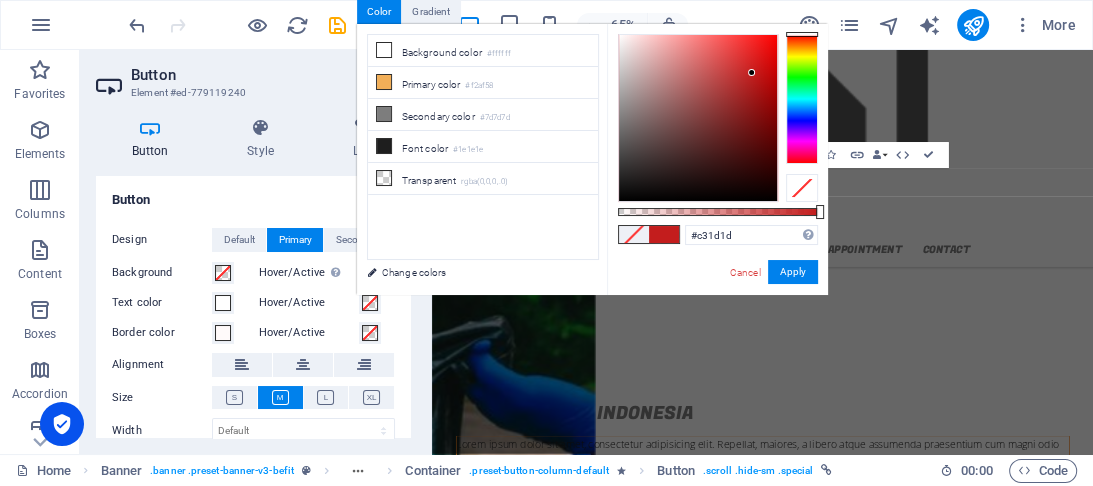 click at bounding box center [698, 118] 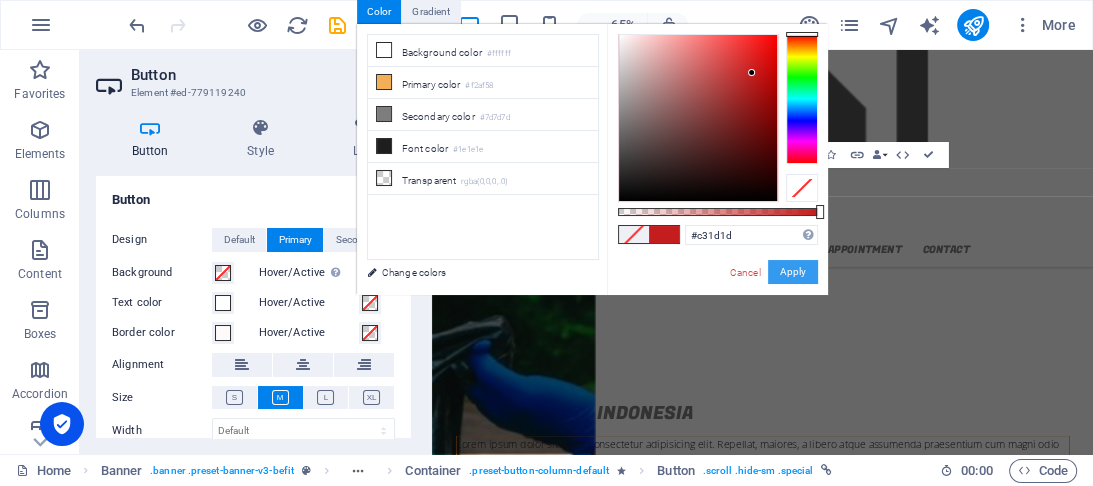 click on "Apply" at bounding box center (793, 272) 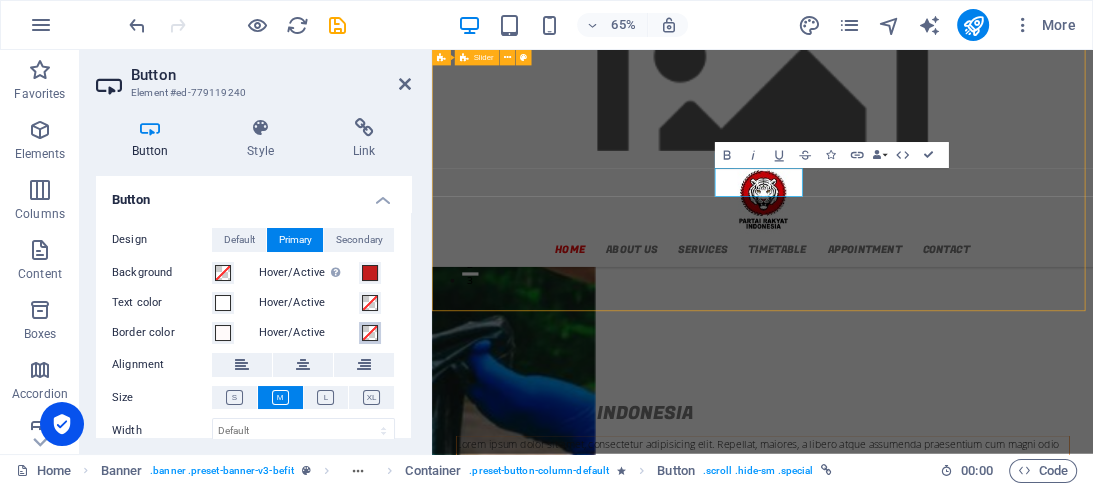 click at bounding box center (370, 333) 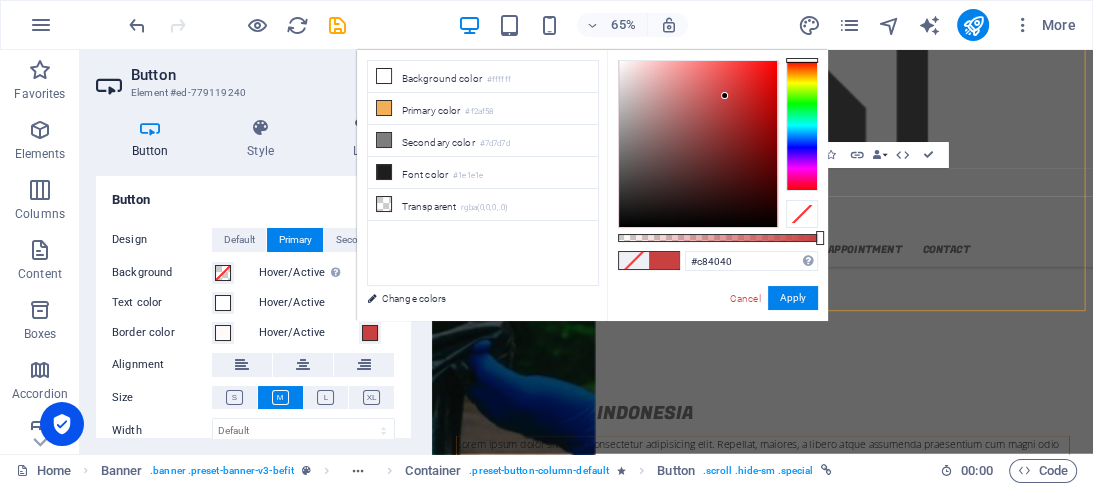 type on "#c83f3f" 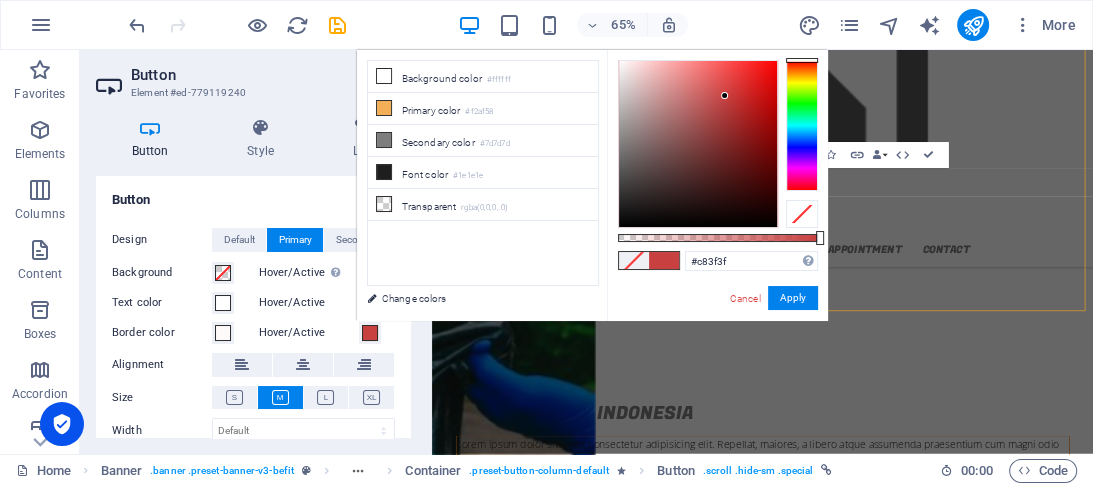 drag, startPoint x: 674, startPoint y: 146, endPoint x: 726, endPoint y: 96, distance: 72.138756 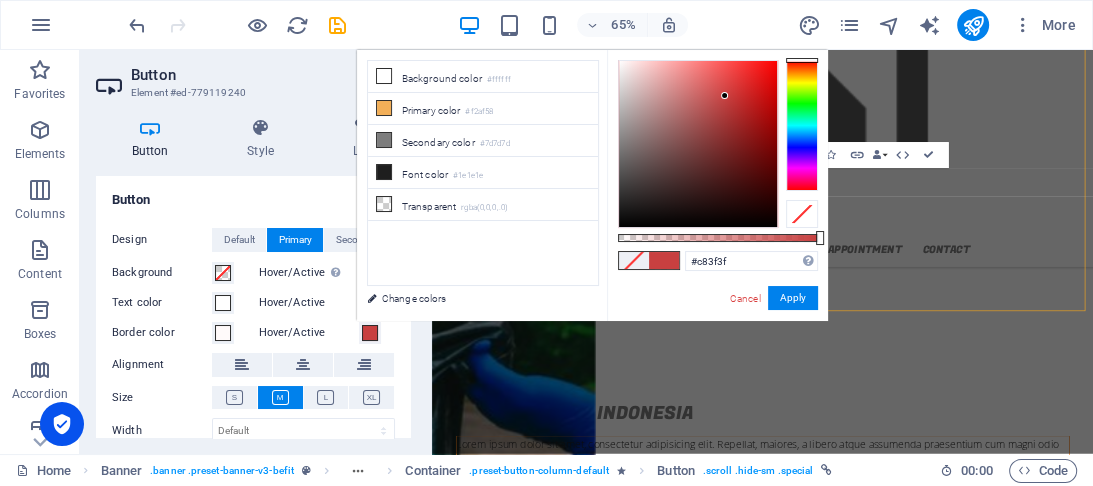 click at bounding box center (698, 144) 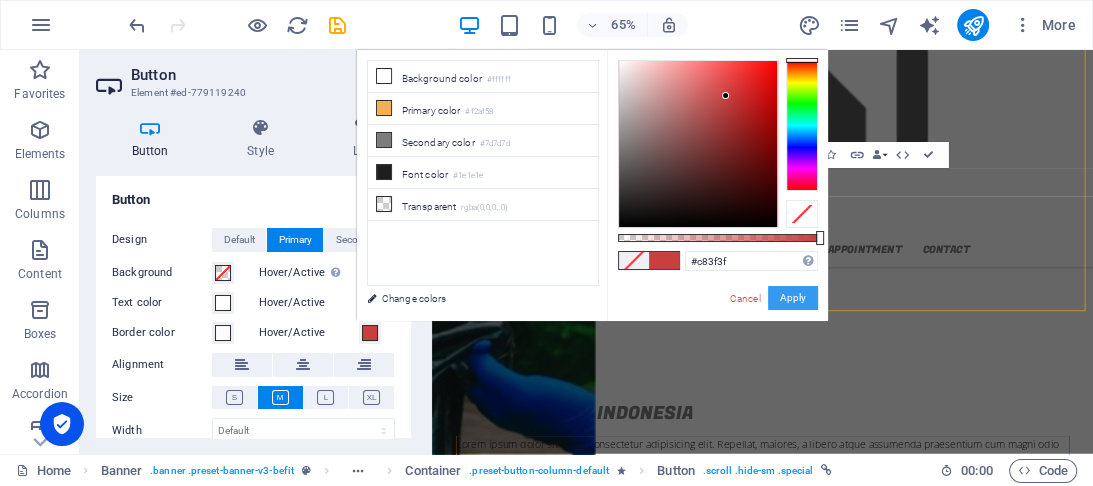 drag, startPoint x: 795, startPoint y: 300, endPoint x: 558, endPoint y: 384, distance: 251.44582 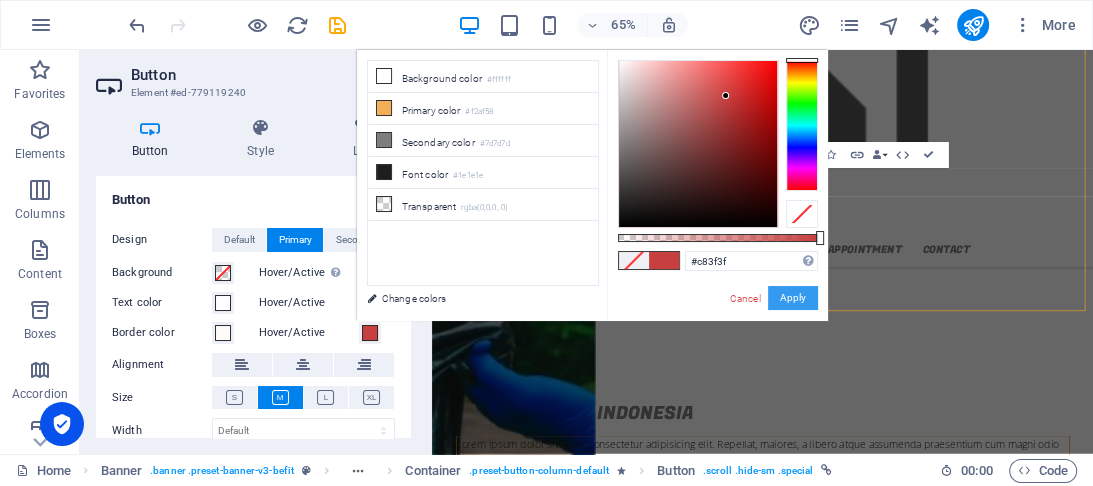 click on "Apply" at bounding box center [793, 298] 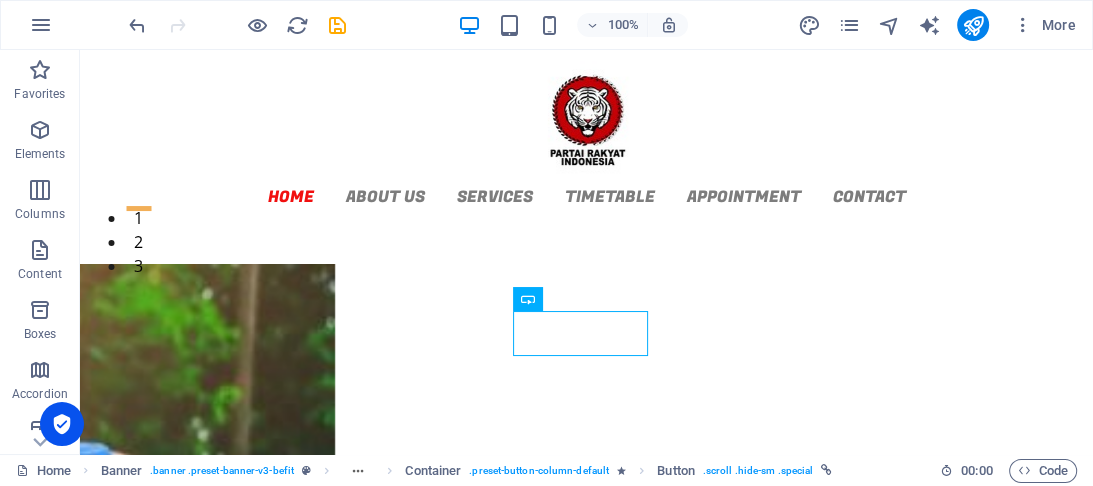 scroll, scrollTop: 80, scrollLeft: 0, axis: vertical 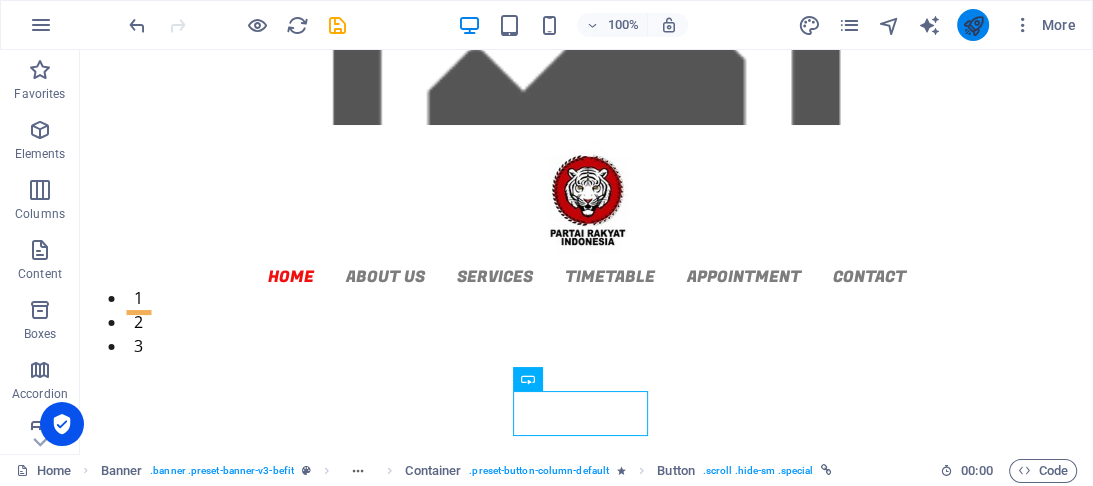 click at bounding box center (972, 25) 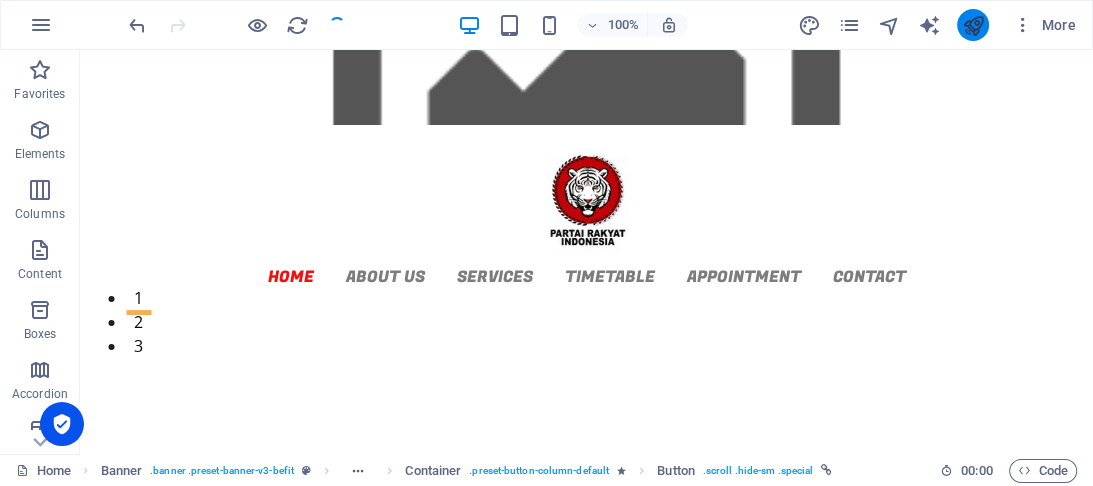 click at bounding box center (972, 25) 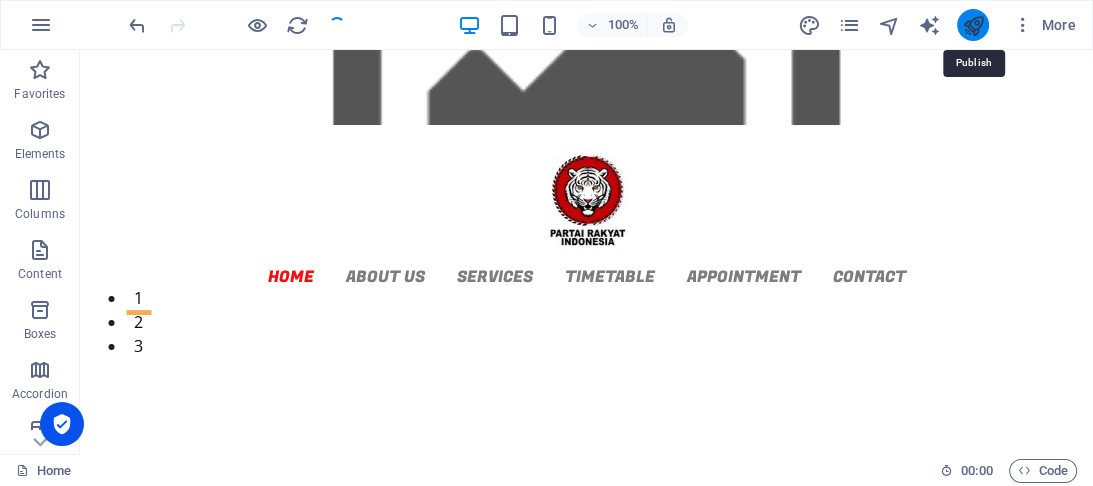 click at bounding box center [972, 25] 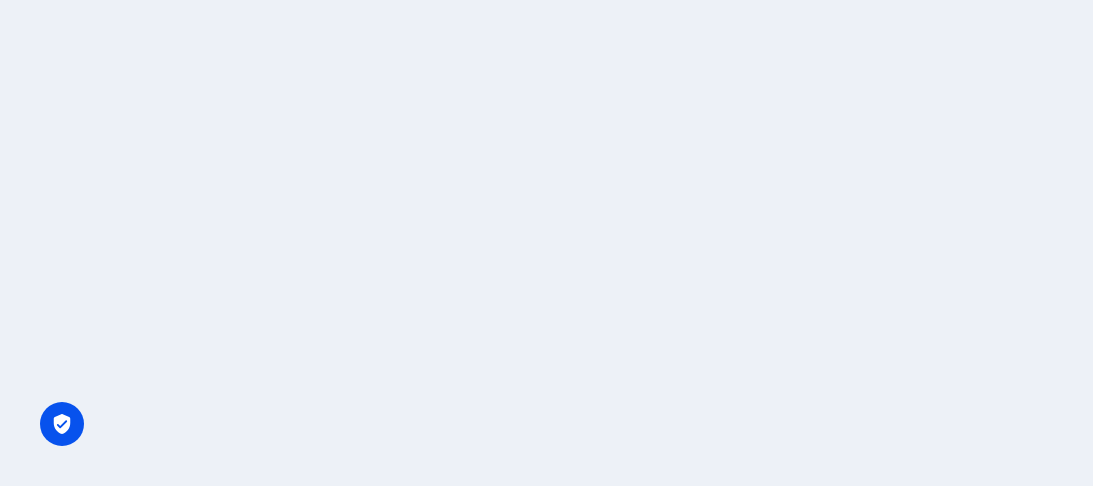 scroll, scrollTop: 0, scrollLeft: 0, axis: both 